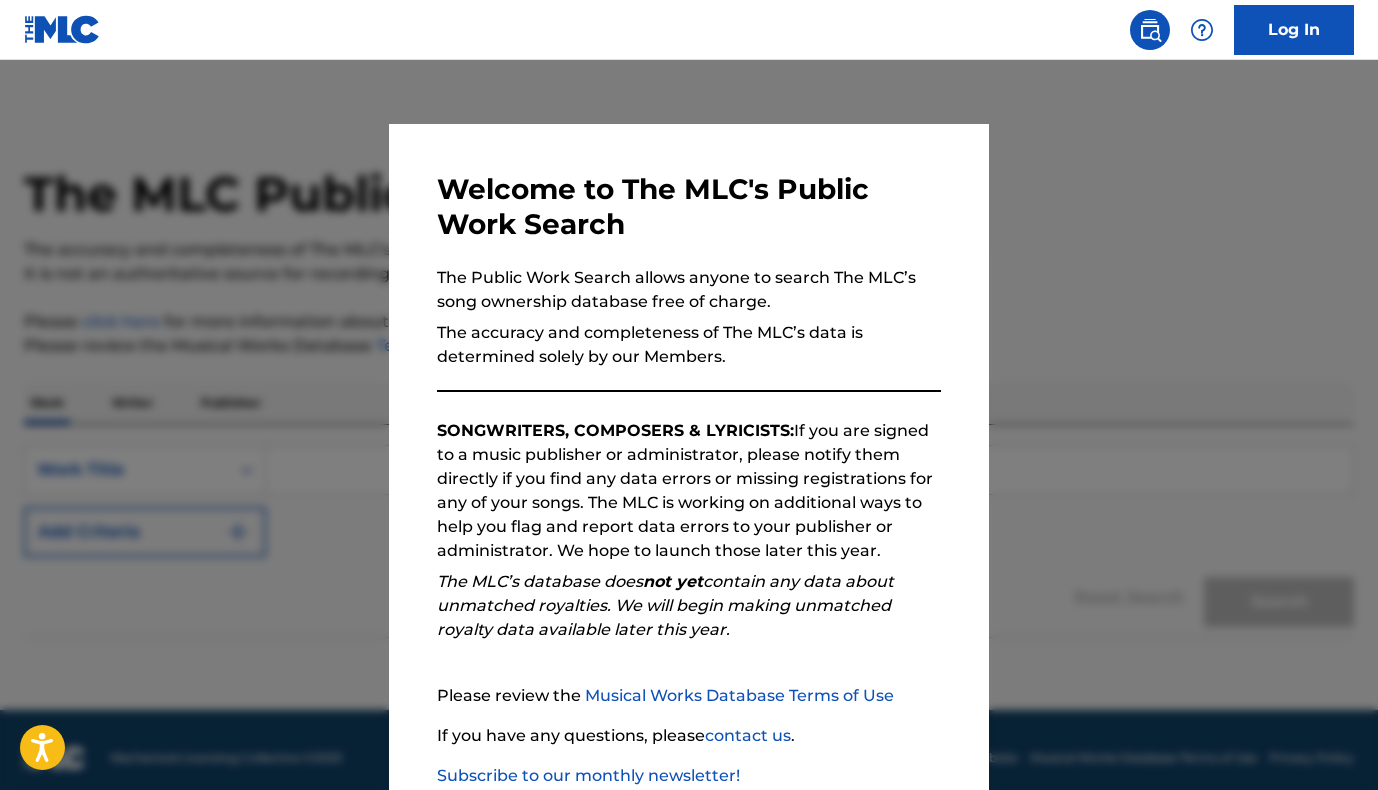 scroll, scrollTop: 0, scrollLeft: 0, axis: both 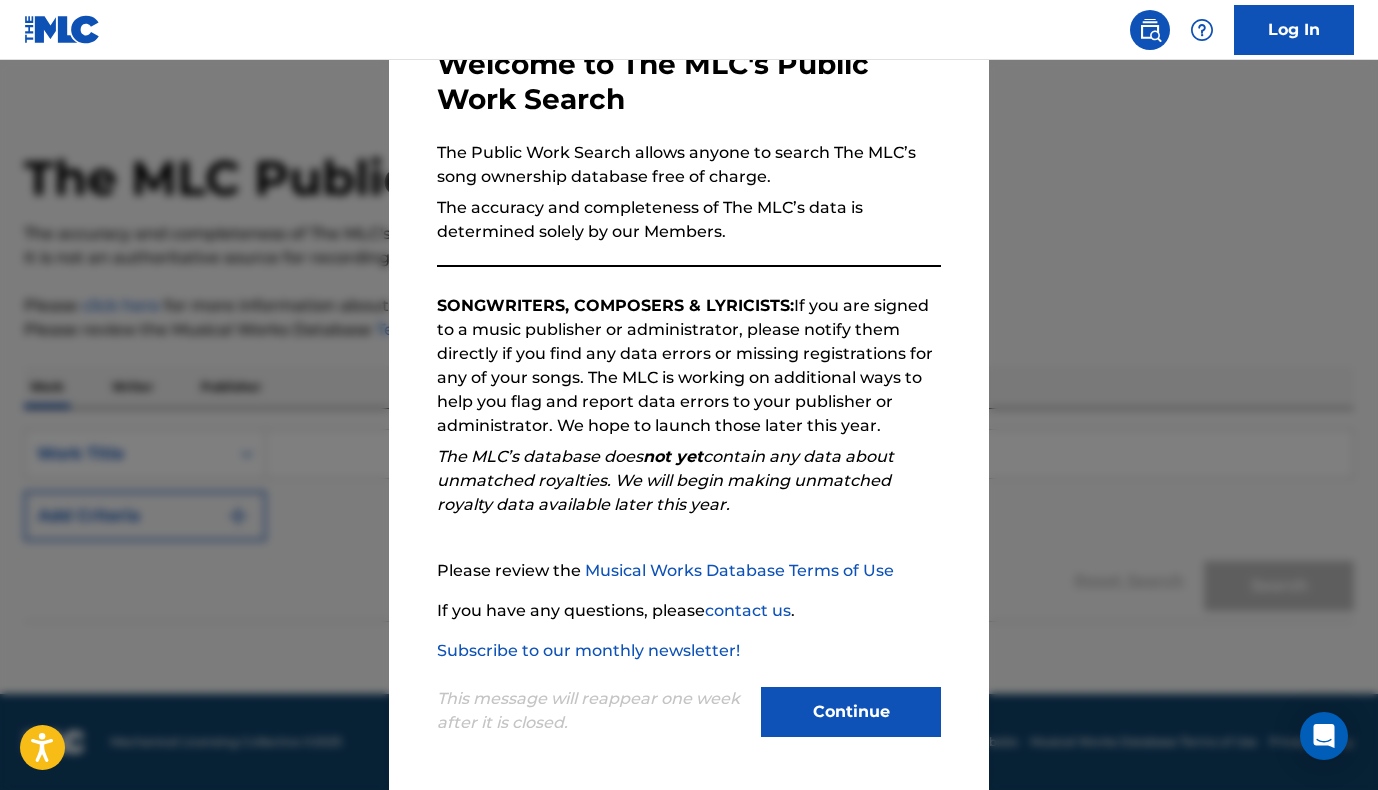 click on "Continue" at bounding box center [851, 712] 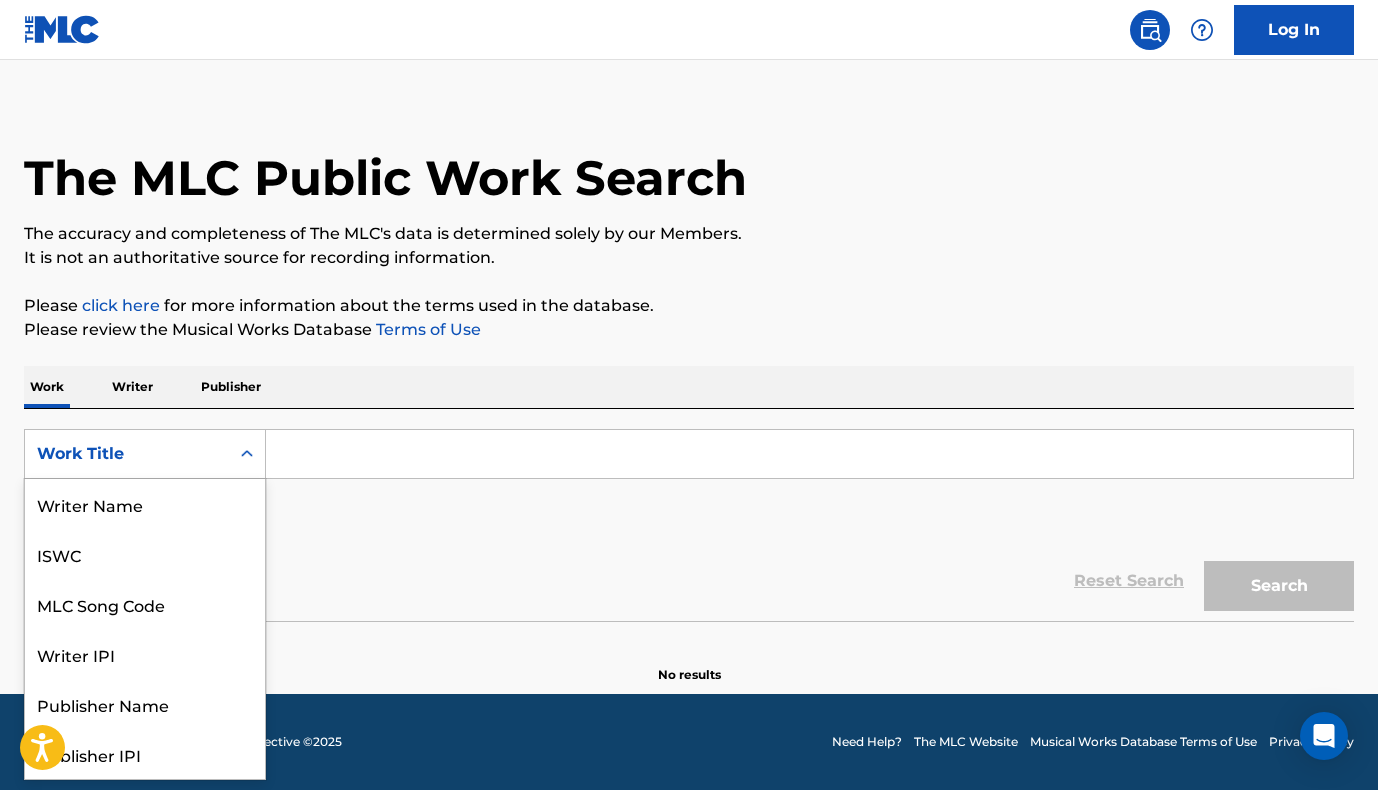 click 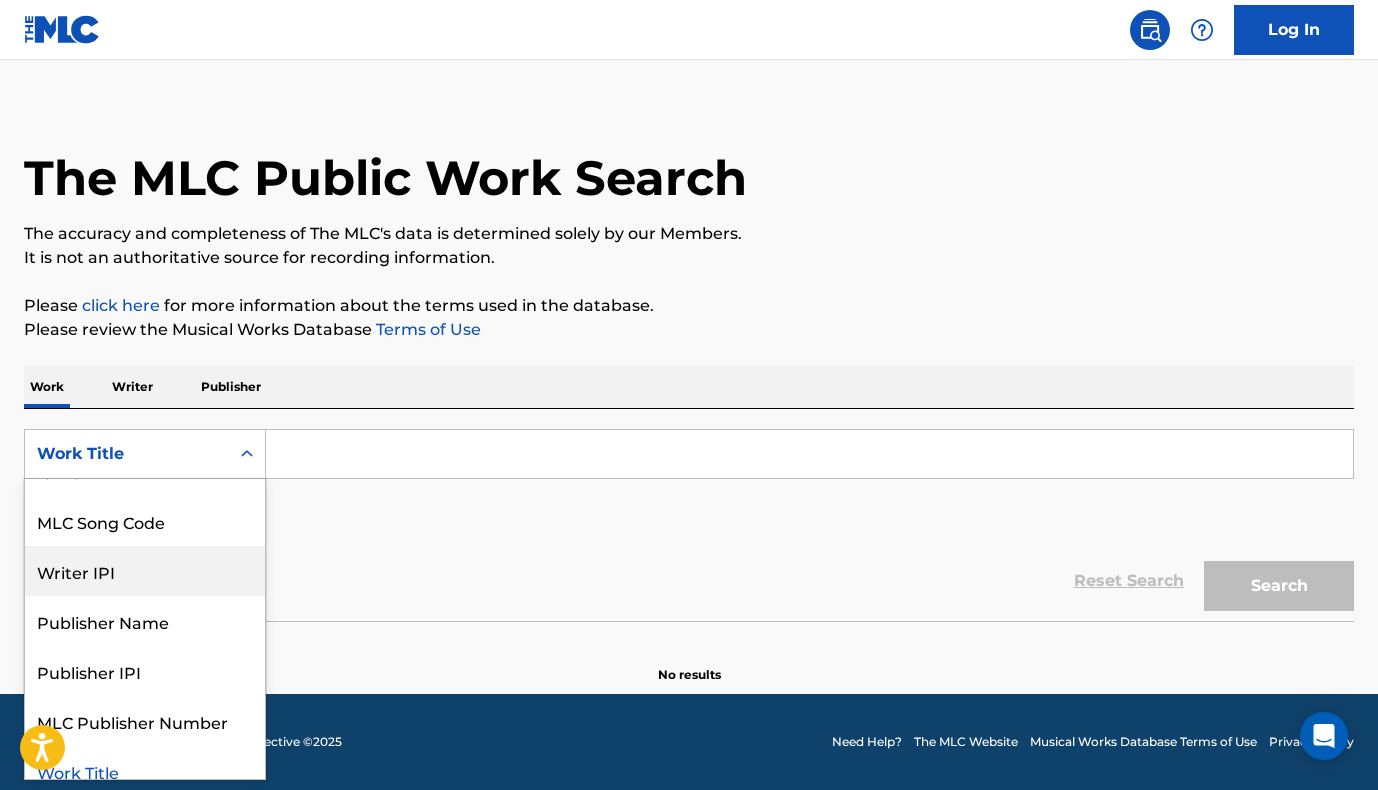 scroll, scrollTop: 100, scrollLeft: 0, axis: vertical 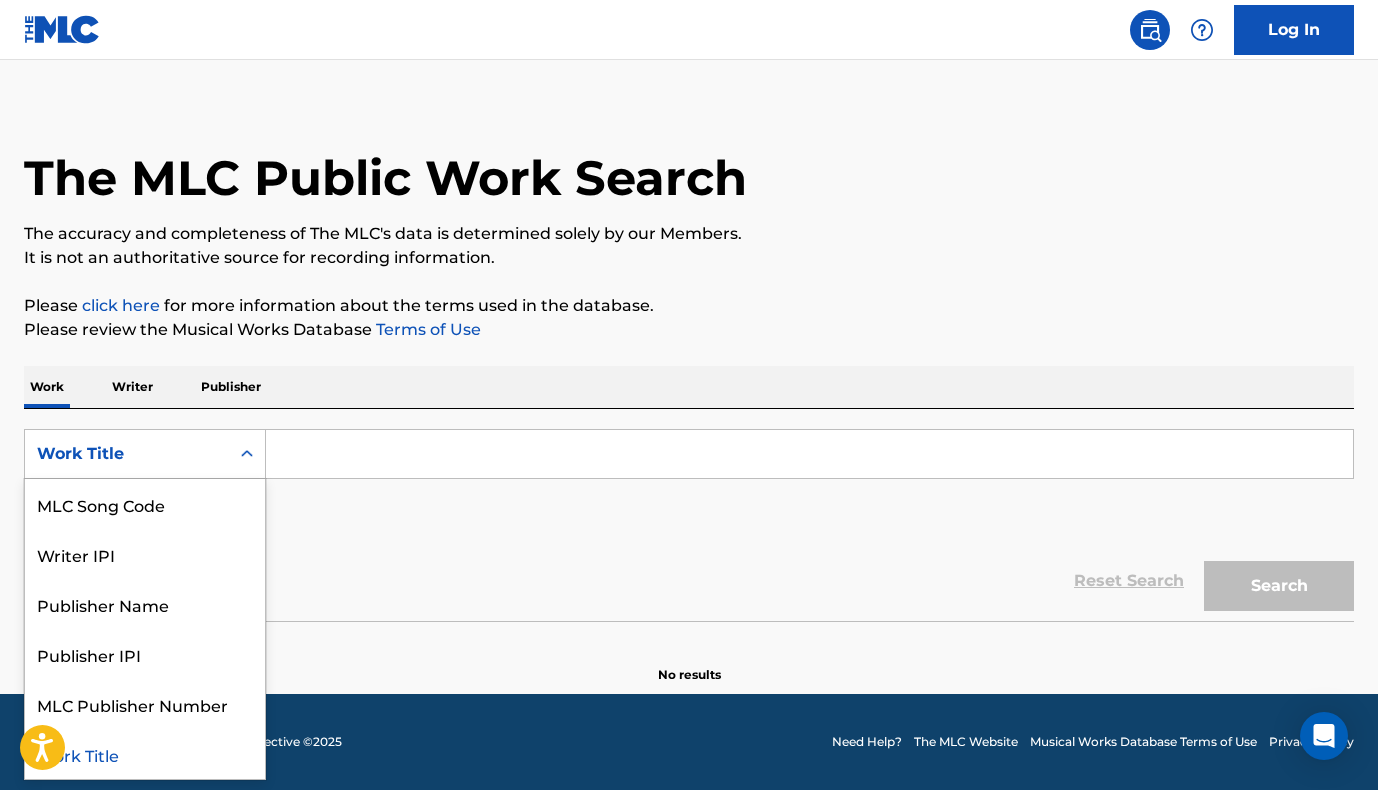 click on "Work Title" at bounding box center [145, 754] 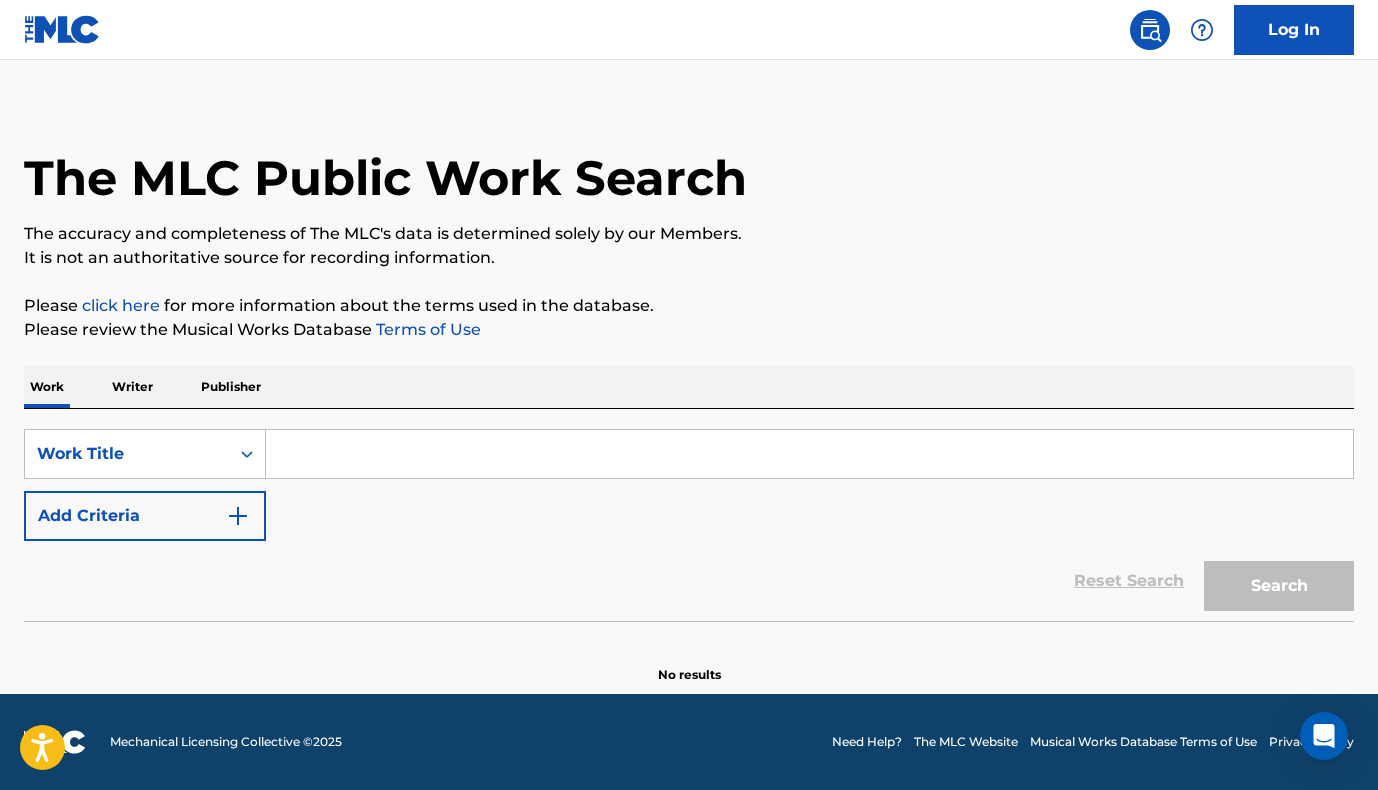 click at bounding box center [809, 454] 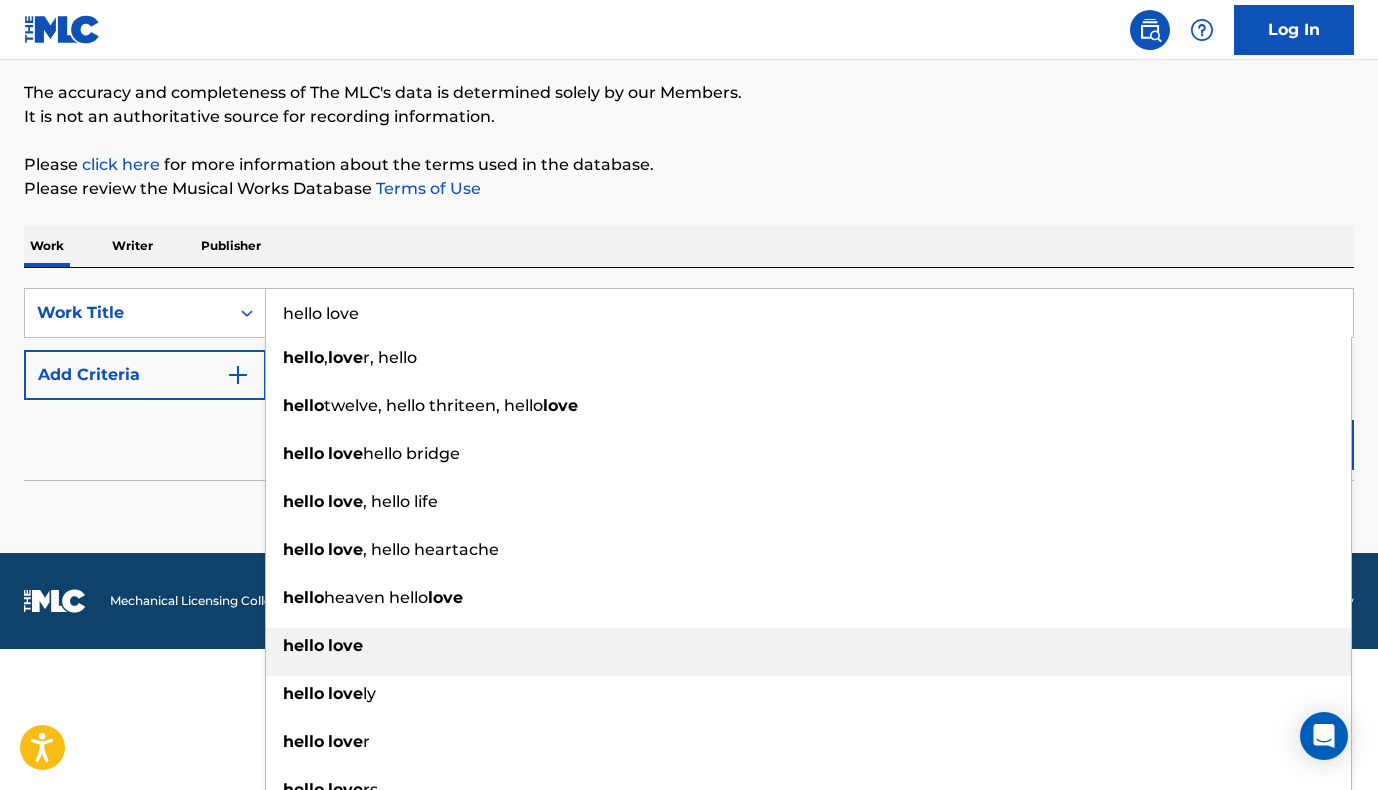 type on "hello love" 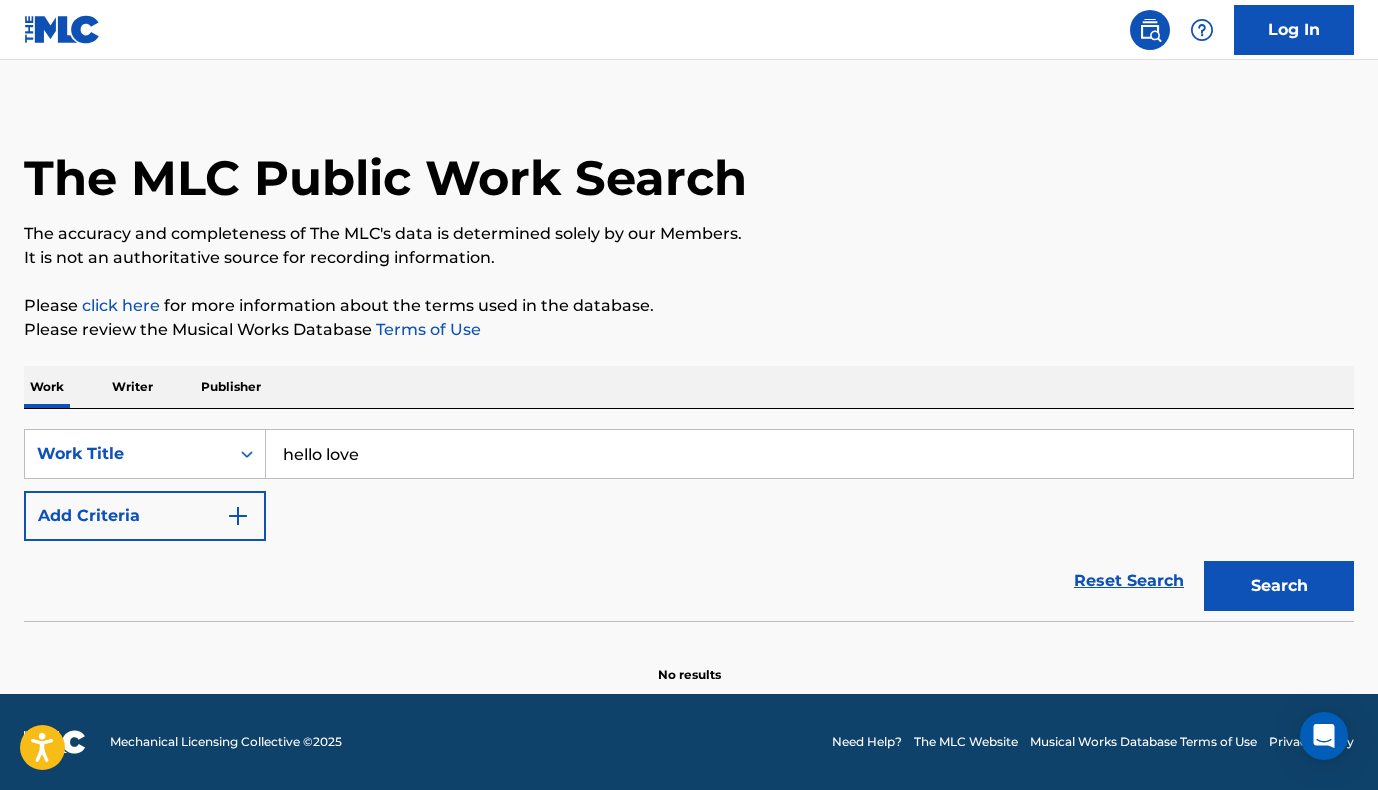 scroll, scrollTop: 16, scrollLeft: 0, axis: vertical 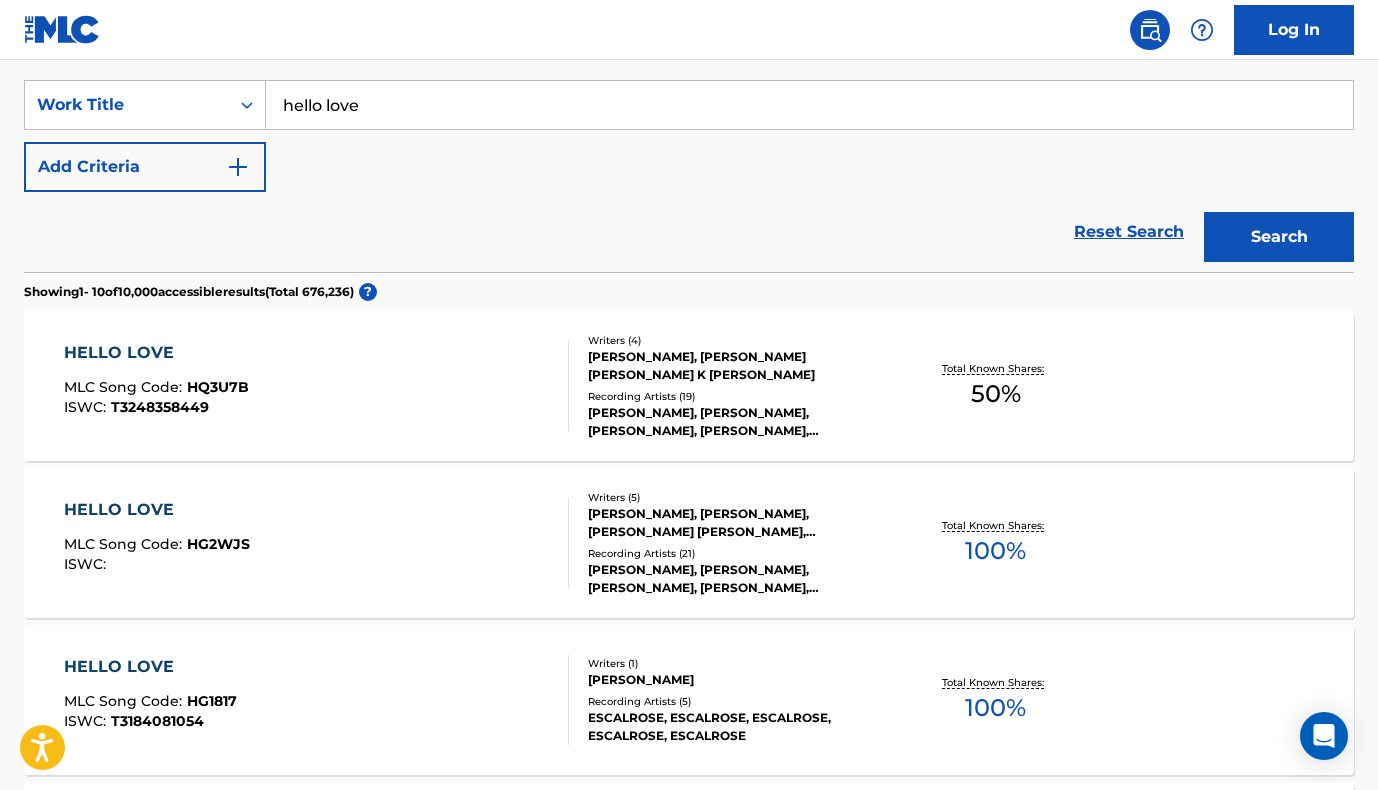 click on "[PERSON_NAME], [PERSON_NAME] [PERSON_NAME] K [PERSON_NAME]" at bounding box center (736, 366) 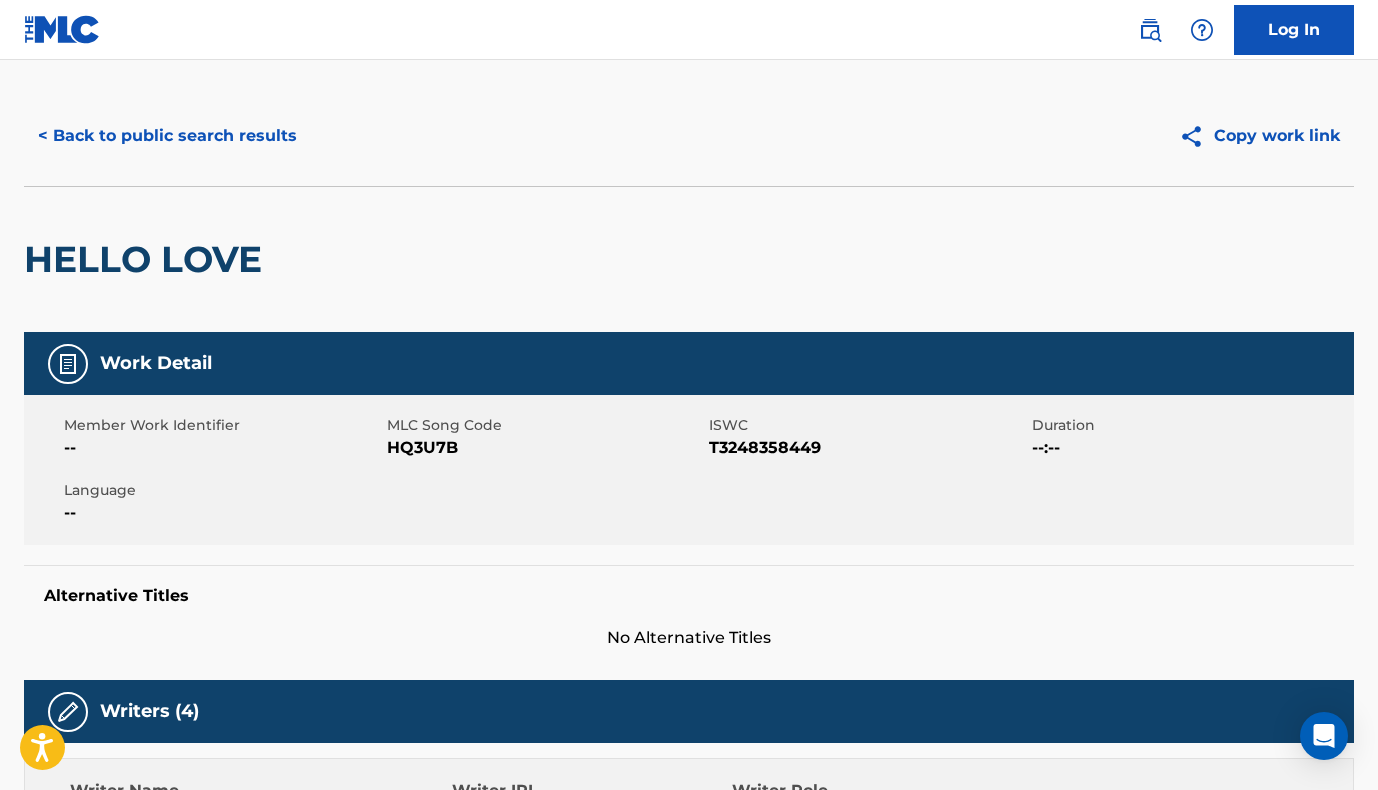 scroll, scrollTop: 0, scrollLeft: 0, axis: both 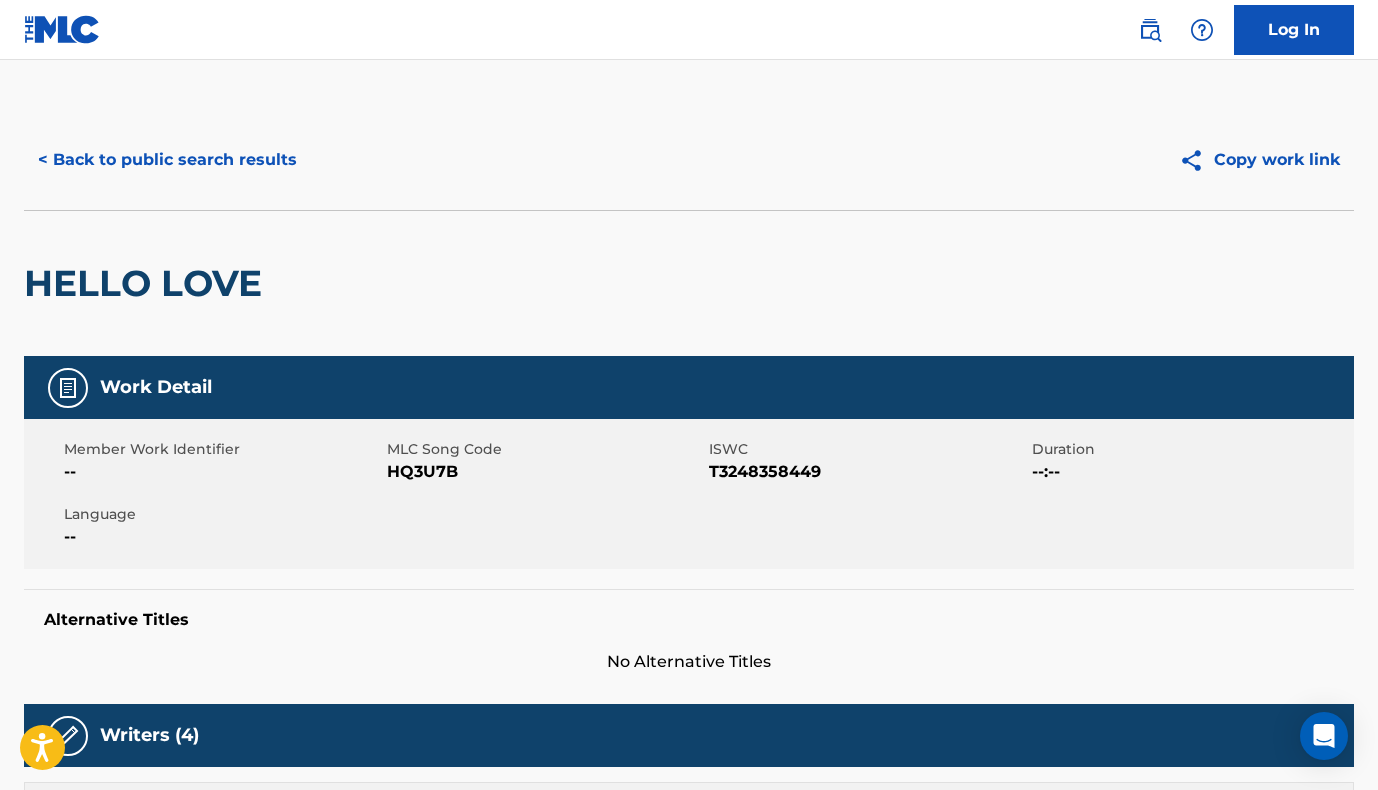 click at bounding box center (62, 29) 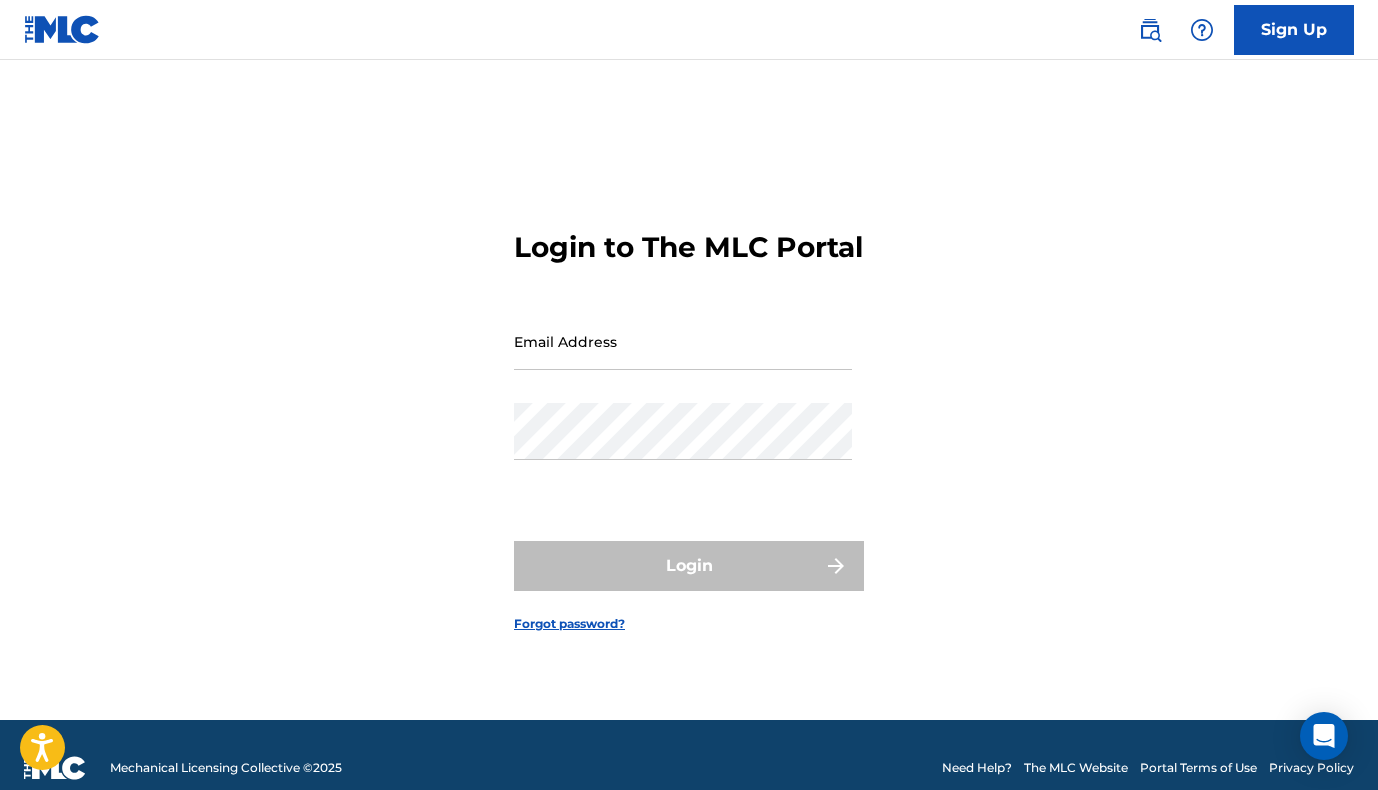 click on "Sign Up" at bounding box center [1294, 30] 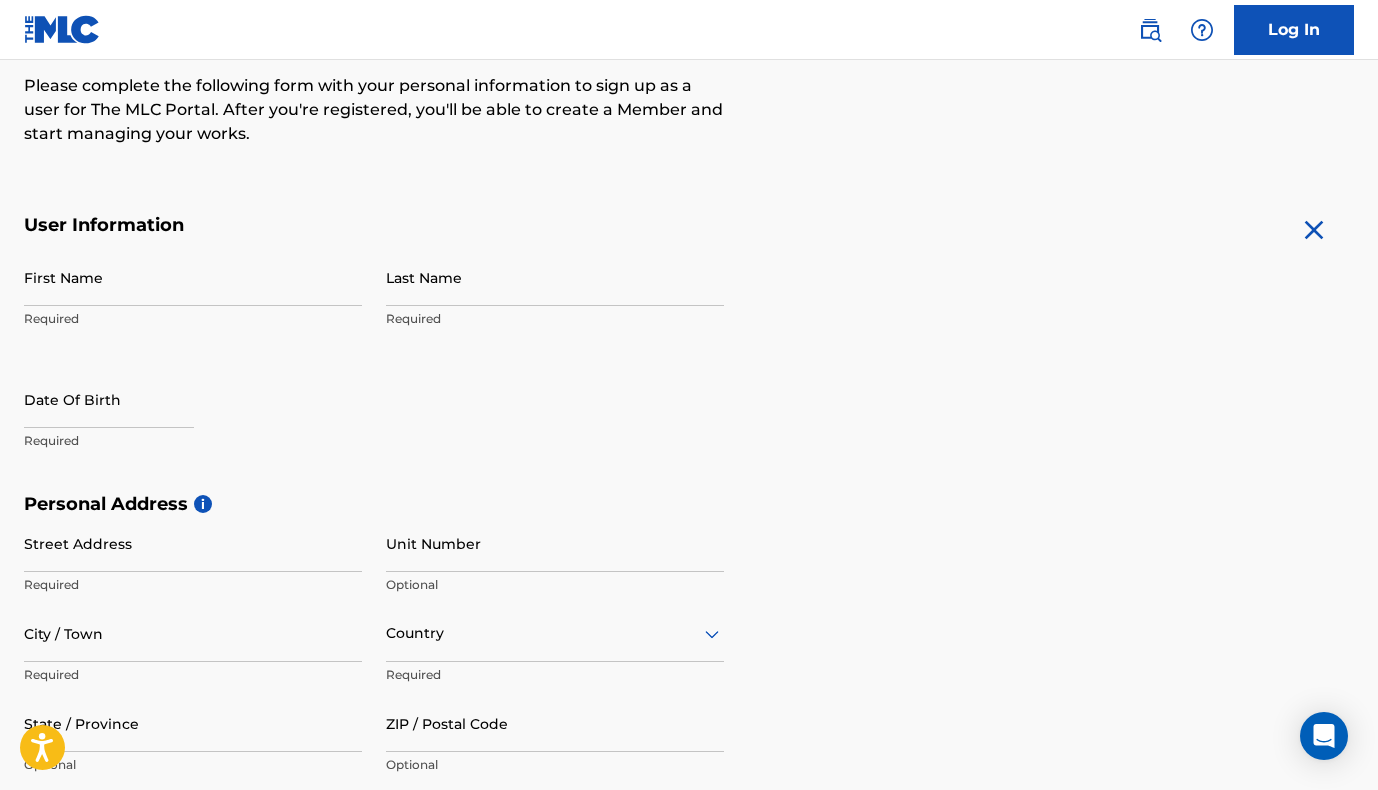 scroll, scrollTop: 270, scrollLeft: 0, axis: vertical 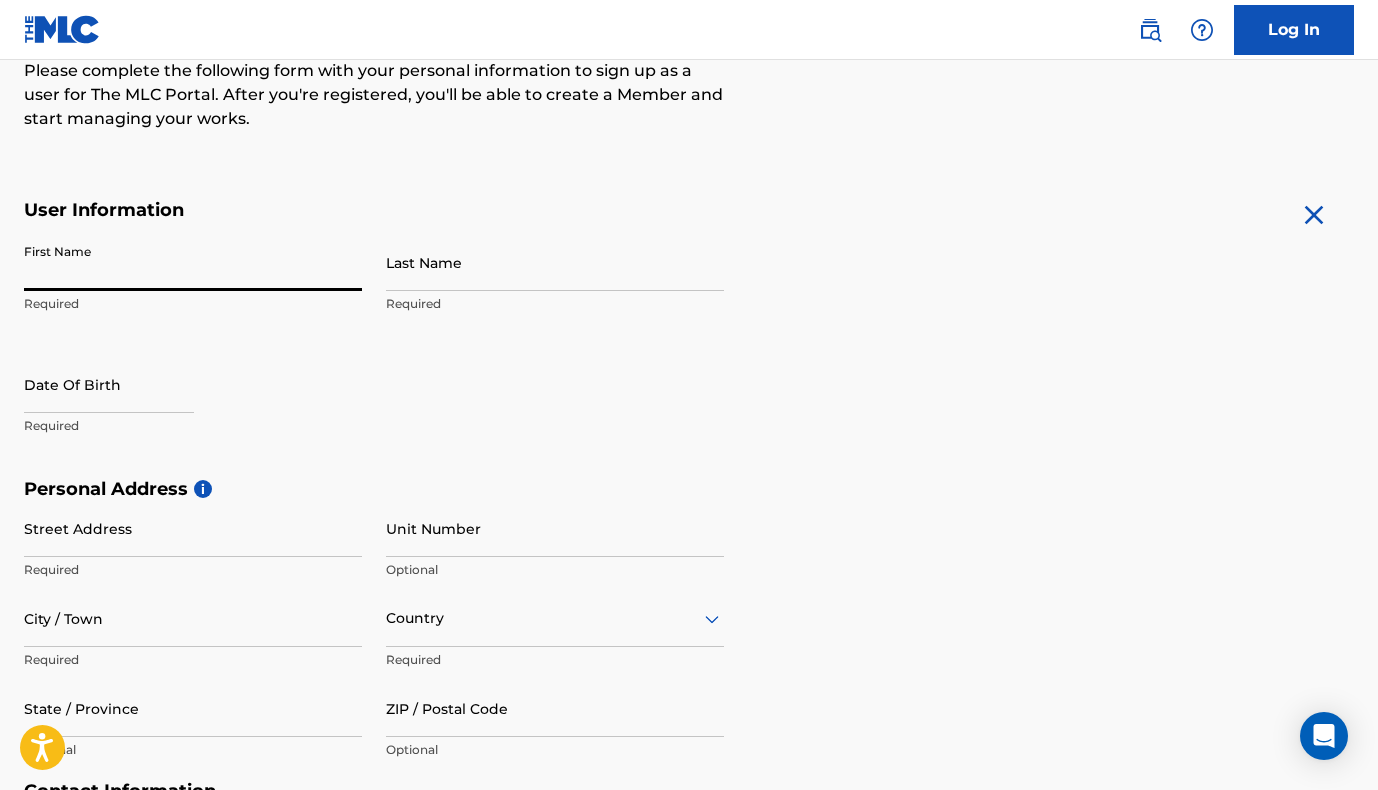 click on "First Name" at bounding box center (193, 262) 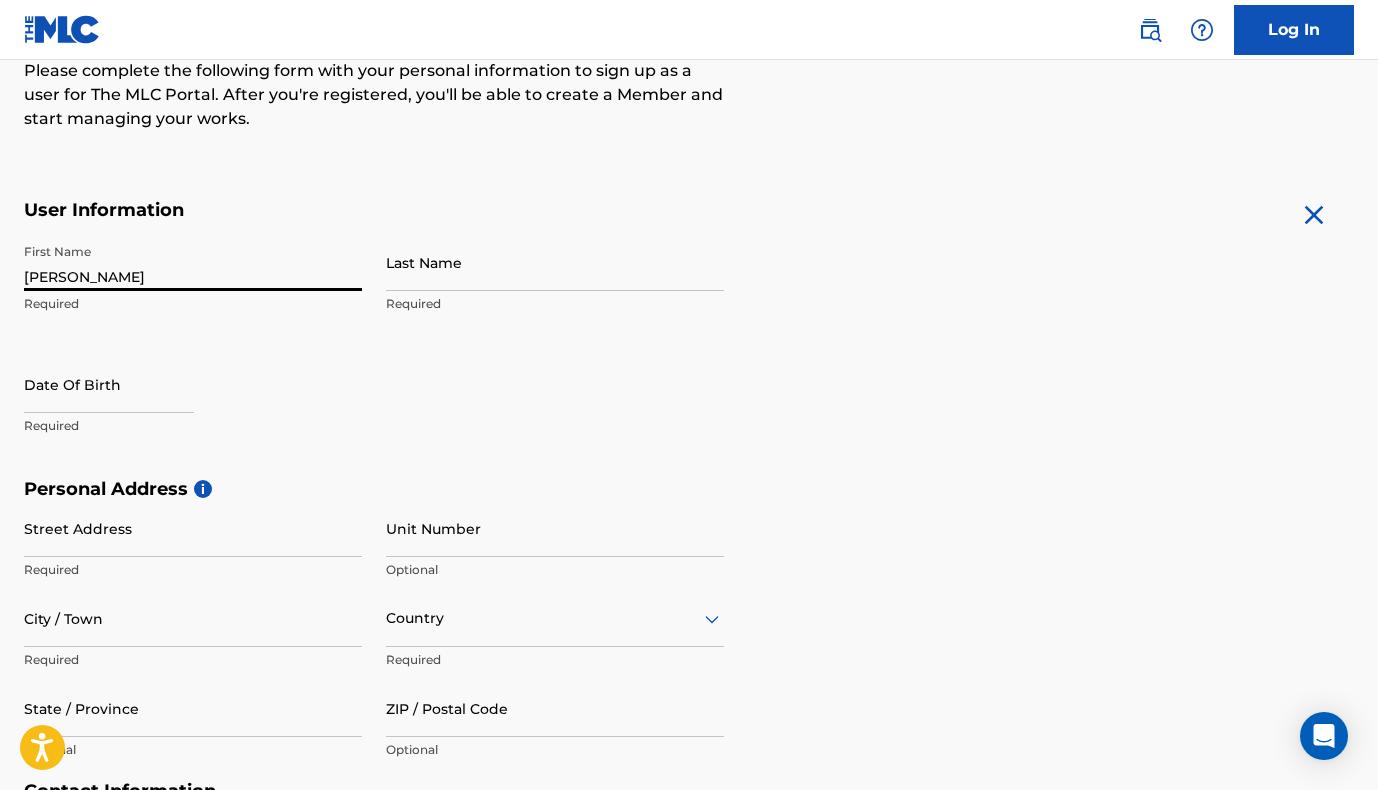 type on "[PERSON_NAME]" 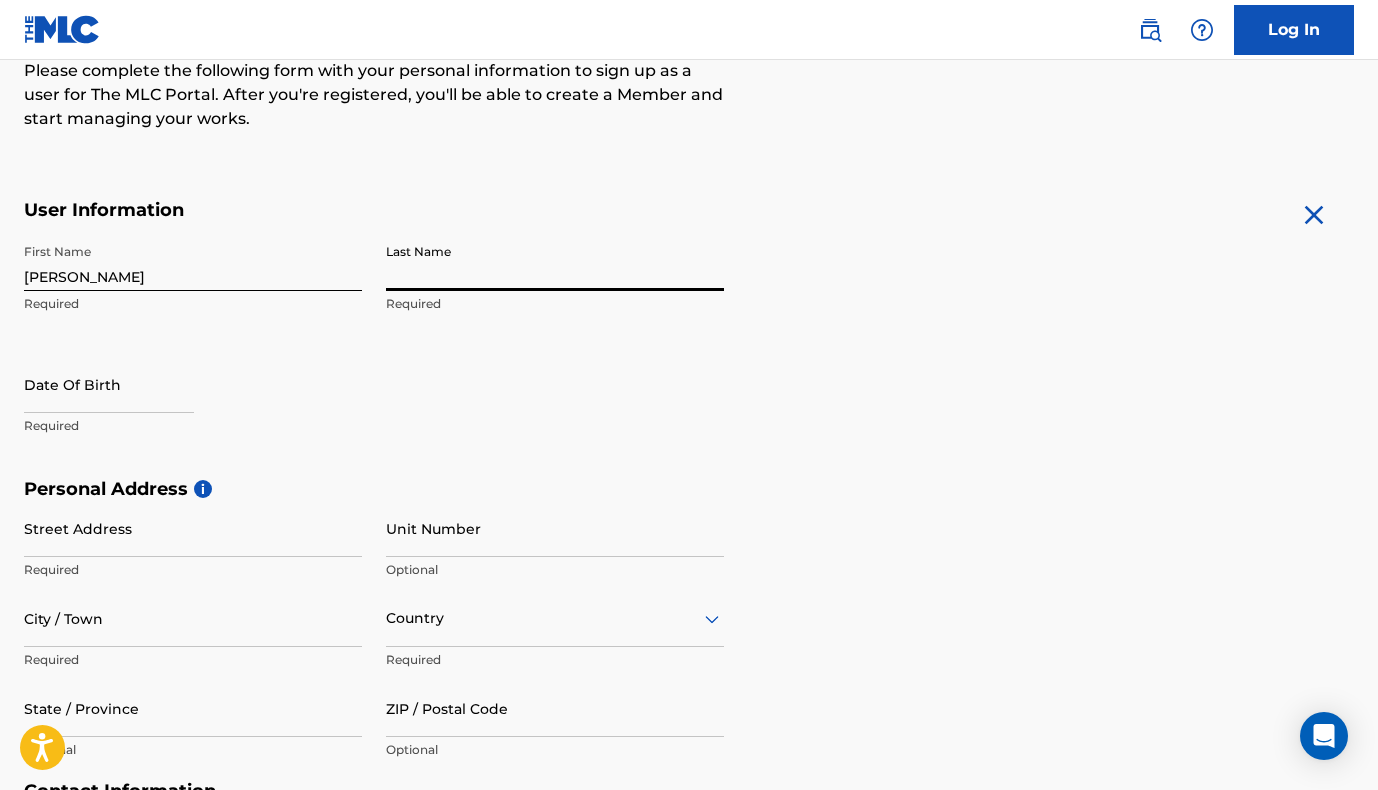 click on "Last Name" at bounding box center (555, 262) 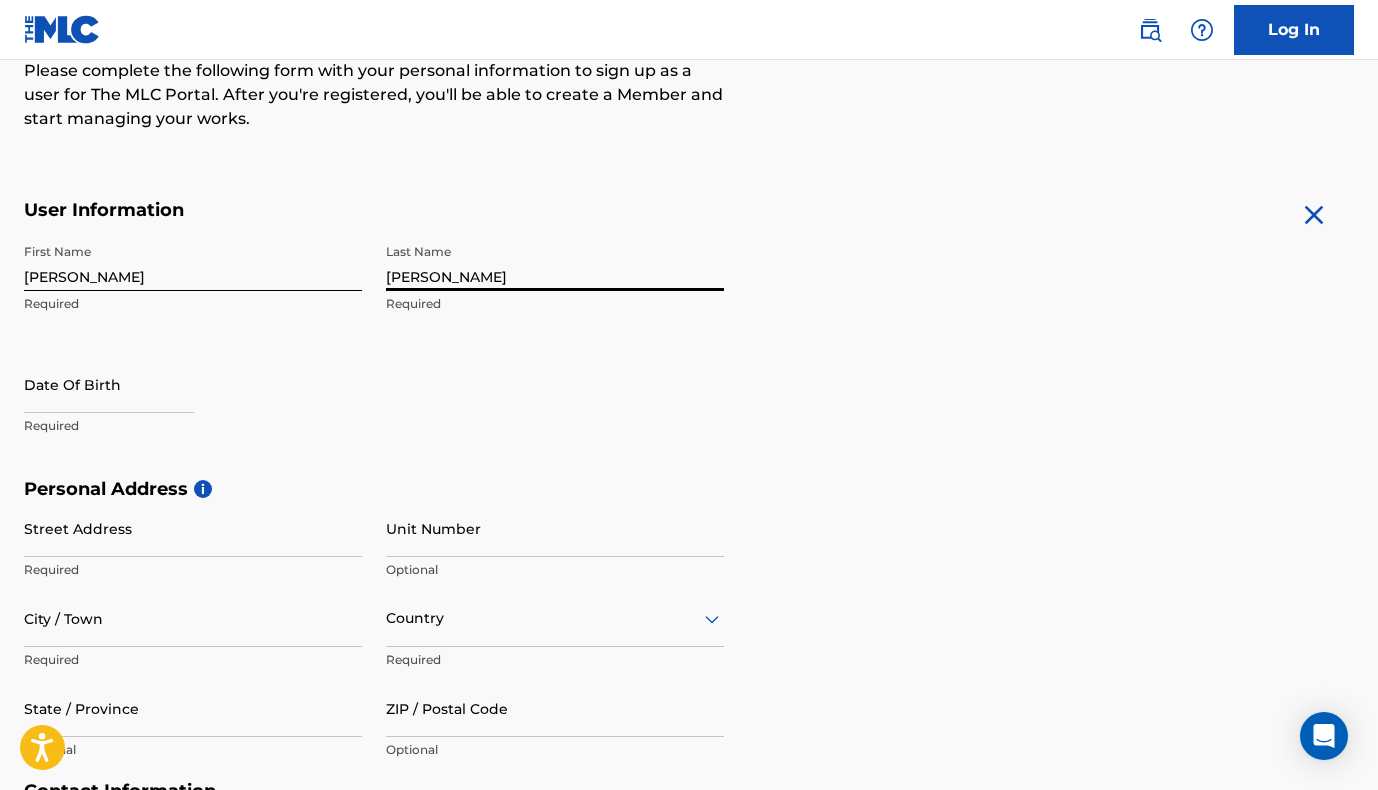 type on "[PERSON_NAME]" 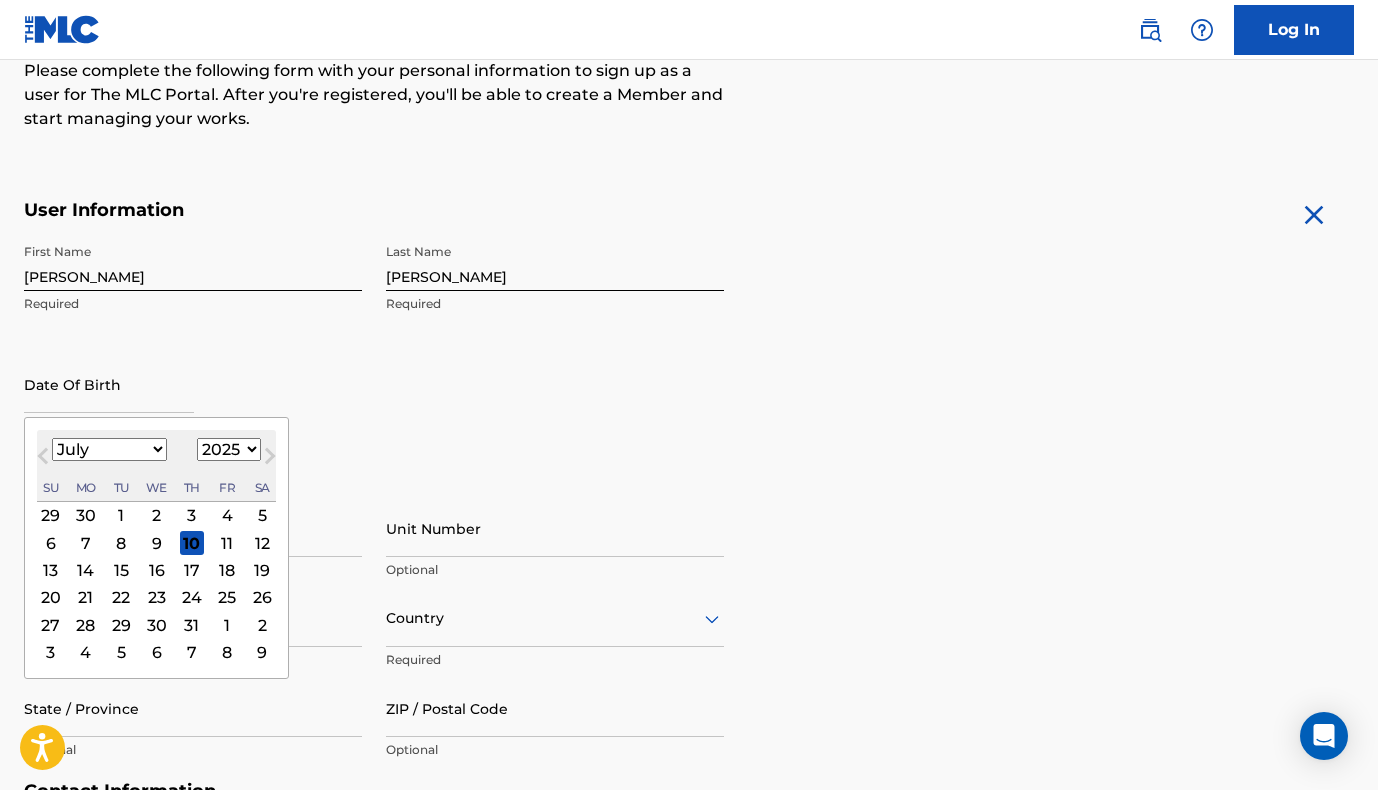 click at bounding box center (109, 384) 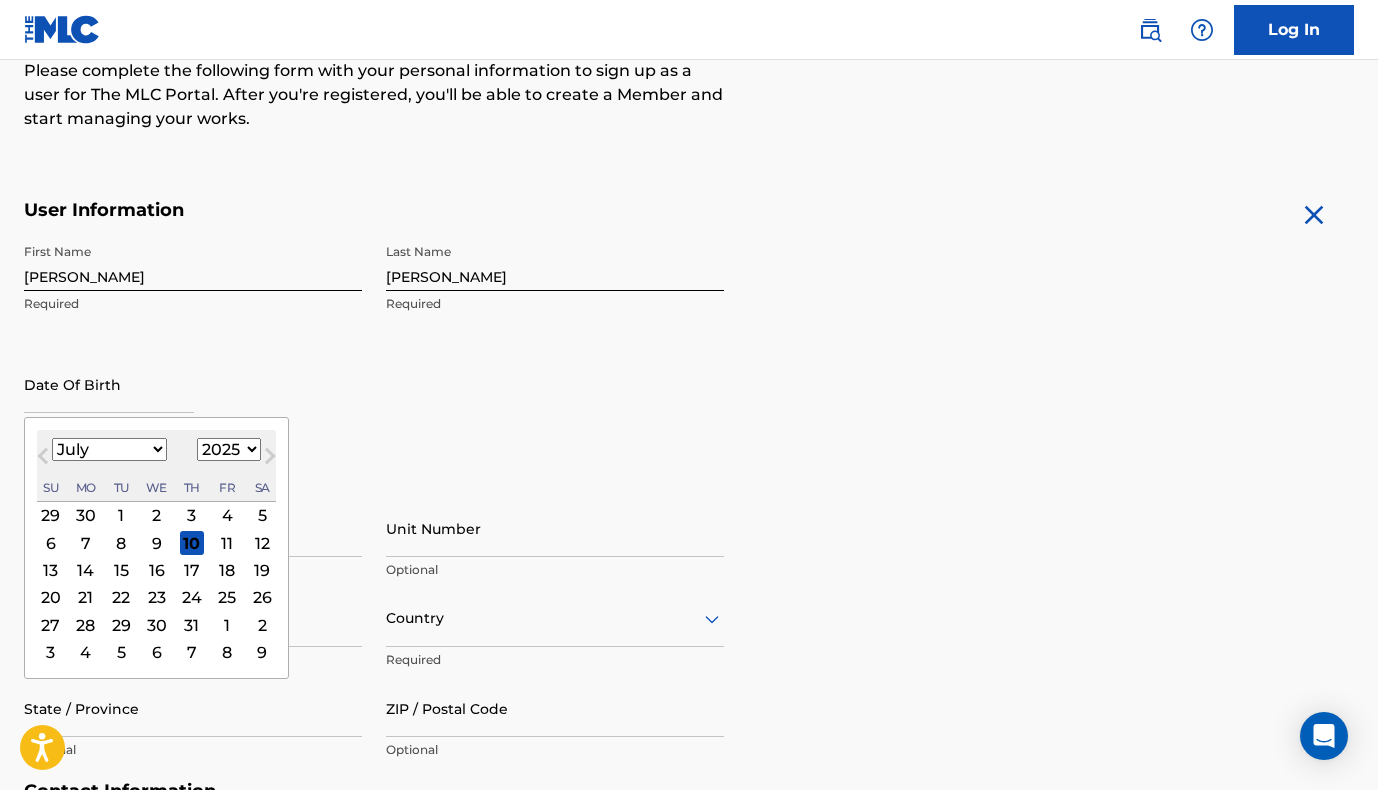 select on "5" 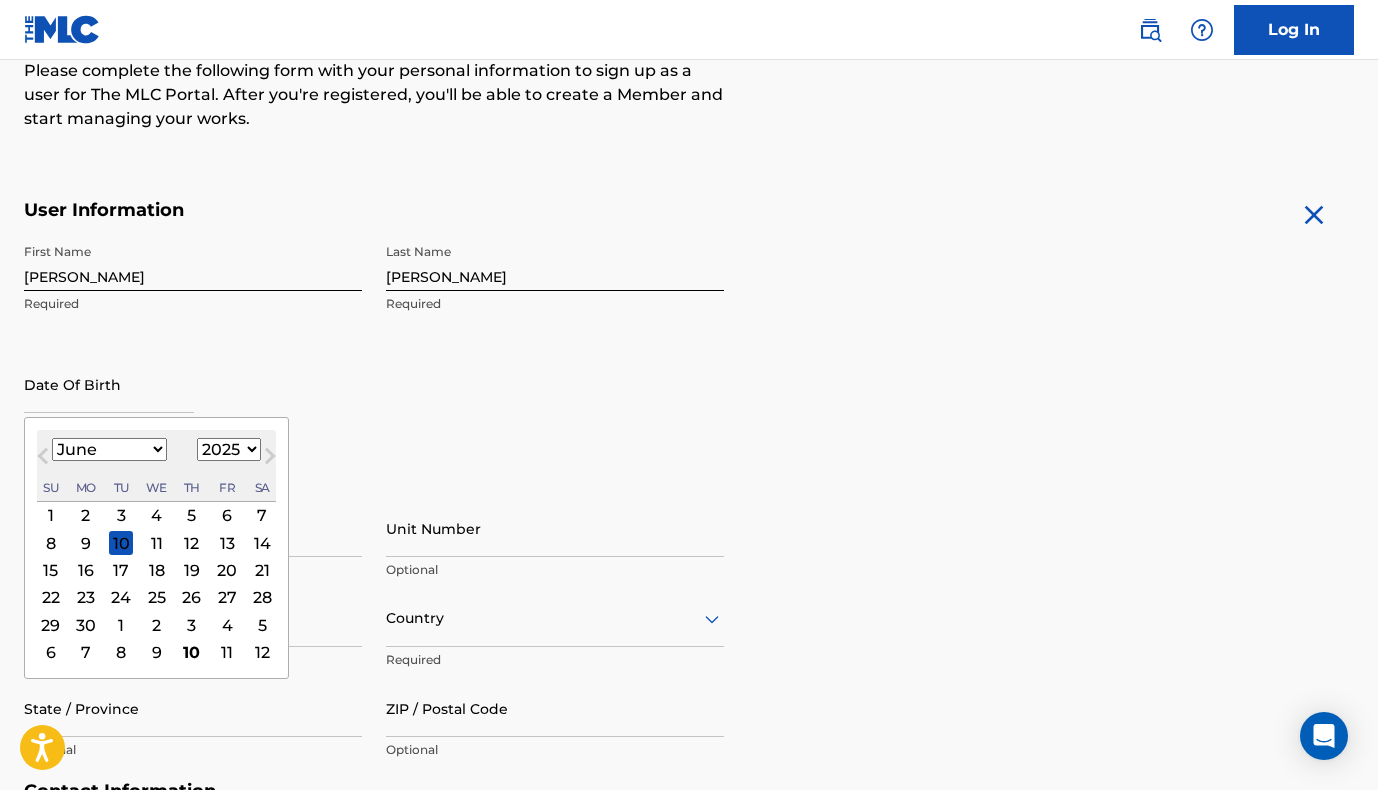 click on "20" at bounding box center [227, 570] 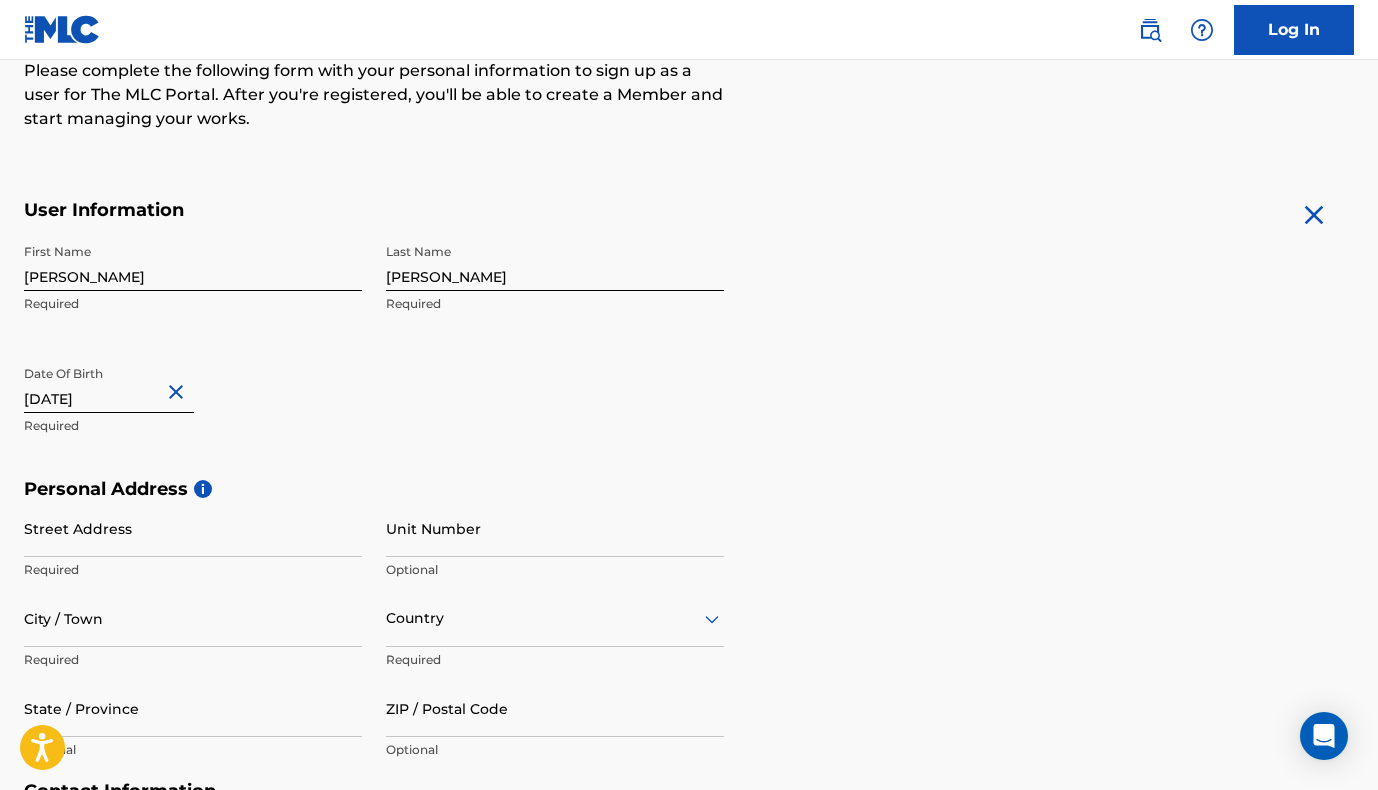 click on "[DATE]" at bounding box center (109, 384) 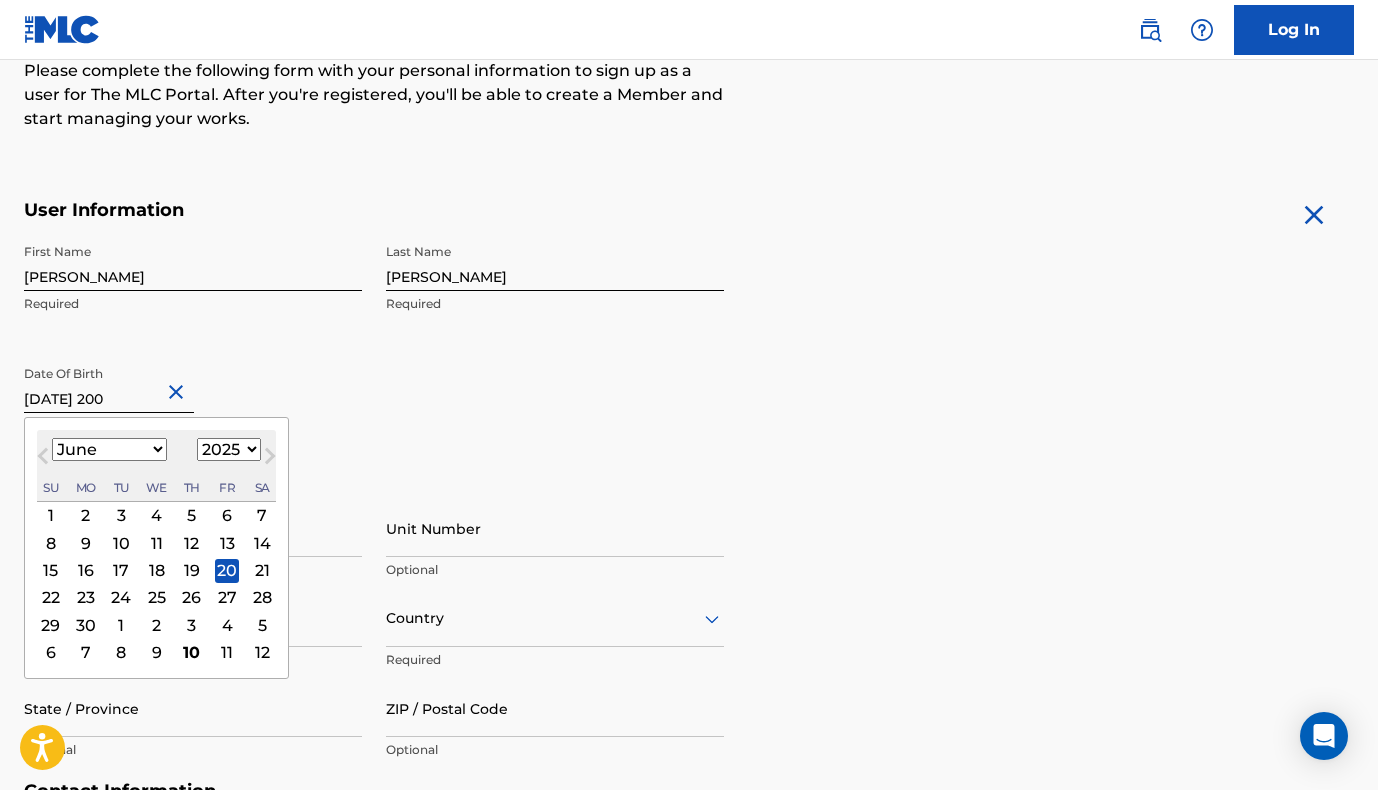 type on "[DATE]" 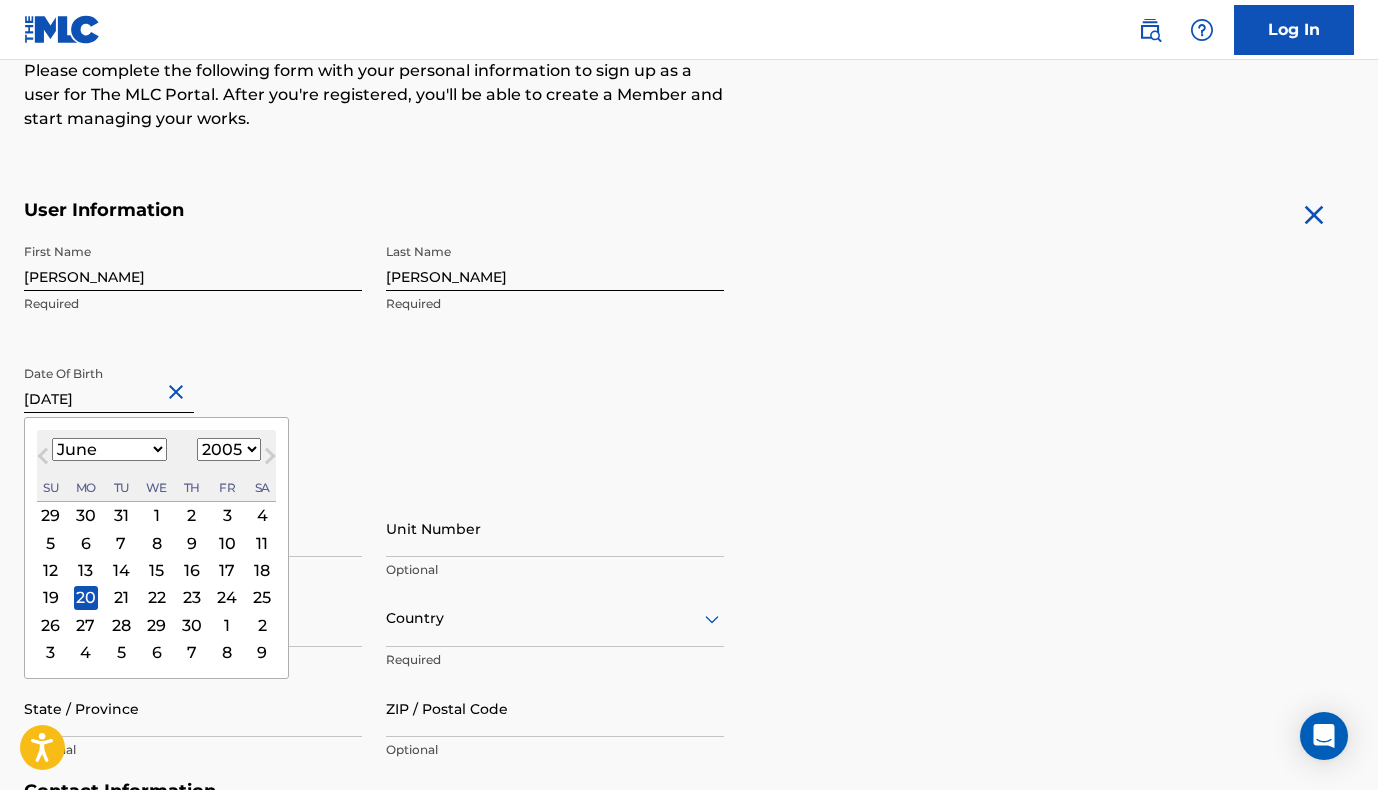 type on "[DATE]" 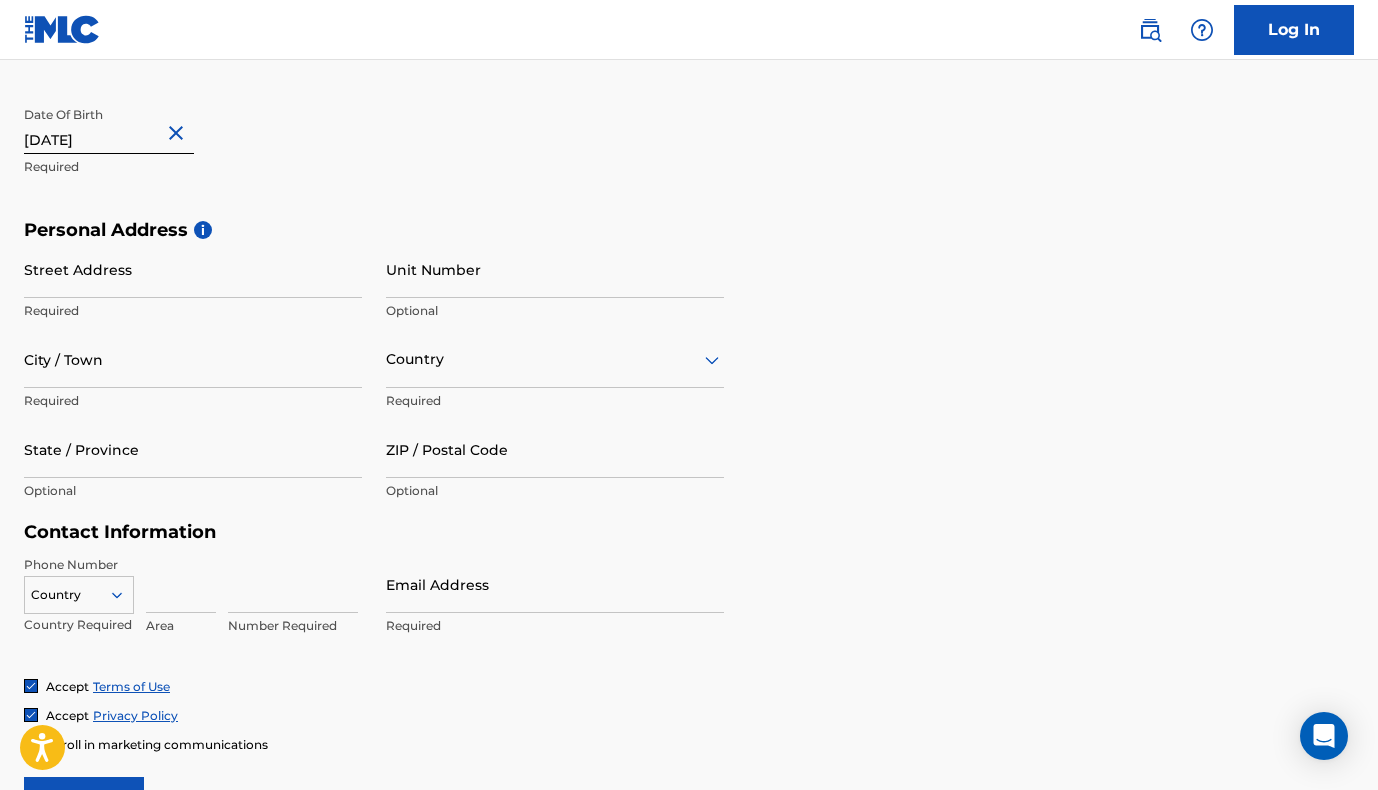 scroll, scrollTop: 535, scrollLeft: 0, axis: vertical 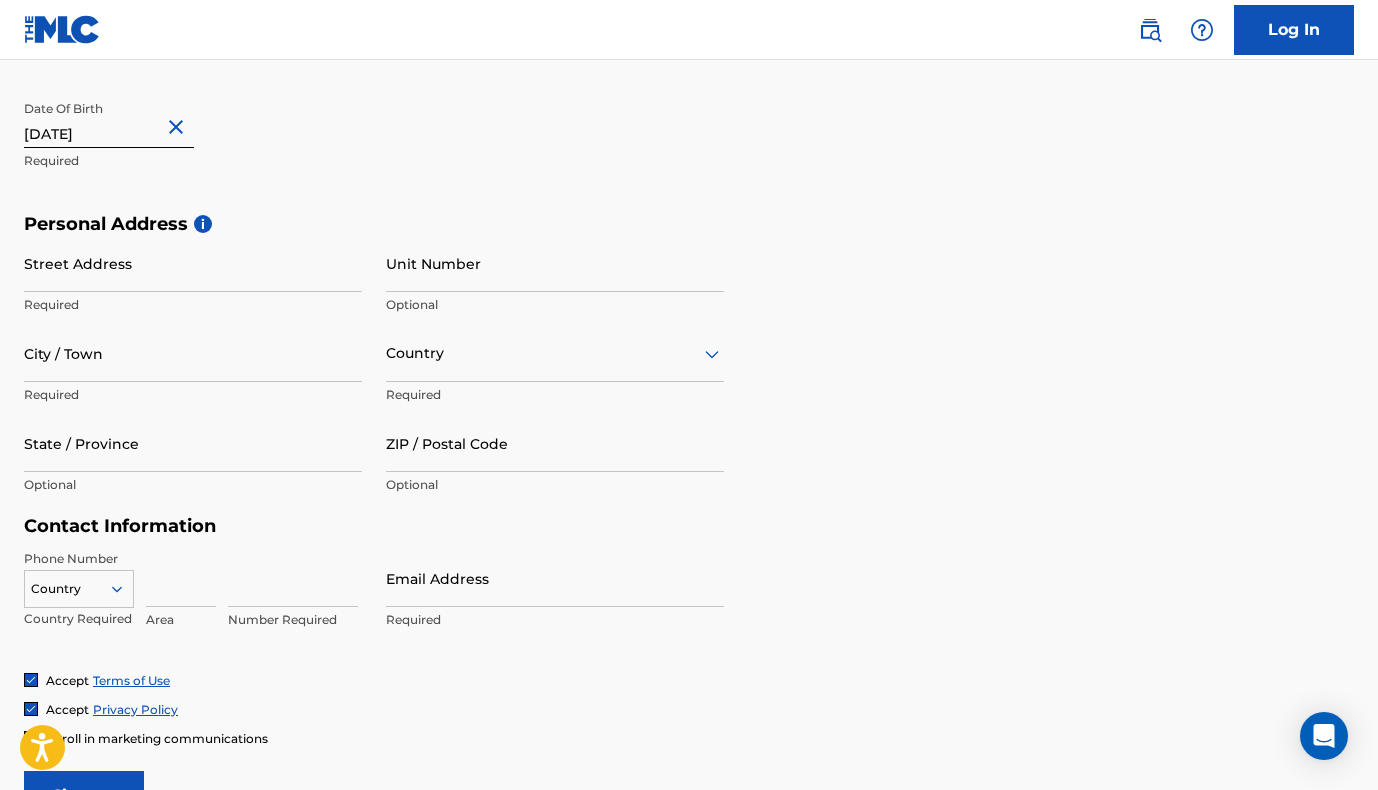 click on "Street Address" at bounding box center [193, 263] 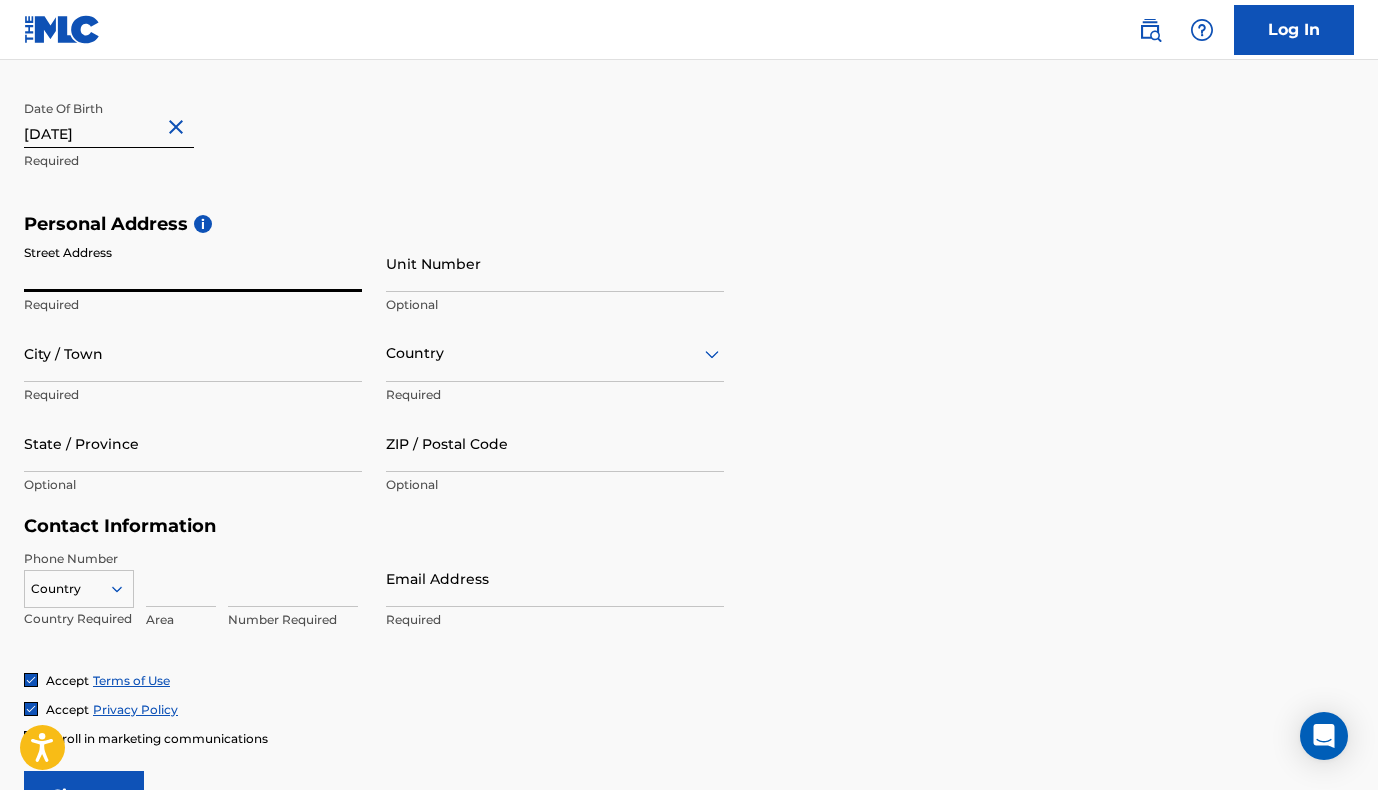 type on "[STREET_ADDRESS]" 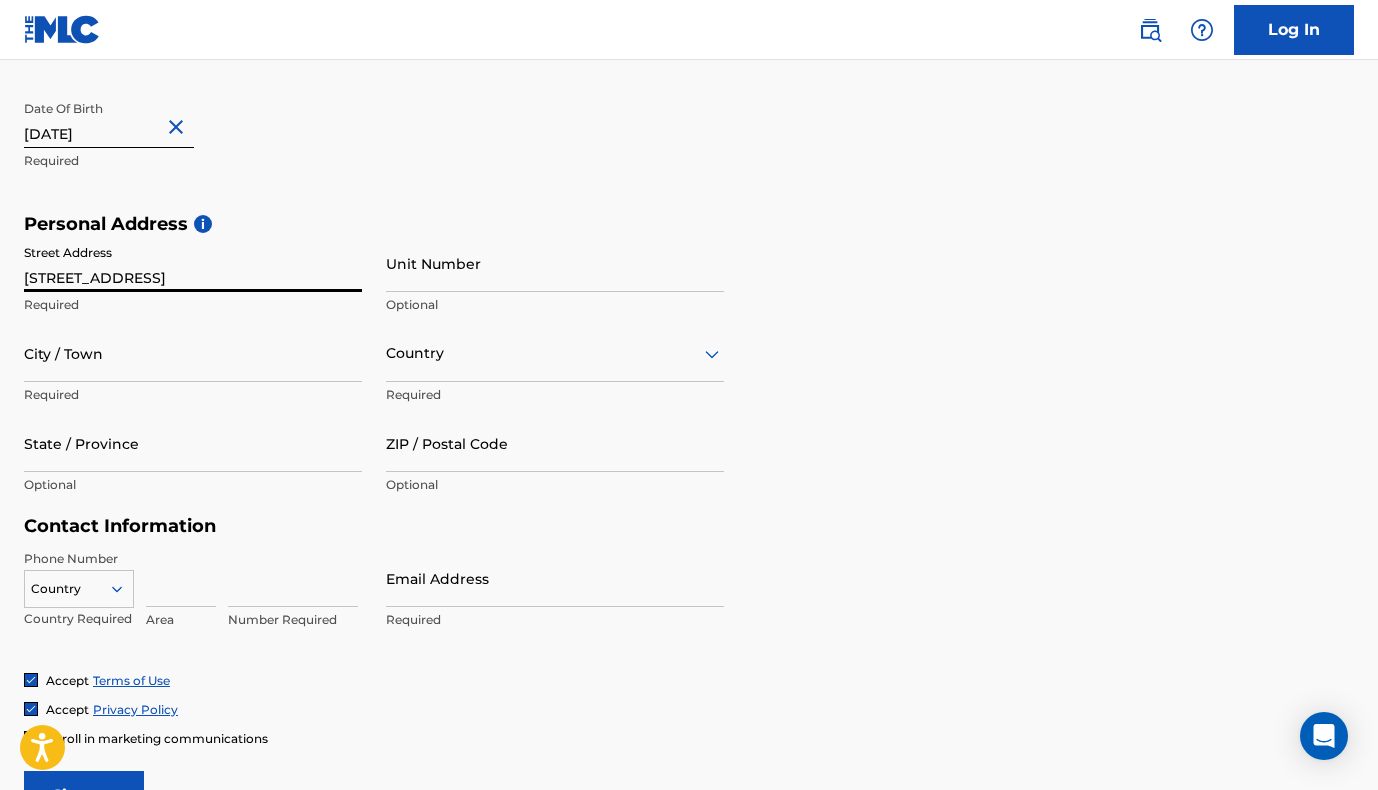 type on "[GEOGRAPHIC_DATA]" 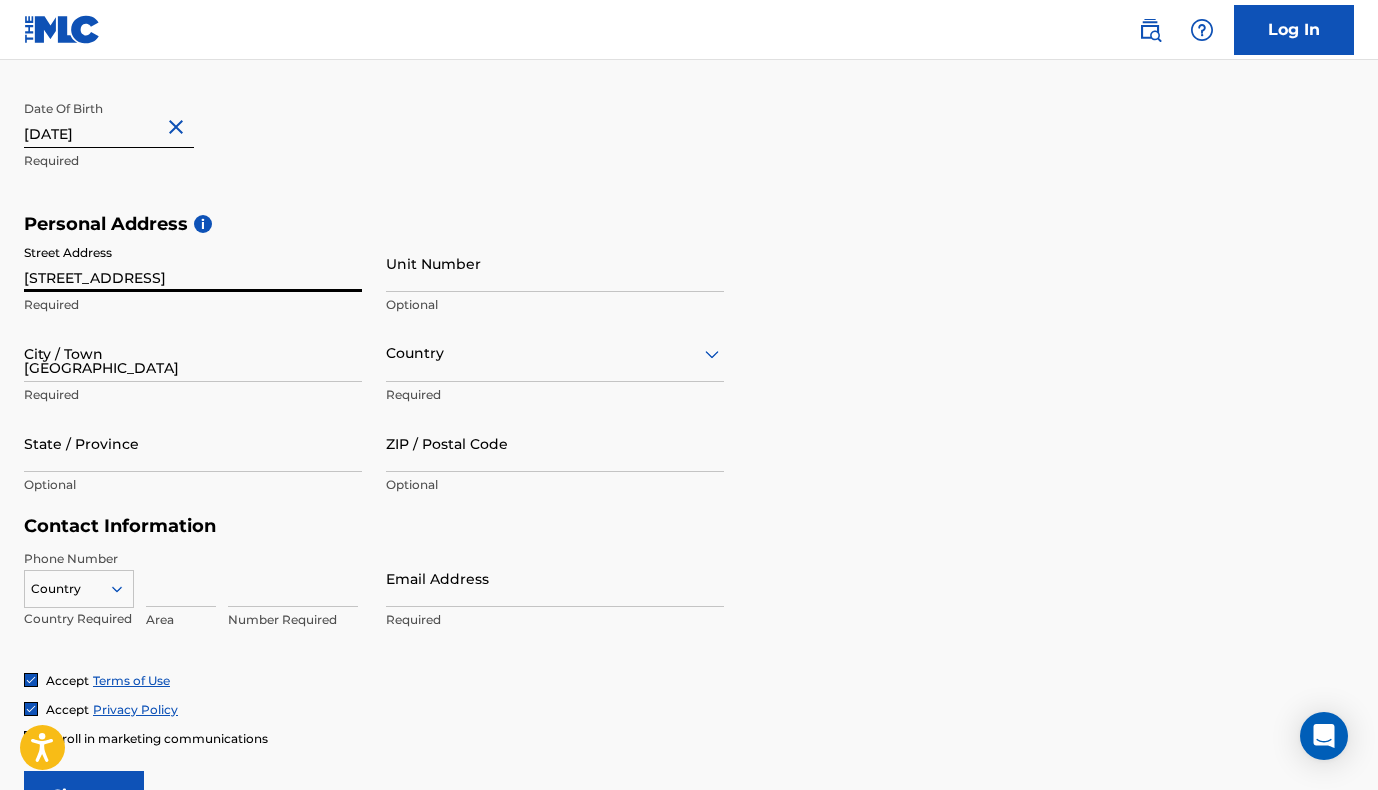 type on "[GEOGRAPHIC_DATA]" 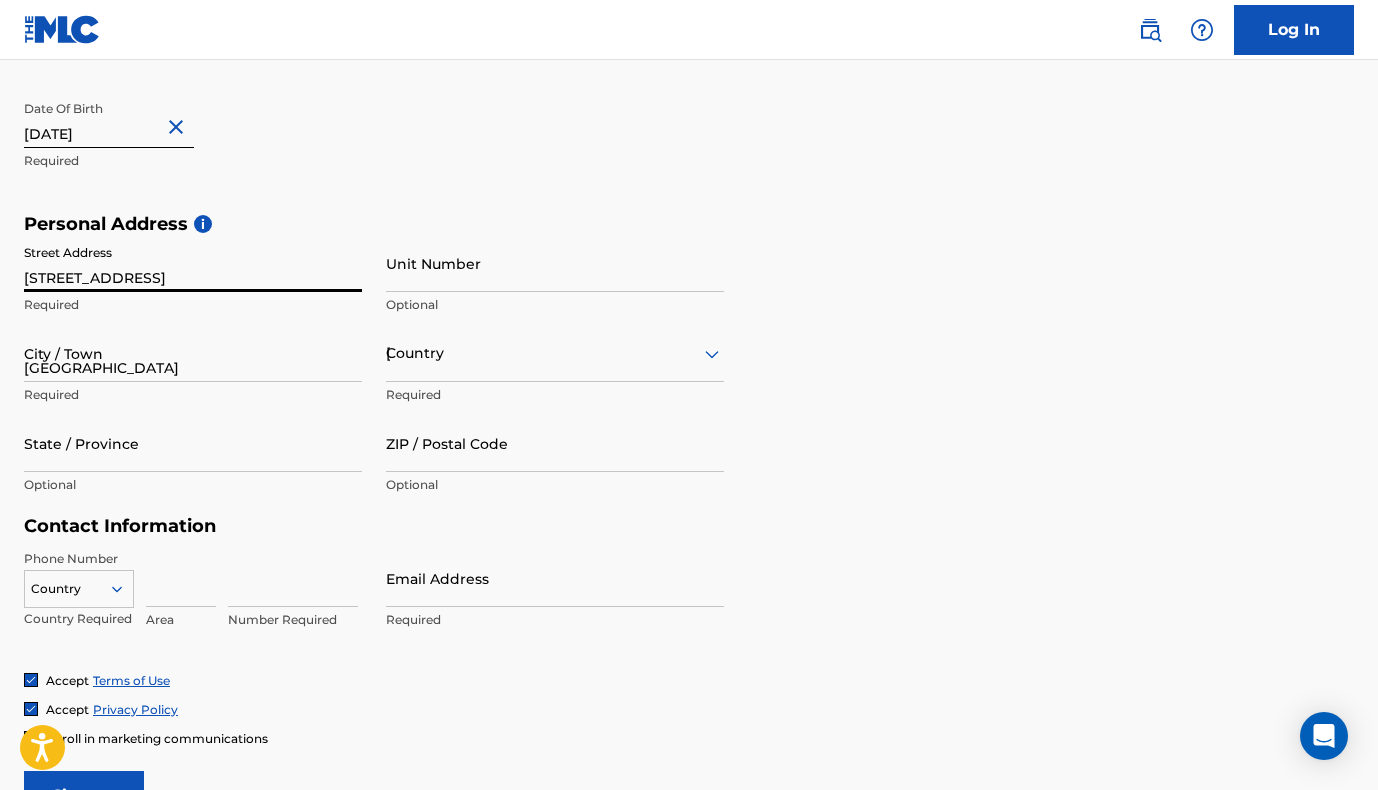 type on "CA" 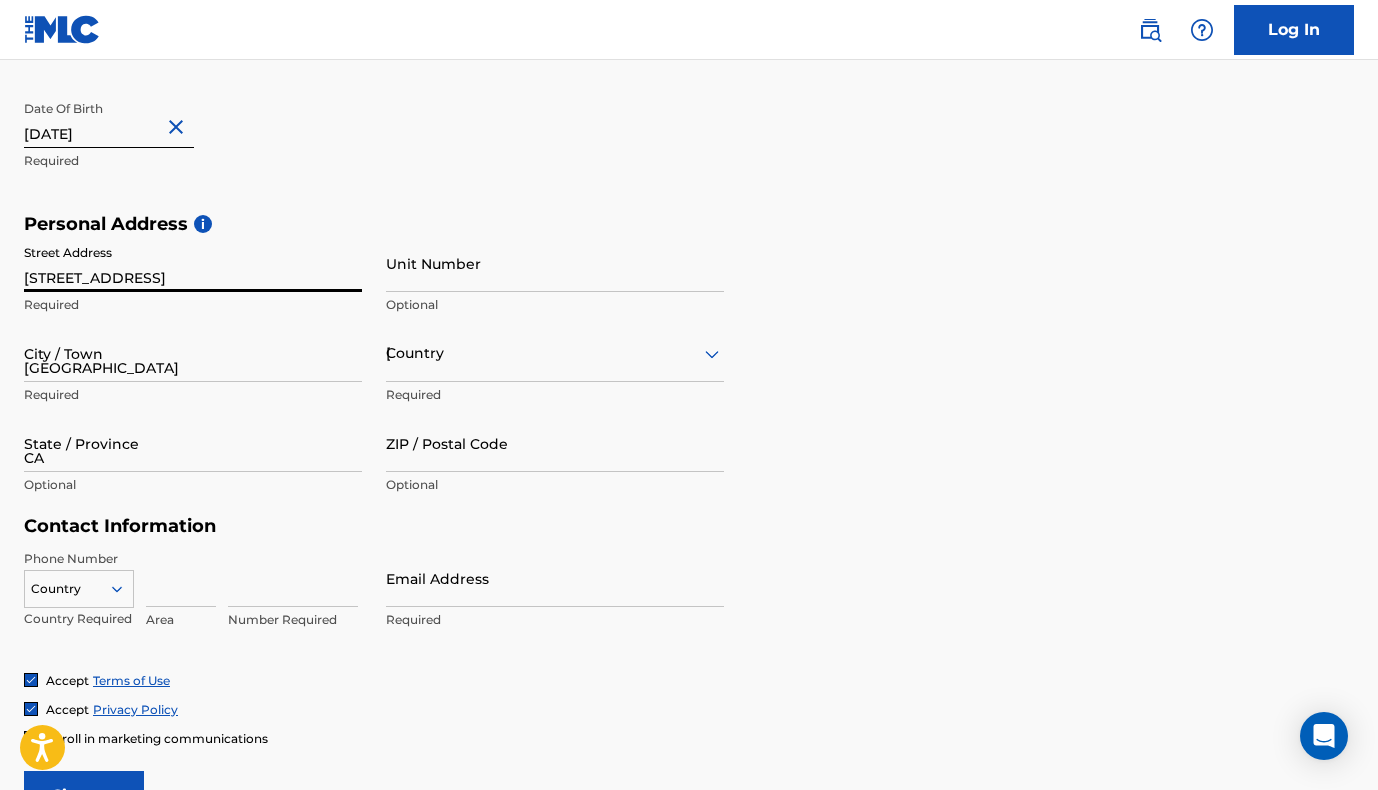 type on "91423" 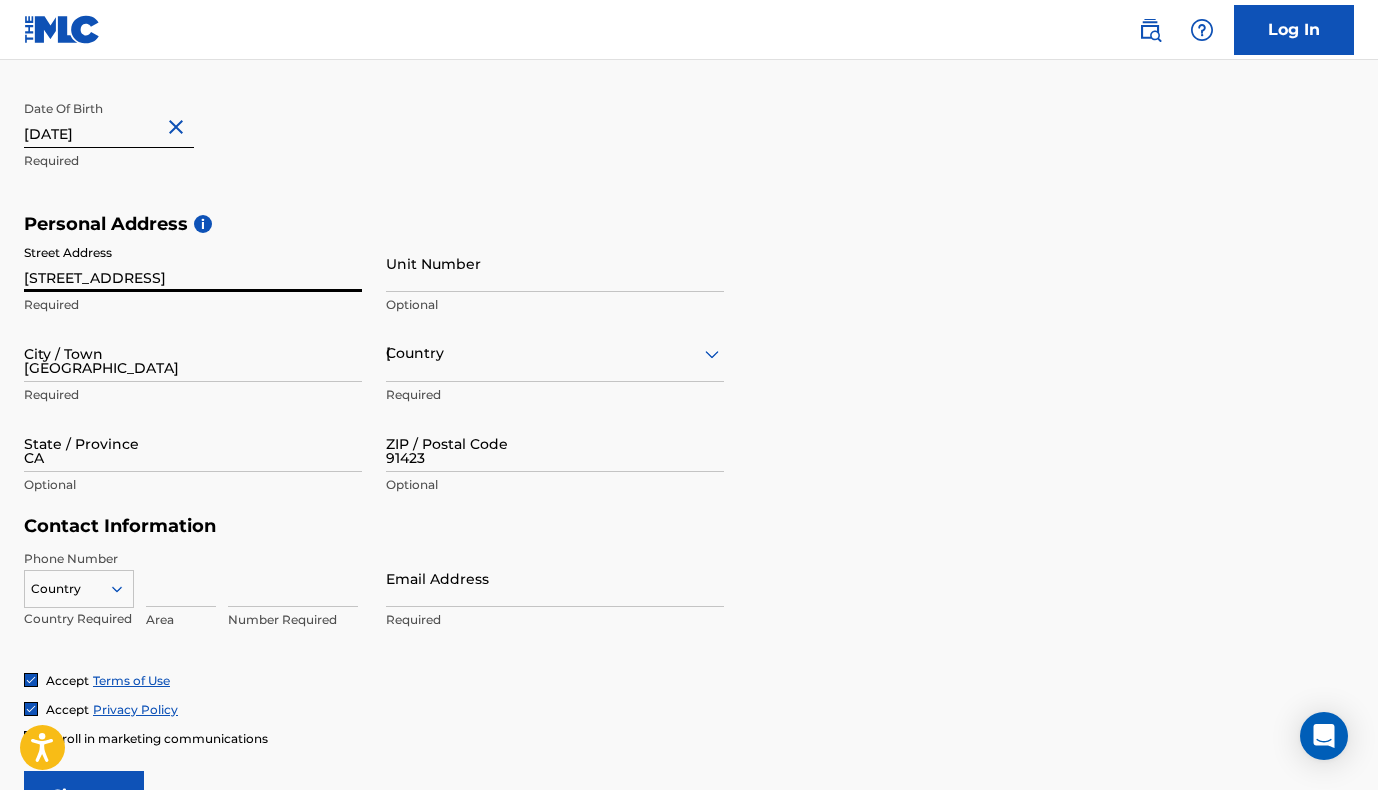 type on "1" 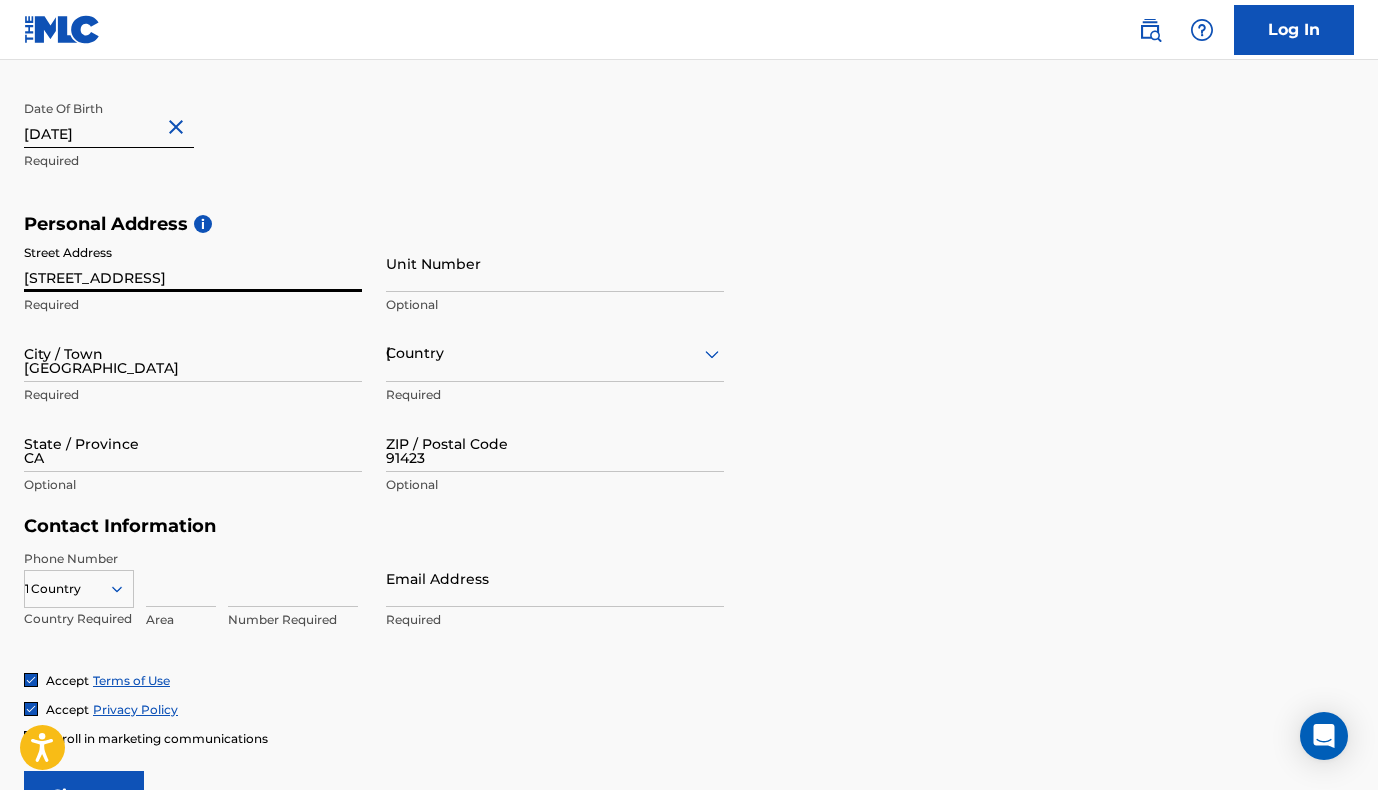 type on "310" 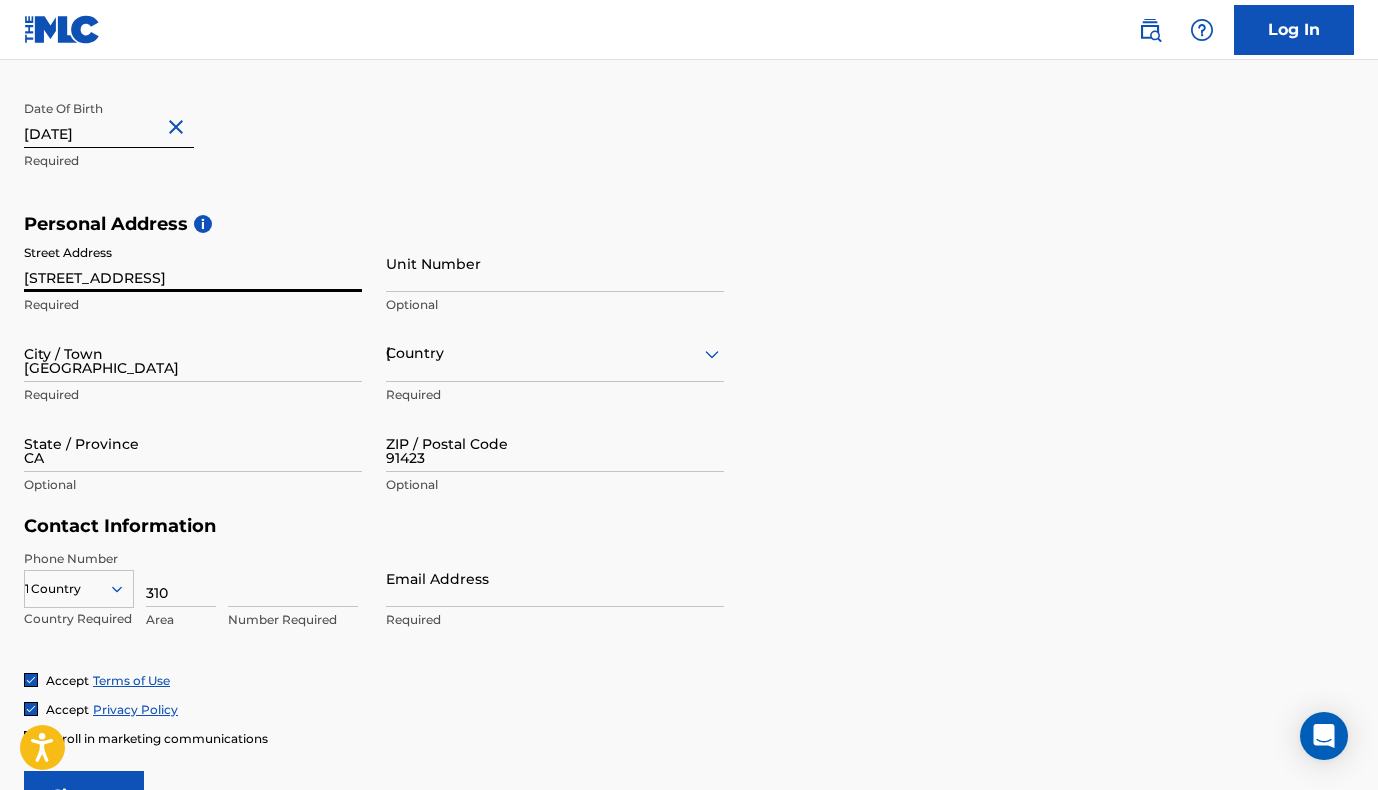 type on "2662606" 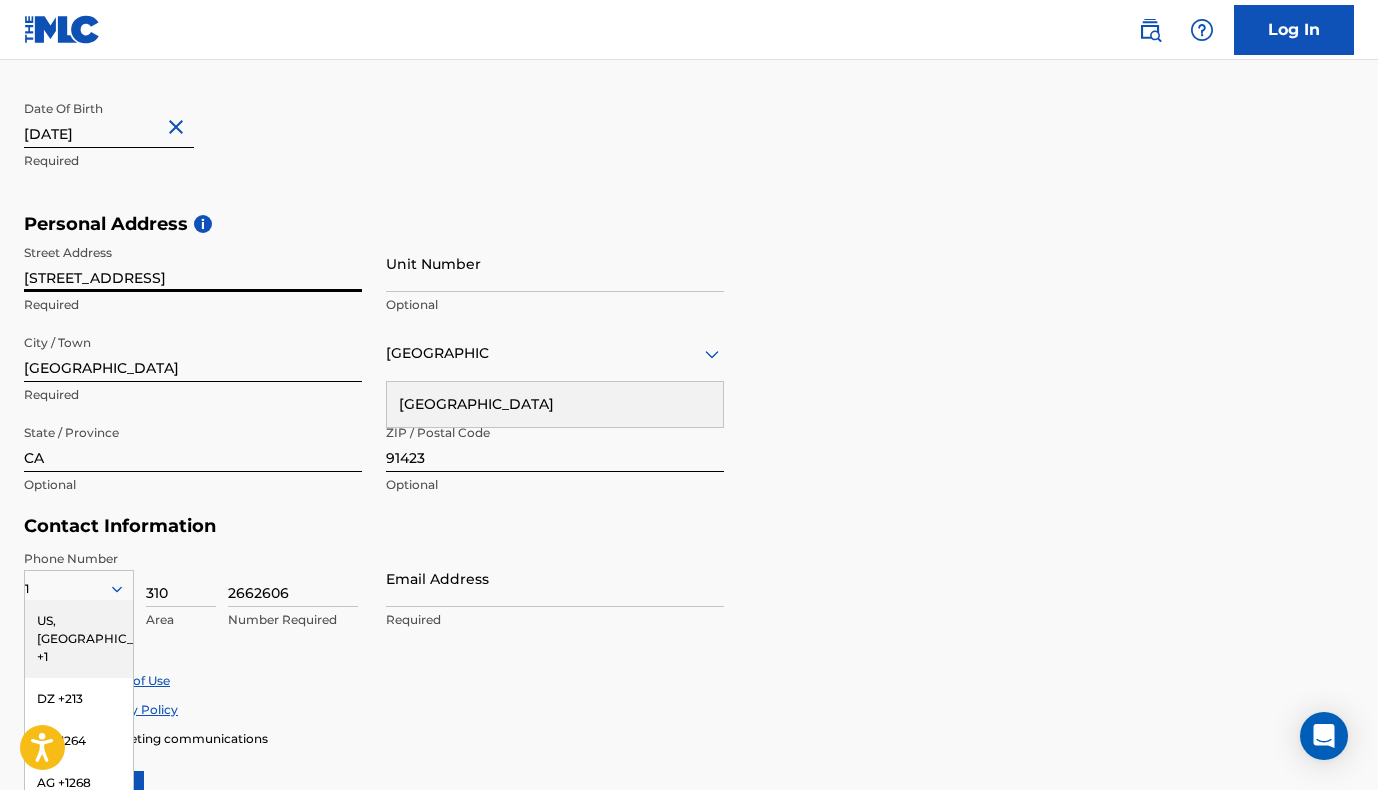 scroll, scrollTop: 645, scrollLeft: 0, axis: vertical 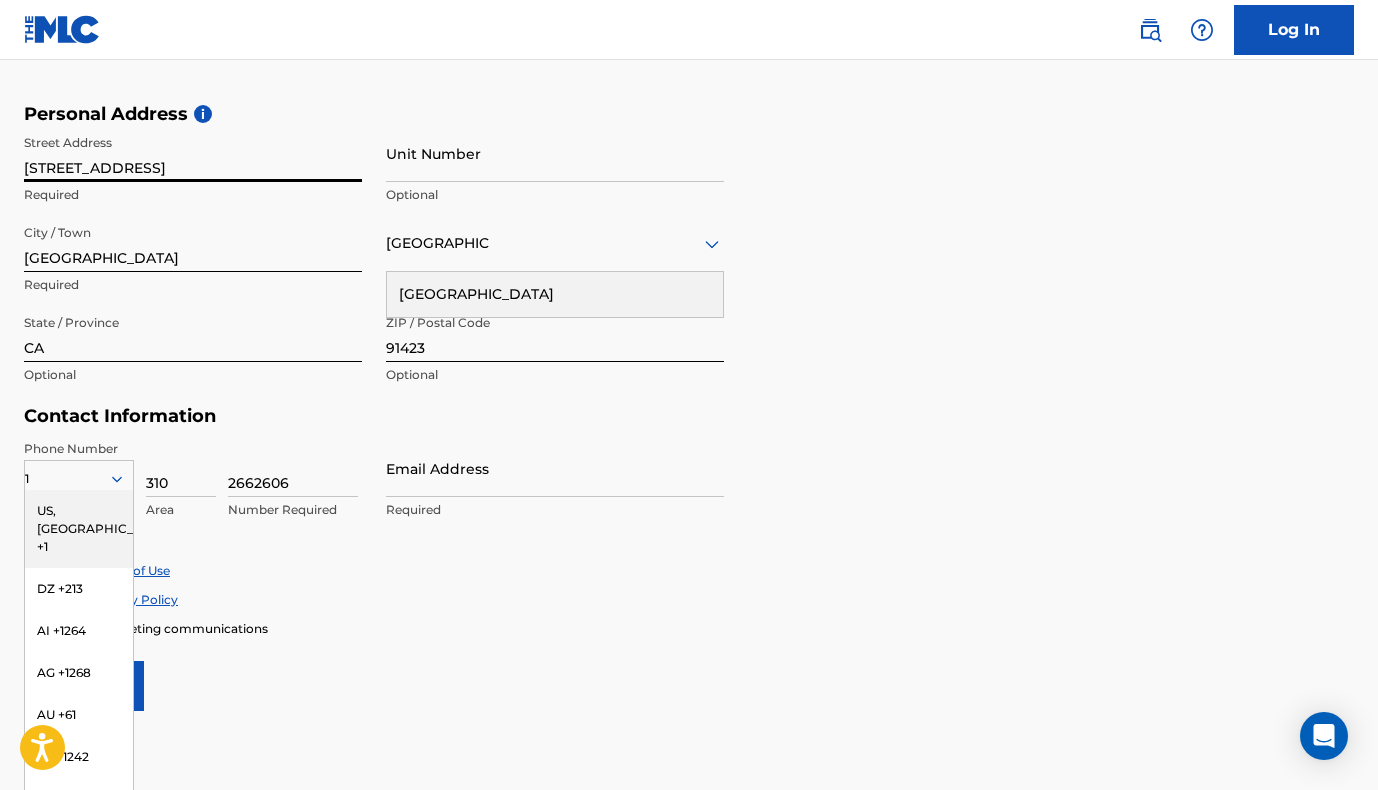 click on "User Information First Name [PERSON_NAME] Required Last Name [PERSON_NAME] Required Date Of Birth [DEMOGRAPHIC_DATA] Required Personal Address i Street Address [STREET_ADDRESS] Required Unit Number Optional City / Town [GEOGRAPHIC_DATA] Required [GEOGRAPHIC_DATA] [GEOGRAPHIC_DATA] Required State / Province [GEOGRAPHIC_DATA] Optional ZIP / Postal Code 91423 Optional Contact Information Phone Number [GEOGRAPHIC_DATA] +1 DZ +213 AI +1264 AG +1268 AU +61 BS +1242 BB +1246 BZ +501 BM +1441 BO +591 KY +1345 DM +1767 DO +1809 ER +291 ET +251 GA +241 GD +1473 IN +91 JM +1876 JP +81 LV +371 LB +961 LR +231 LY +218 MG +261 FM +691 ME, RS +381 MS +[GEOGRAPHIC_DATA] +212 NL +31 PE +51 PT +351 KN +1869 LC +1758 VC +1784 SN +221 SK +421 CH +41 TT +1868 TN +216 TC +1649 AE +971 VG +1284 WF +681 Country Required 310 Area 2662606 Number Required Email Address Required Accept Terms of Use Accept Privacy Policy Enroll in marketing communications Sign up" at bounding box center [689, 267] 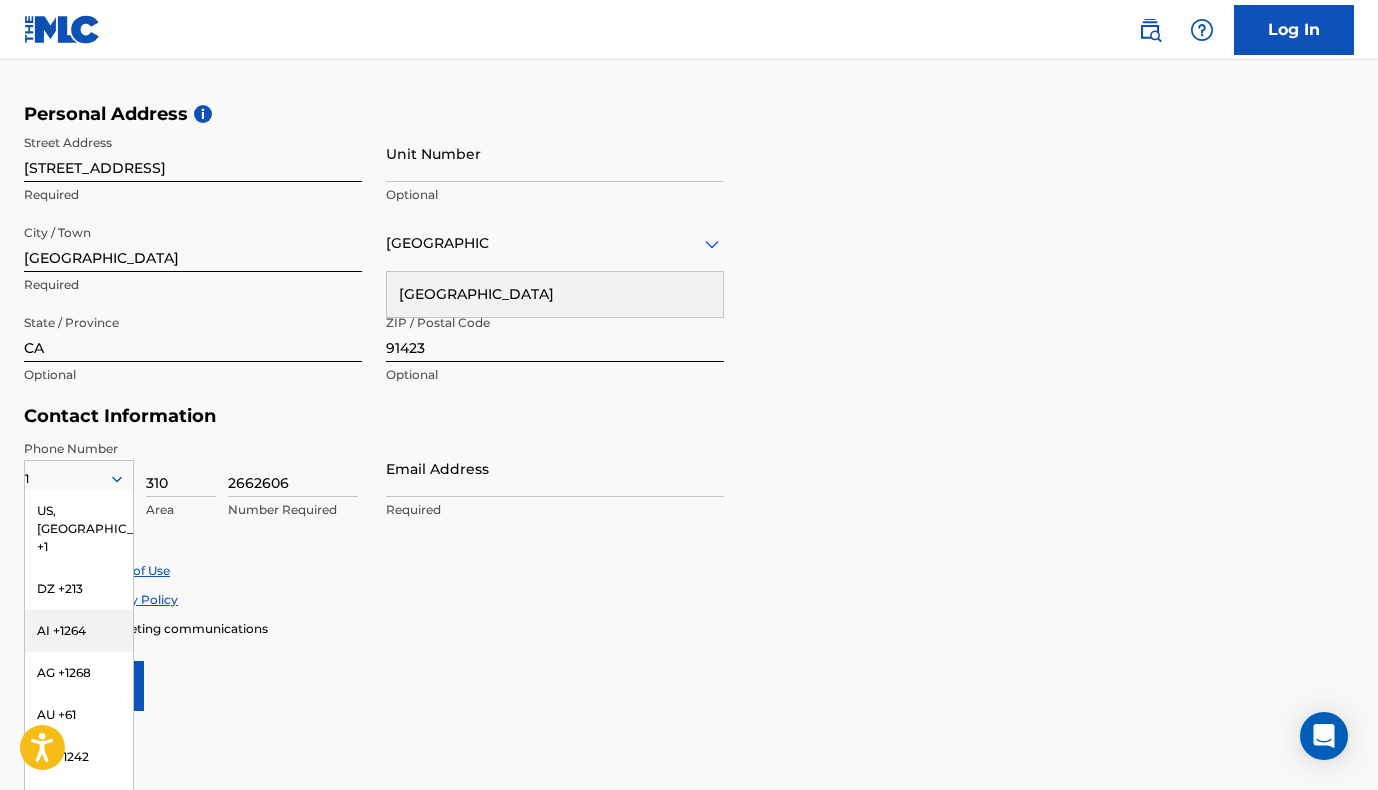 click on "Enroll in marketing communications" at bounding box center (689, 628) 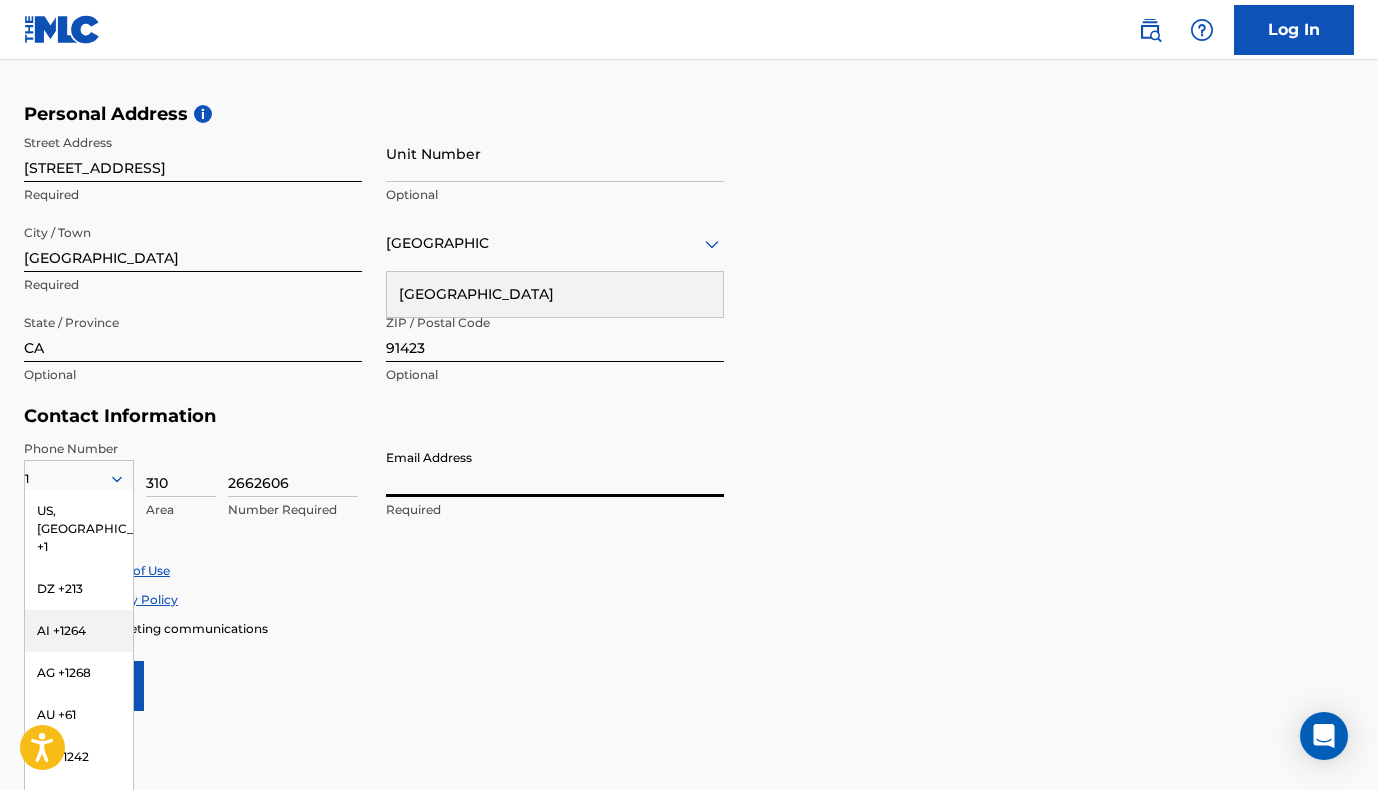click on "Email Address" at bounding box center (555, 468) 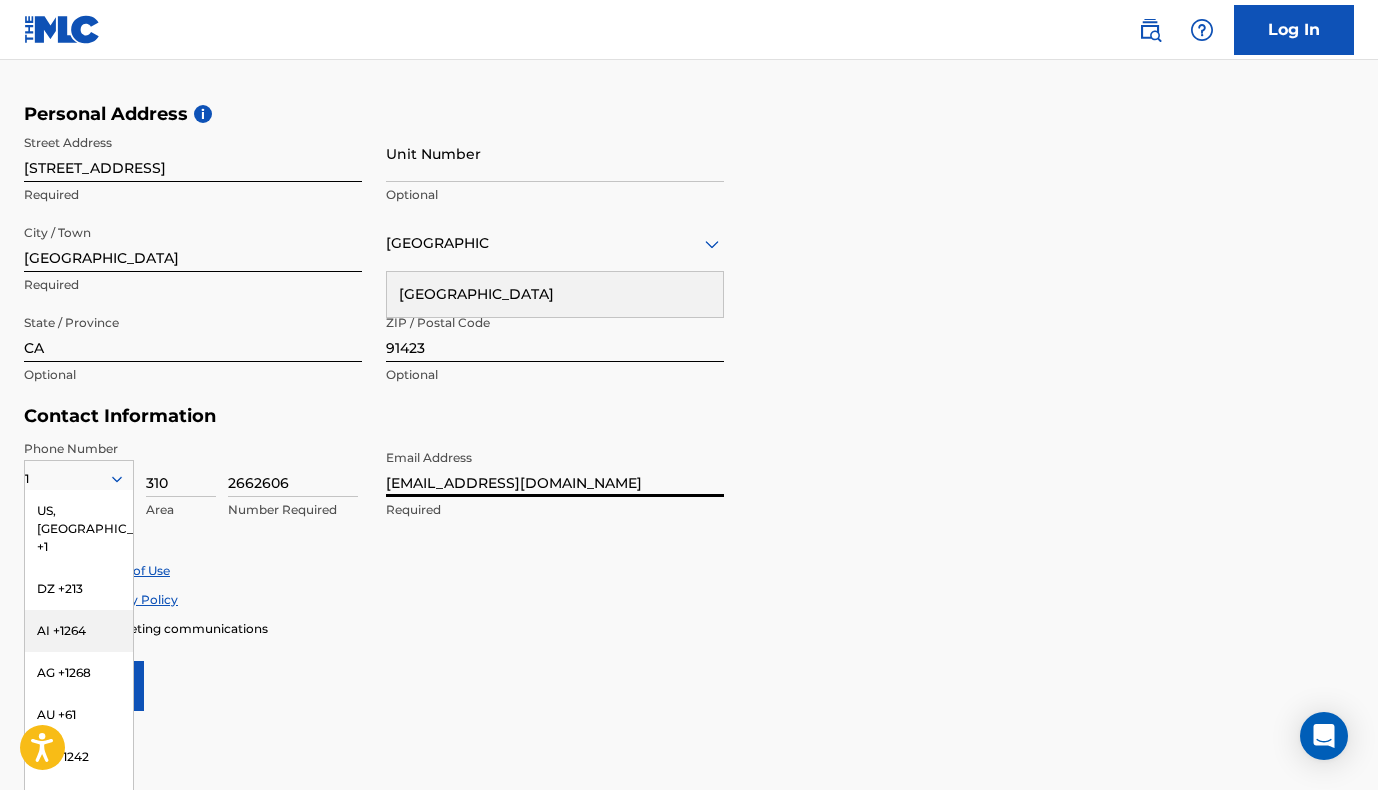 type on "[EMAIL_ADDRESS][DOMAIN_NAME]" 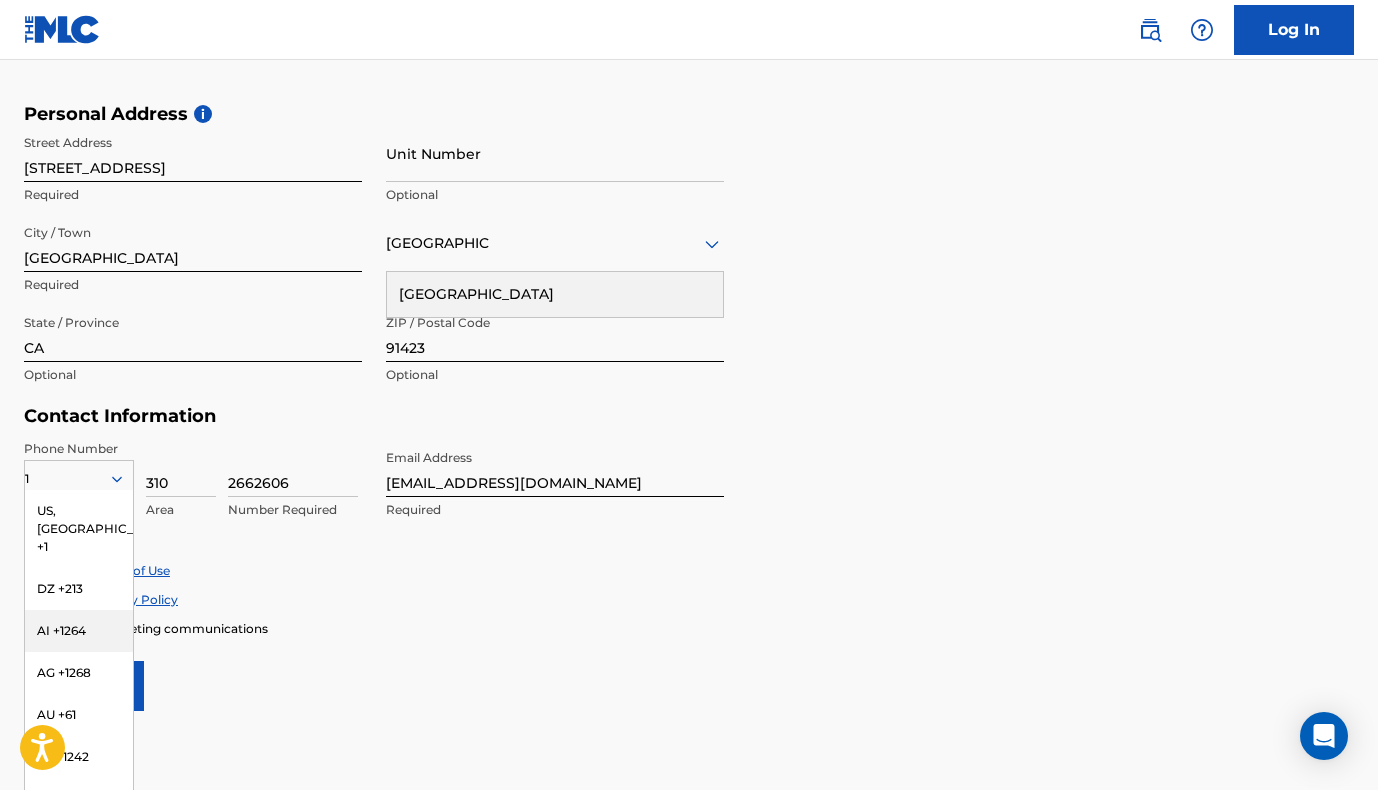 click on "User Information First Name [PERSON_NAME] Required Last Name [PERSON_NAME] Required Date Of Birth [DEMOGRAPHIC_DATA] Required Personal Address i Street Address [STREET_ADDRESS] Required Unit Number Optional City / Town [GEOGRAPHIC_DATA] Required [GEOGRAPHIC_DATA] [GEOGRAPHIC_DATA] Required State / Province [GEOGRAPHIC_DATA] Optional ZIP / Postal Code 91423 Optional Contact Information Phone Number [GEOGRAPHIC_DATA] +1 DZ +213 AI +1264 AG +1268 AU +61 BS +1242 BB +1246 BZ +501 BM +1441 BO +591 KY +1345 DM +1767 DO +1809 ER +291 ET +251 GA +241 GD +1473 IN +91 JM +1876 JP +81 LV +371 LB +961 LR +231 LY +218 MG +261 FM +691 ME, RS +381 MS +[GEOGRAPHIC_DATA] +212 NL +31 PE +51 PT +351 KN +1869 LC +1758 VC +1784 SN +221 SK +421 CH +41 TT +1868 TN +216 TC +1649 AE +971 VG +1284 WF +681 Country Required 310 Area 2662606 Number Required Email Address [EMAIL_ADDRESS][DOMAIN_NAME] Required Accept Terms of Use Accept Privacy Policy Enroll in marketing communications Sign up" at bounding box center [689, 267] 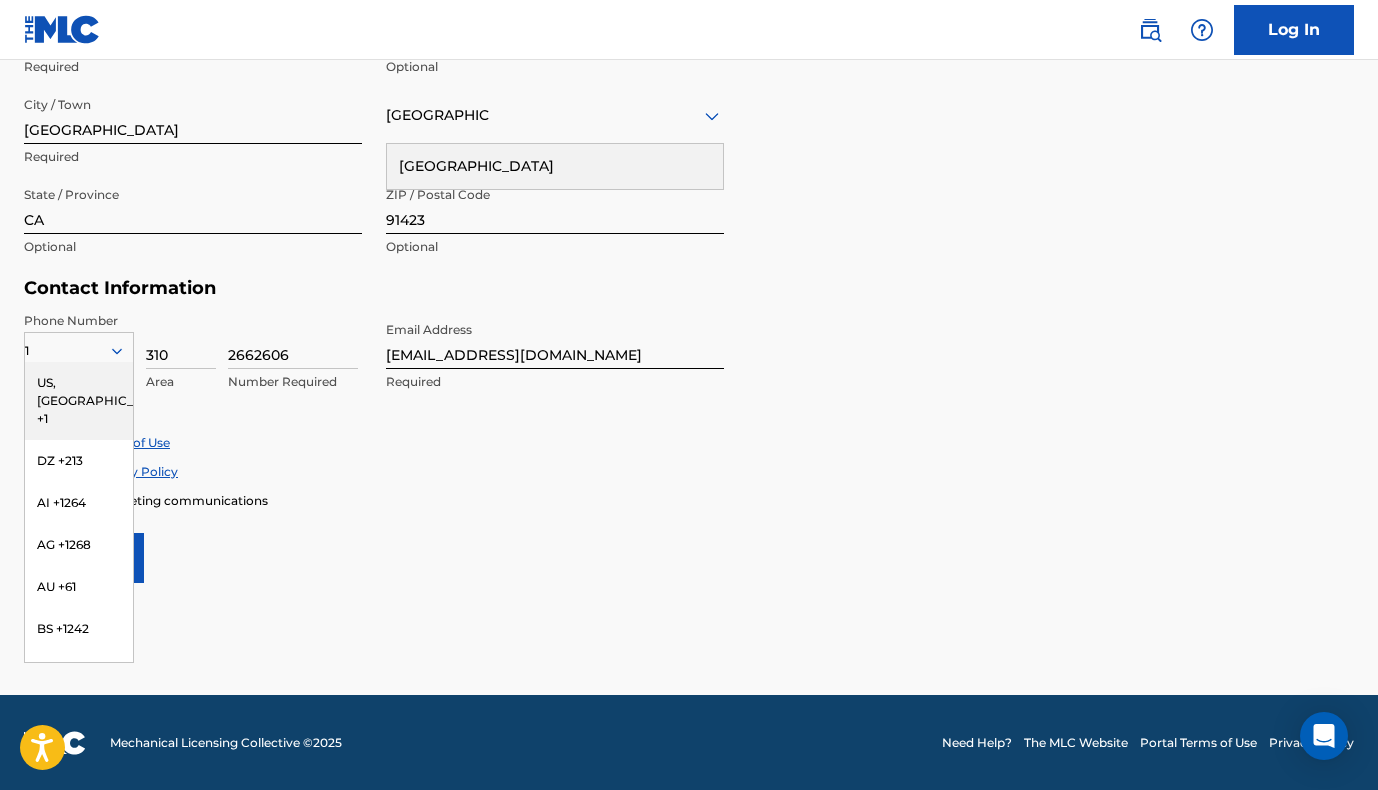 click on "US, [GEOGRAPHIC_DATA] +1" at bounding box center [79, 401] 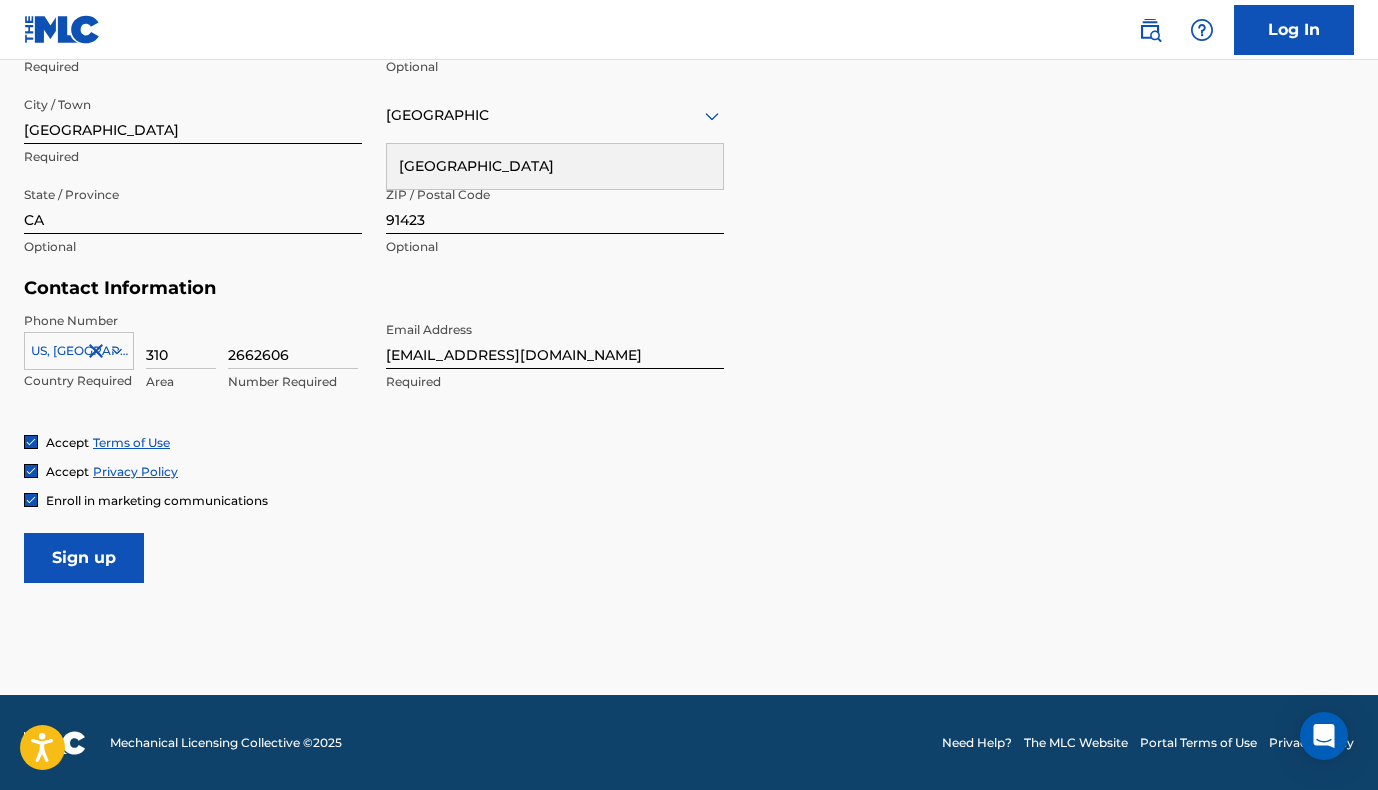 click on "Sign up" at bounding box center (84, 558) 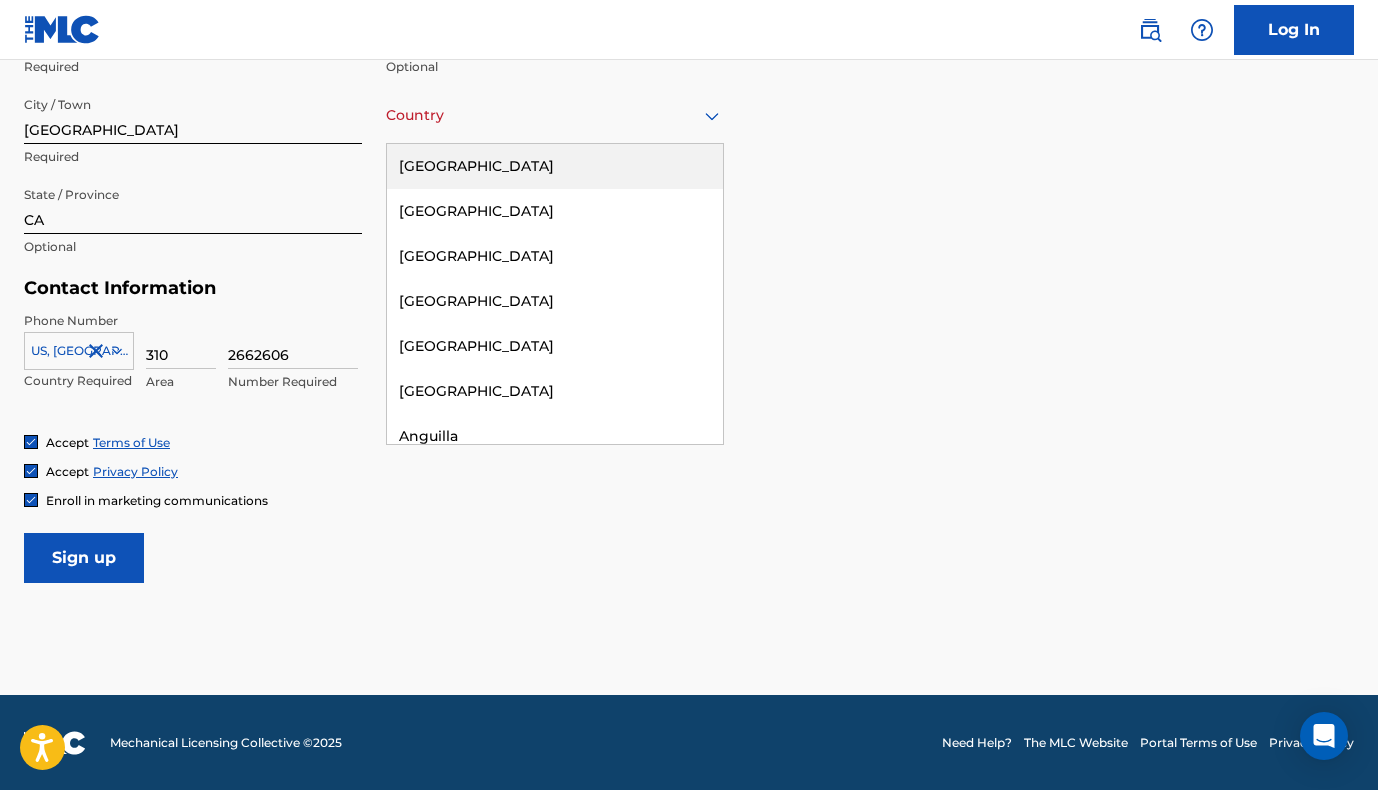 click at bounding box center [555, 115] 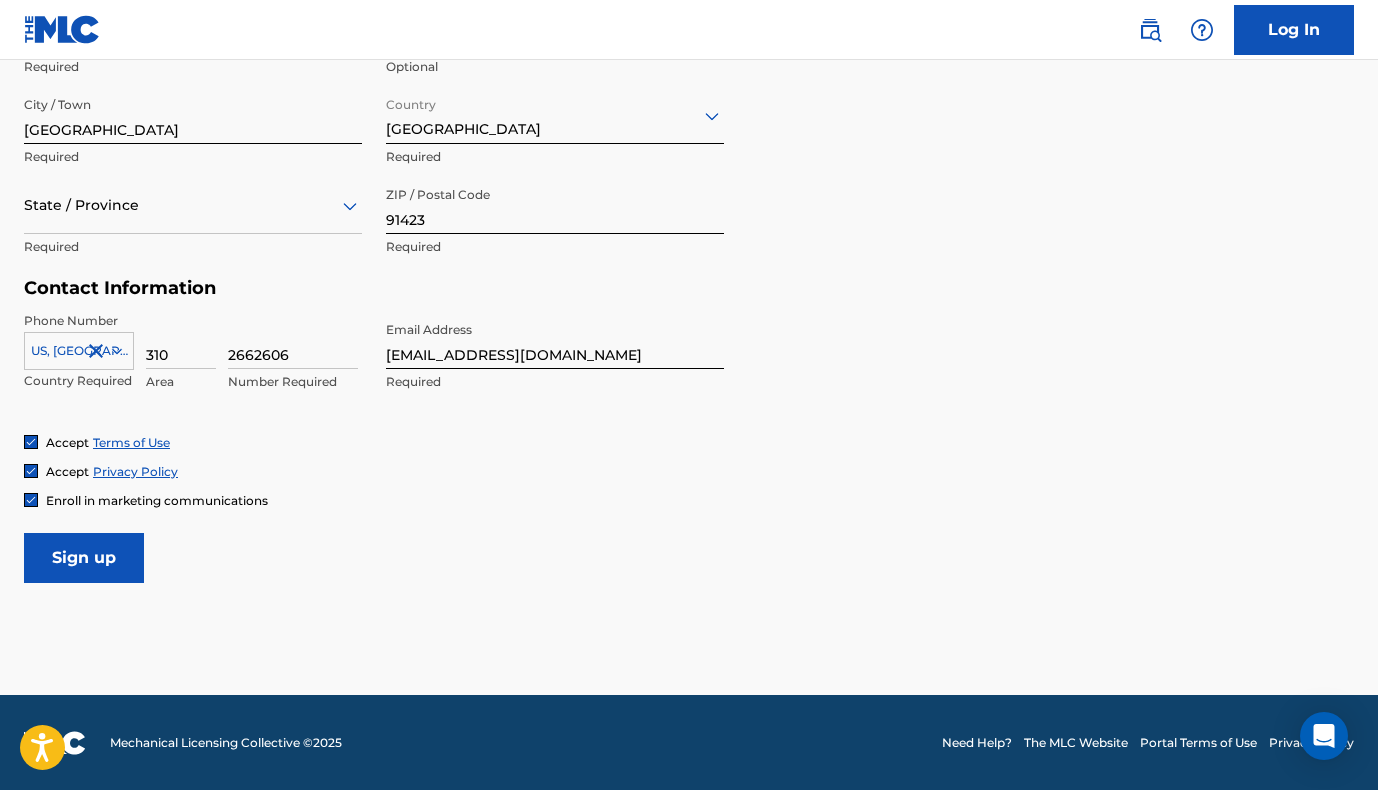 click on "Sign up" at bounding box center [84, 558] 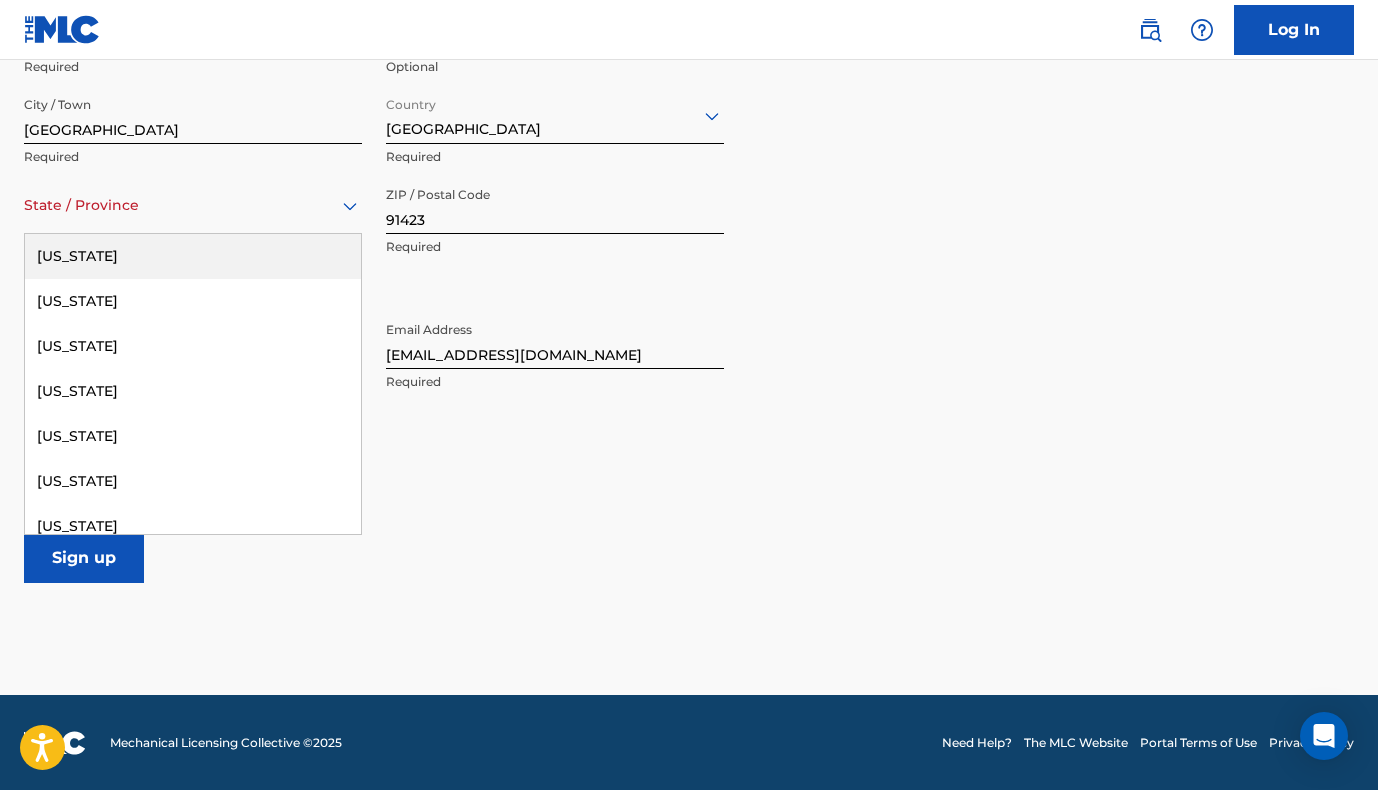 click at bounding box center [193, 205] 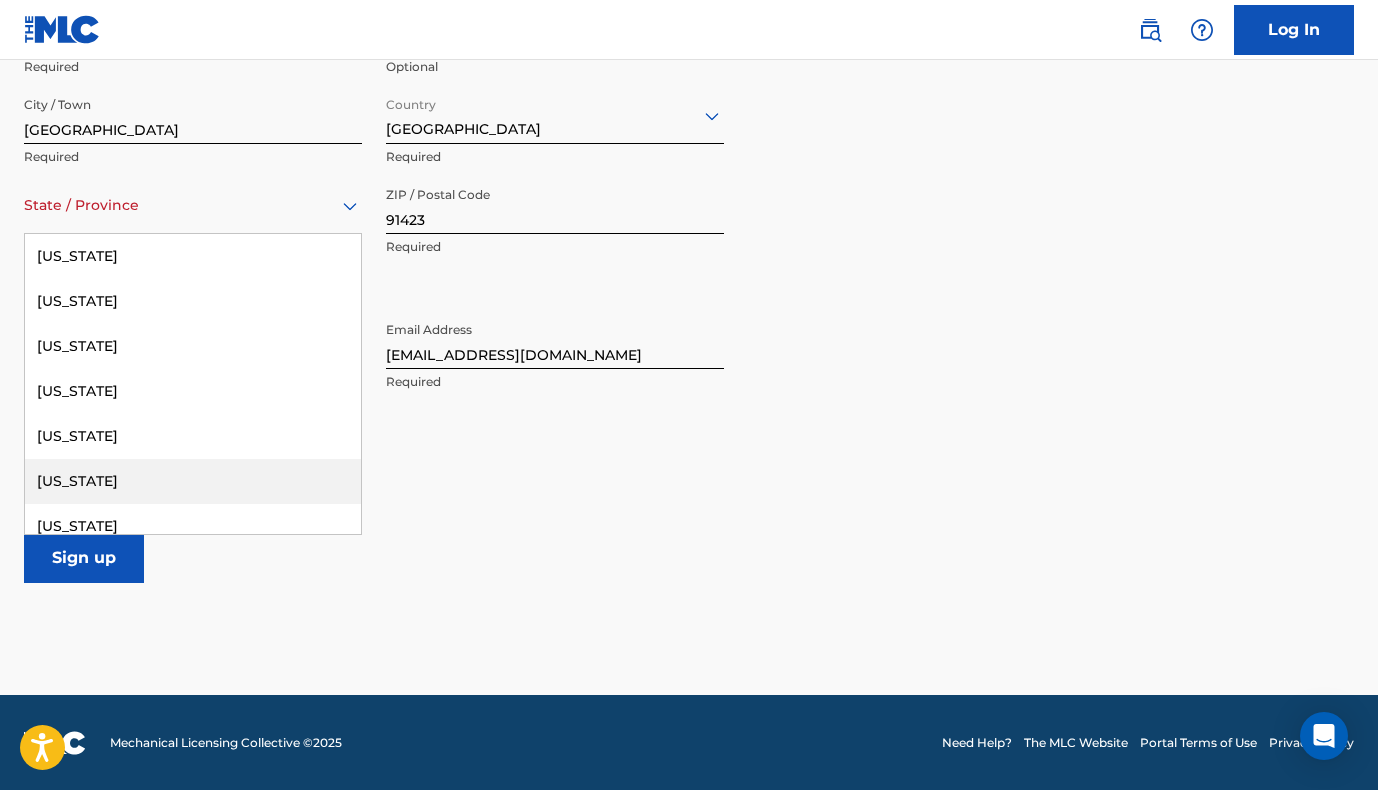 click on "[US_STATE]" at bounding box center [193, 481] 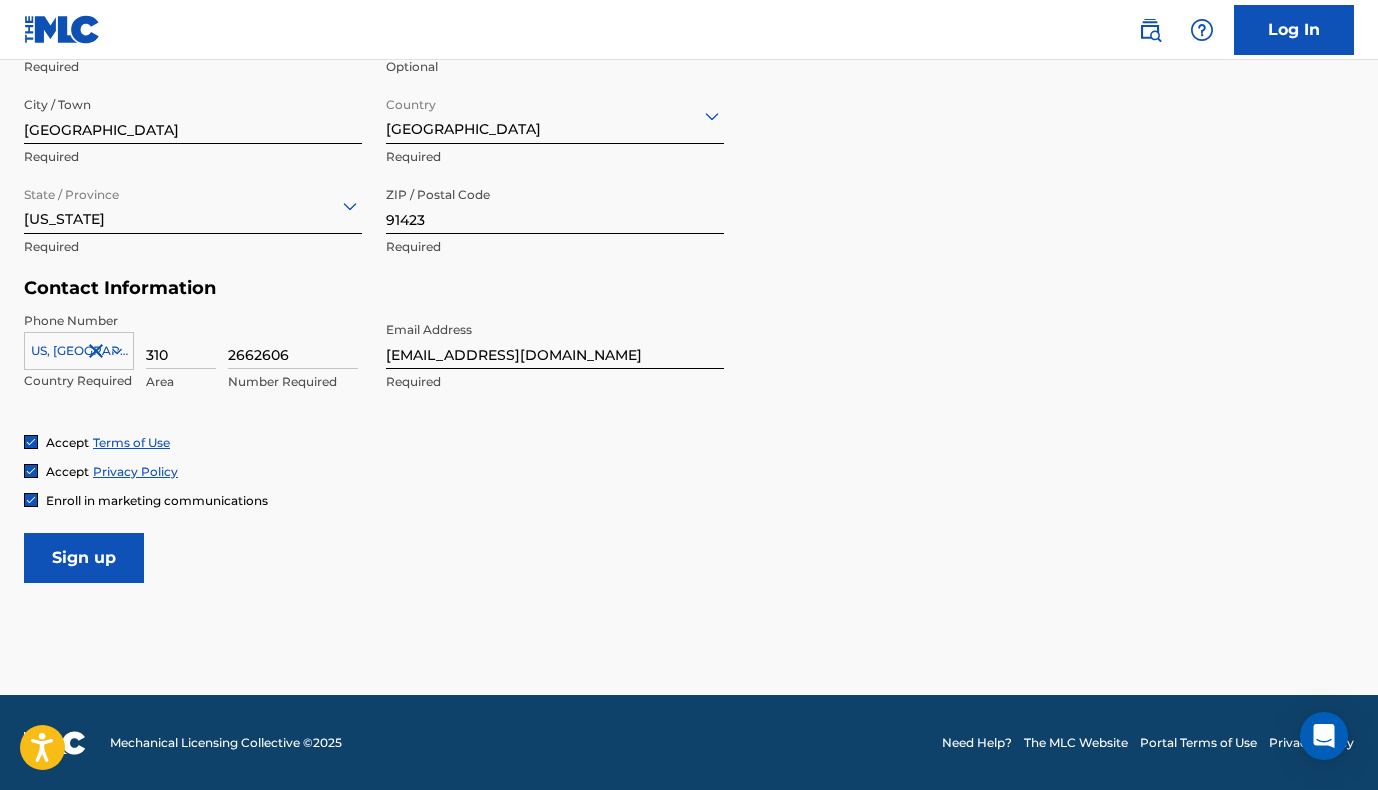 click on "Sign up" at bounding box center (84, 558) 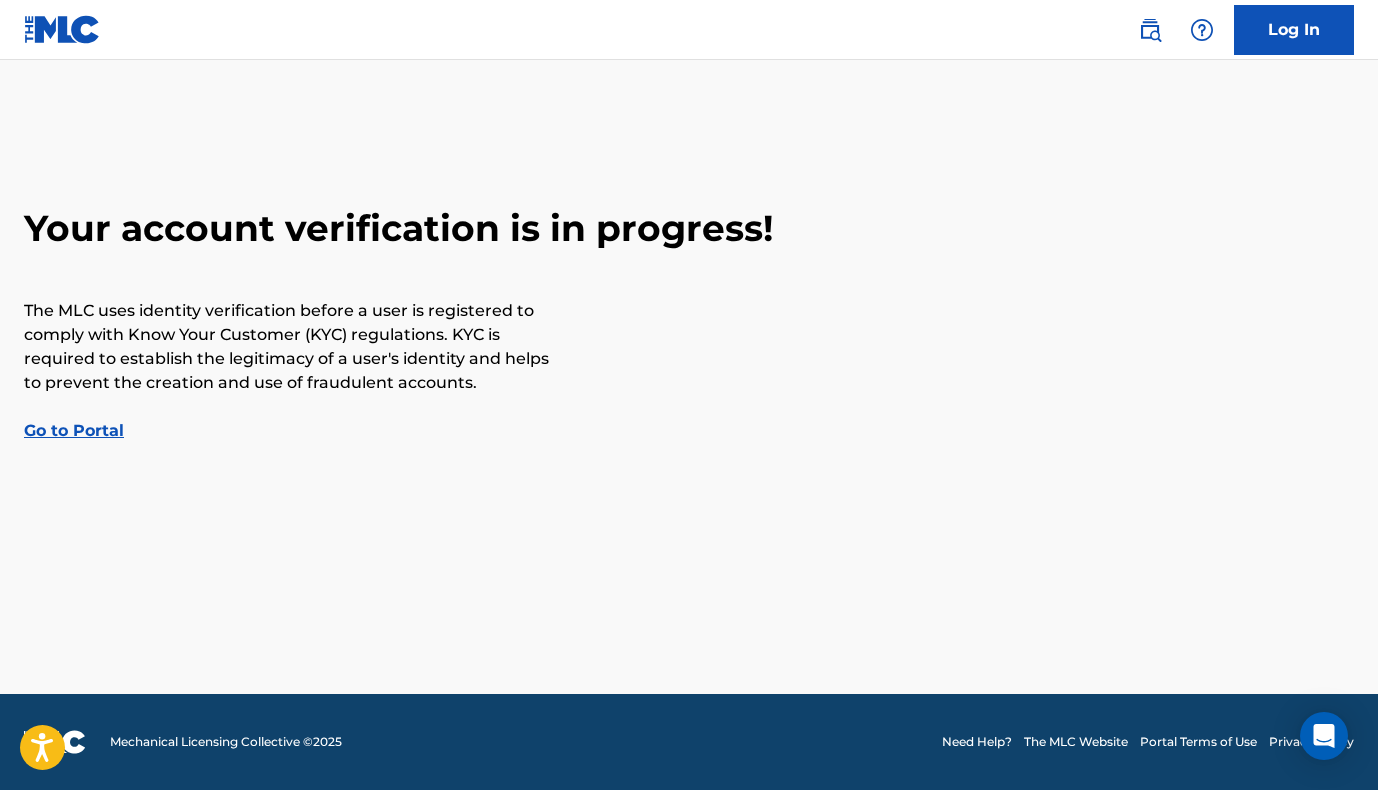 scroll, scrollTop: 0, scrollLeft: 0, axis: both 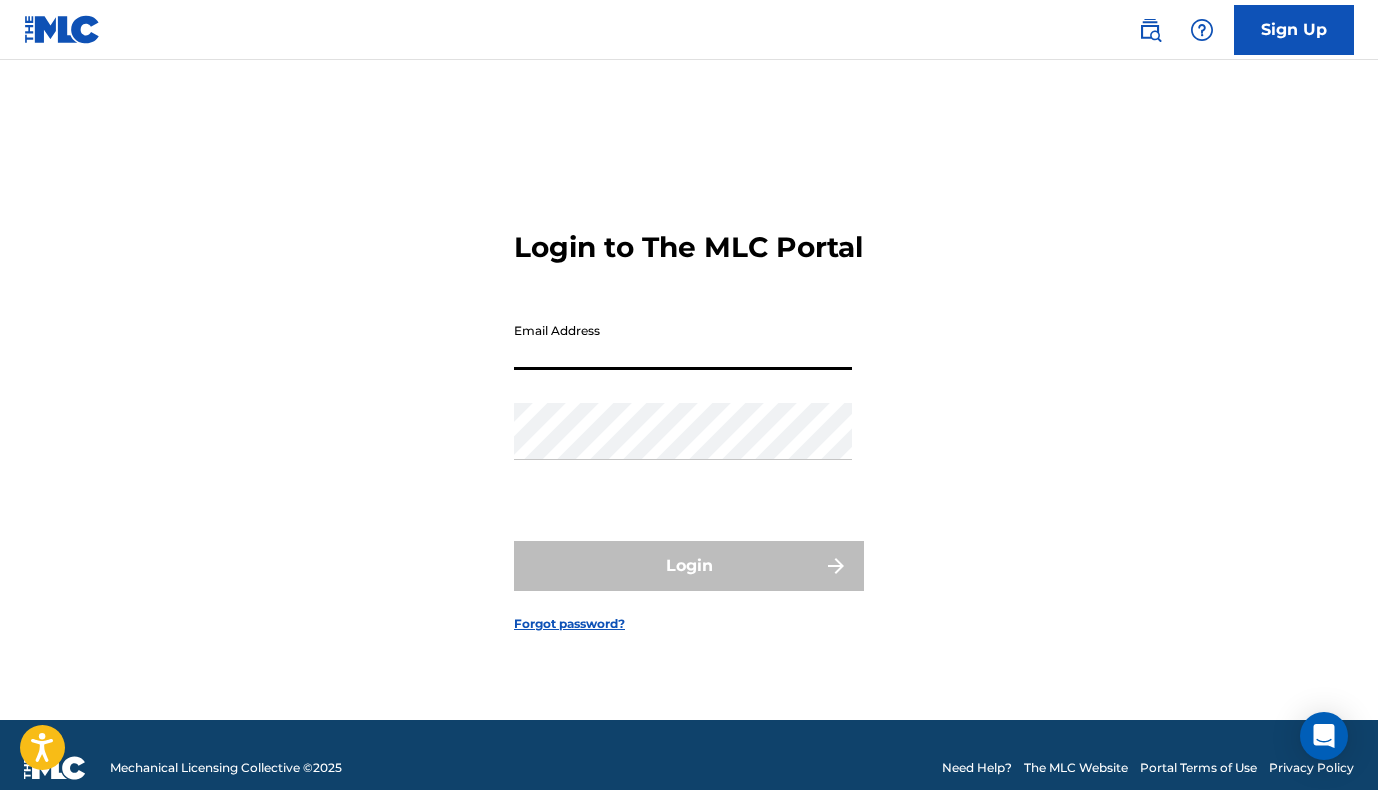 click on "Email Address" at bounding box center [683, 341] 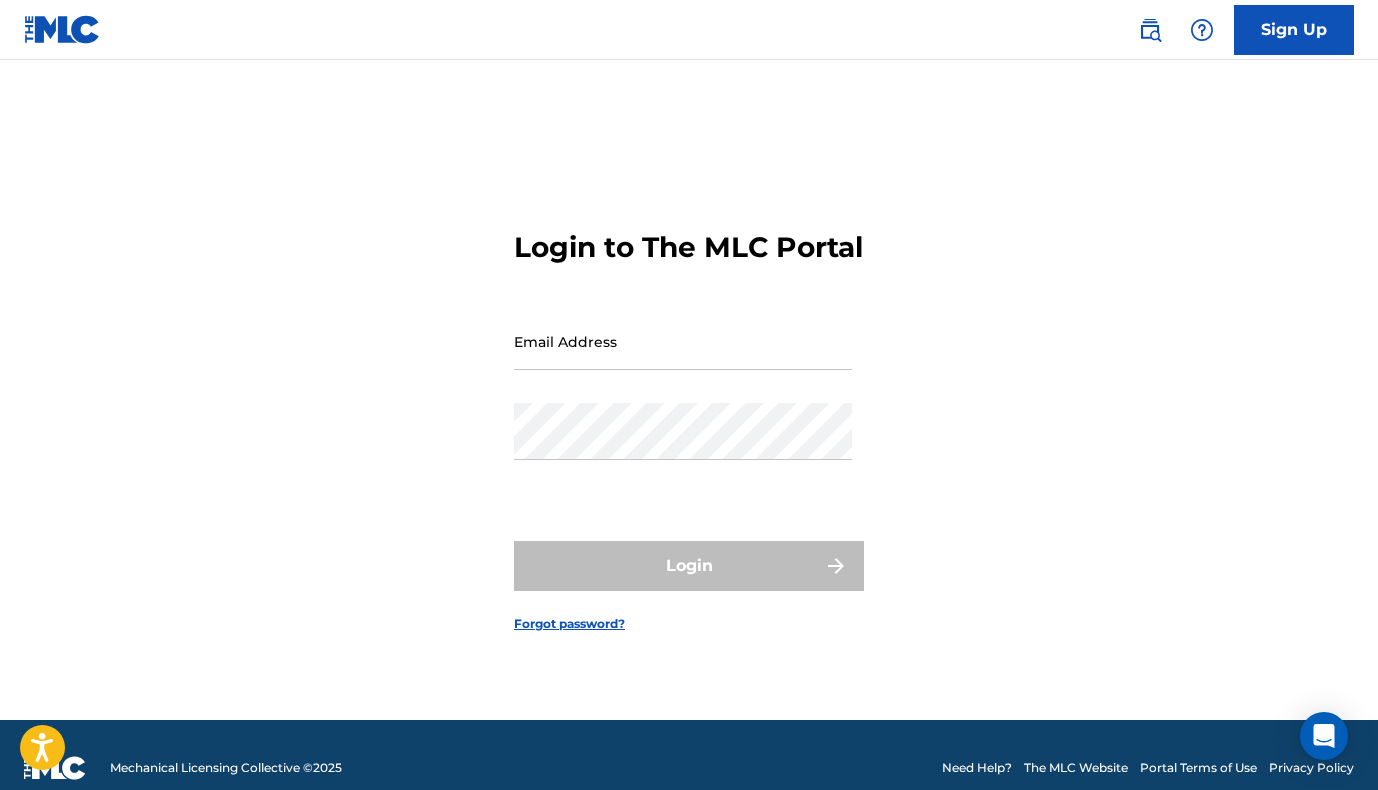 click on "Login to The MLC Portal Email Address Password Login Forgot password?" at bounding box center (689, 415) 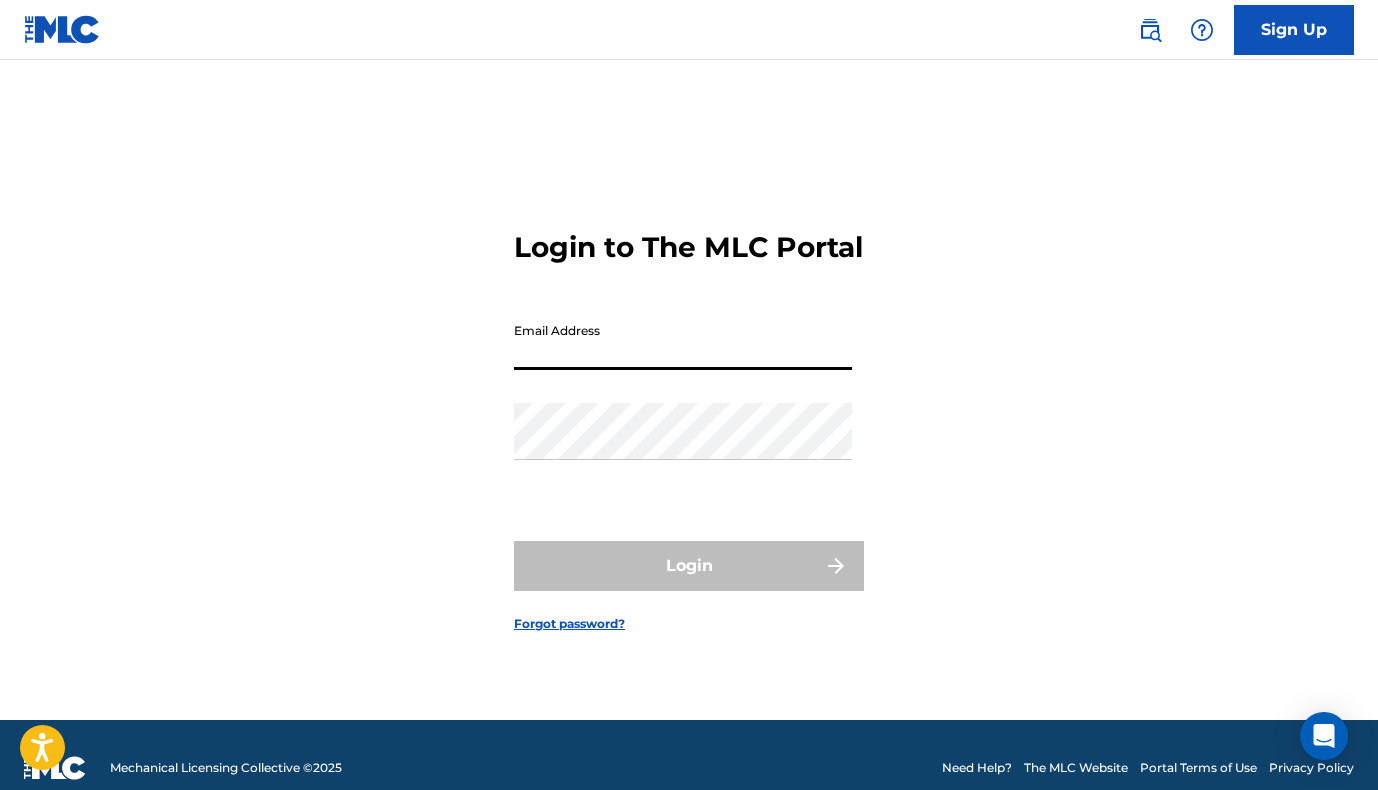 click on "Email Address" at bounding box center [683, 341] 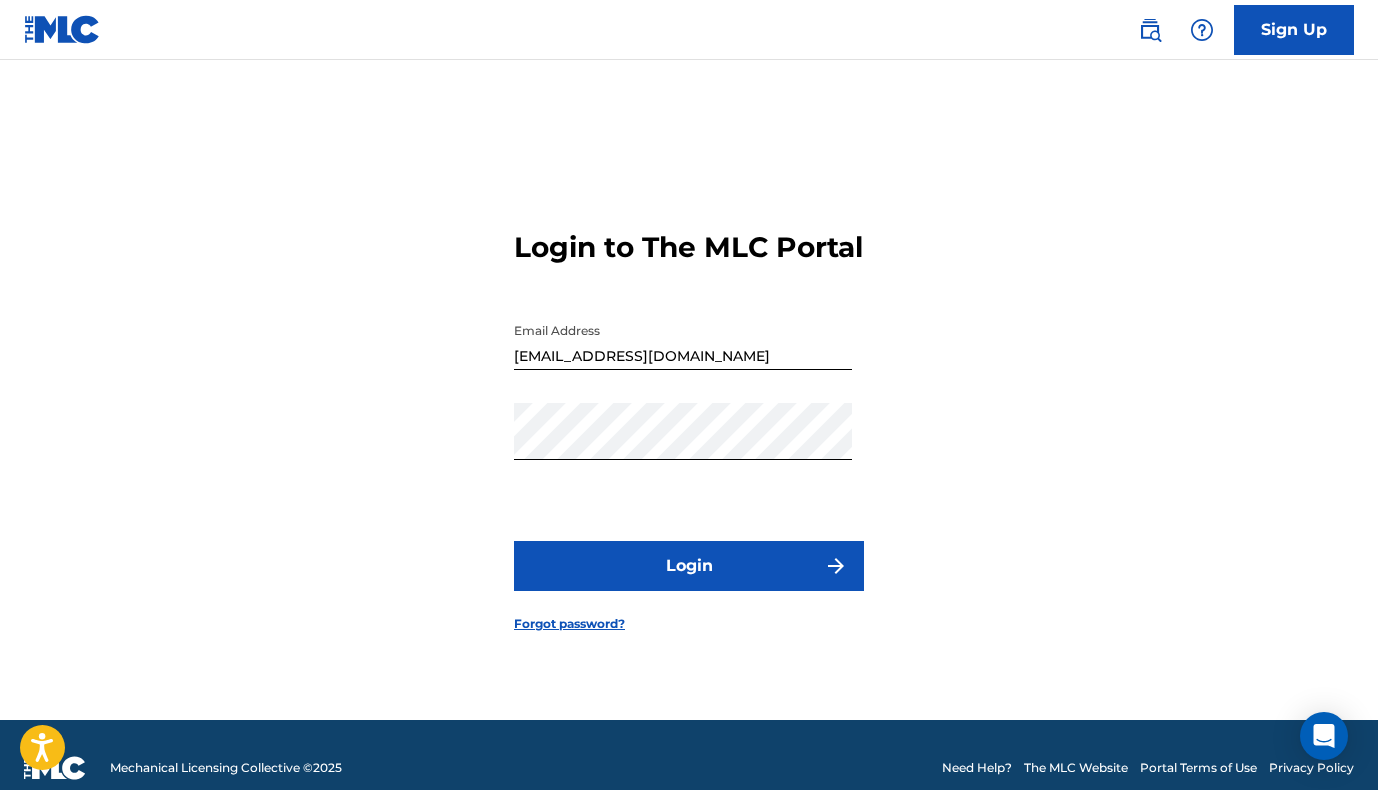 click on "Login" at bounding box center (689, 566) 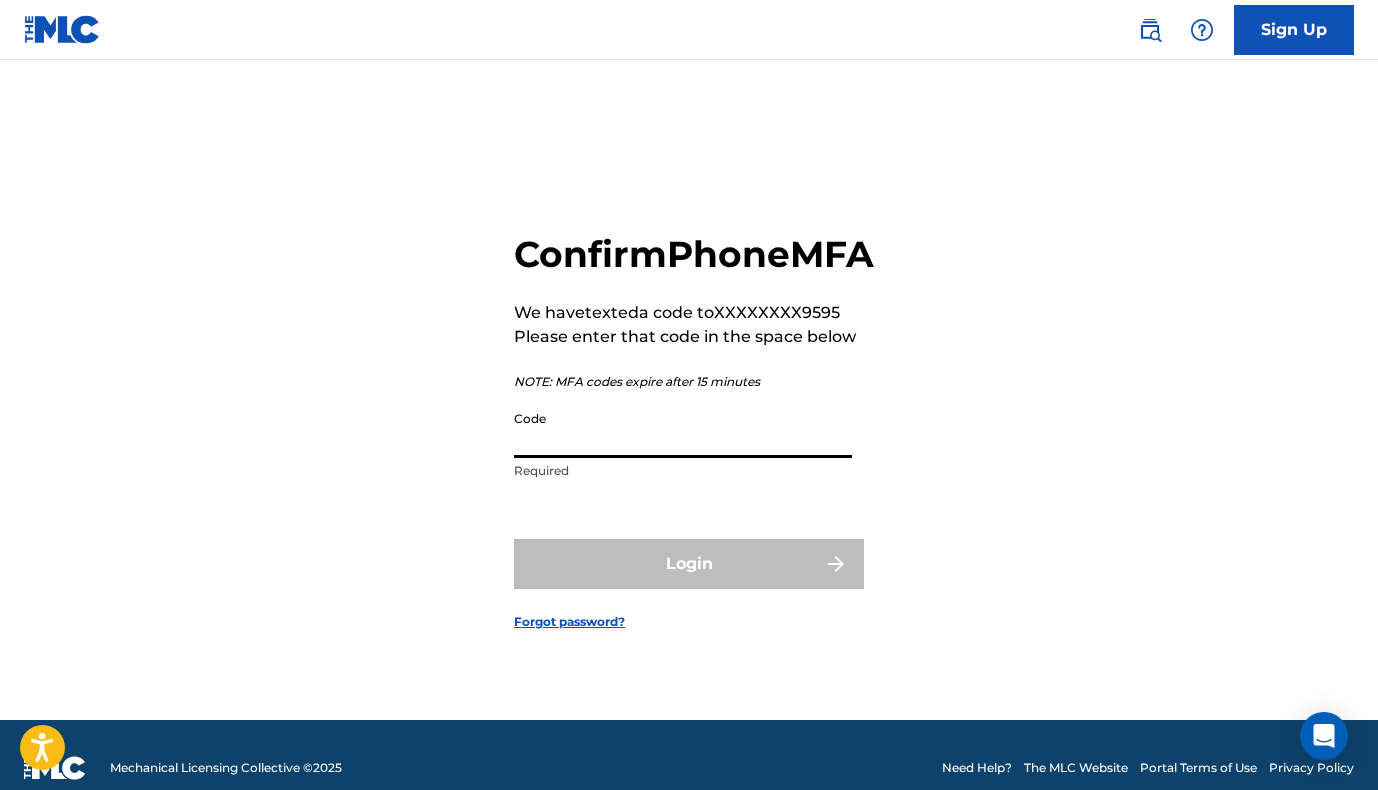 click on "Code" at bounding box center (683, 429) 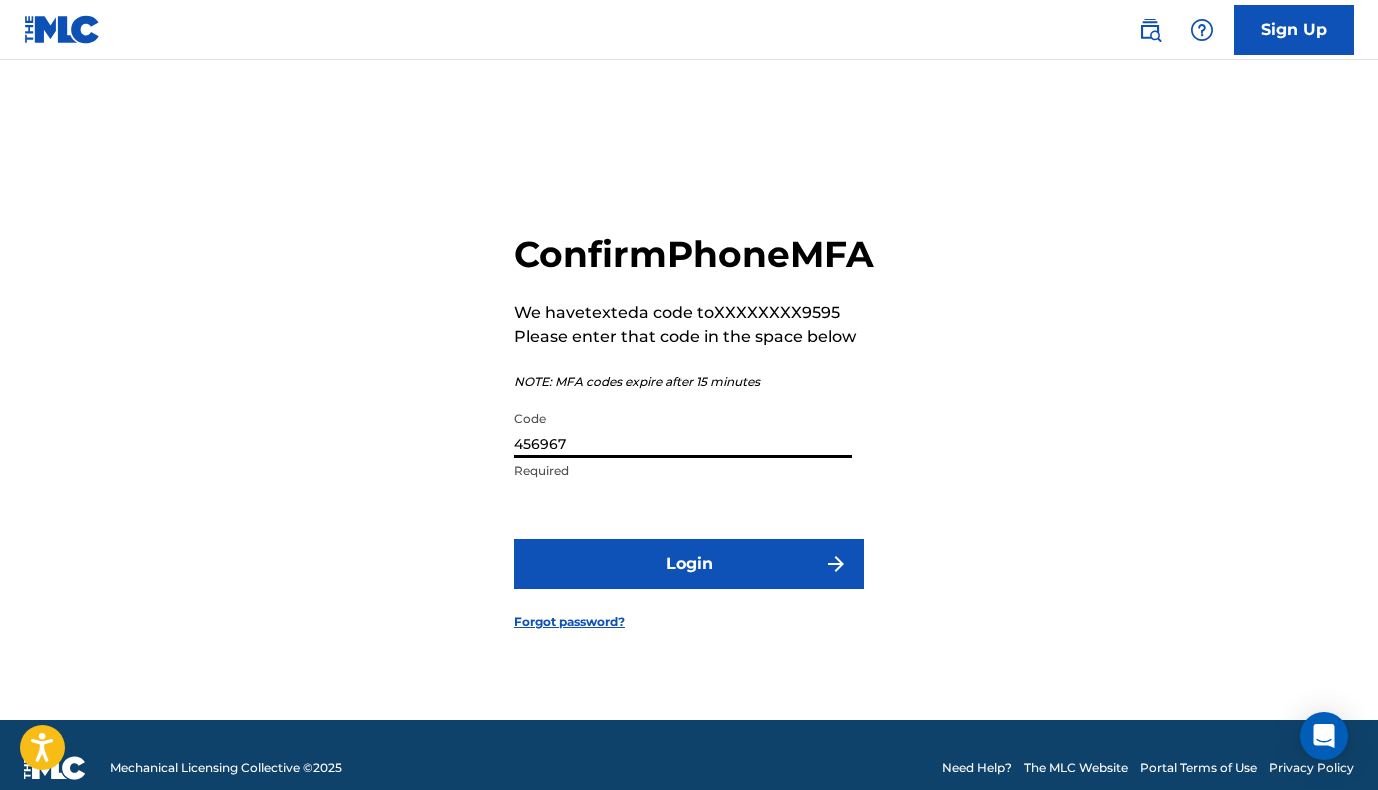 type on "456967" 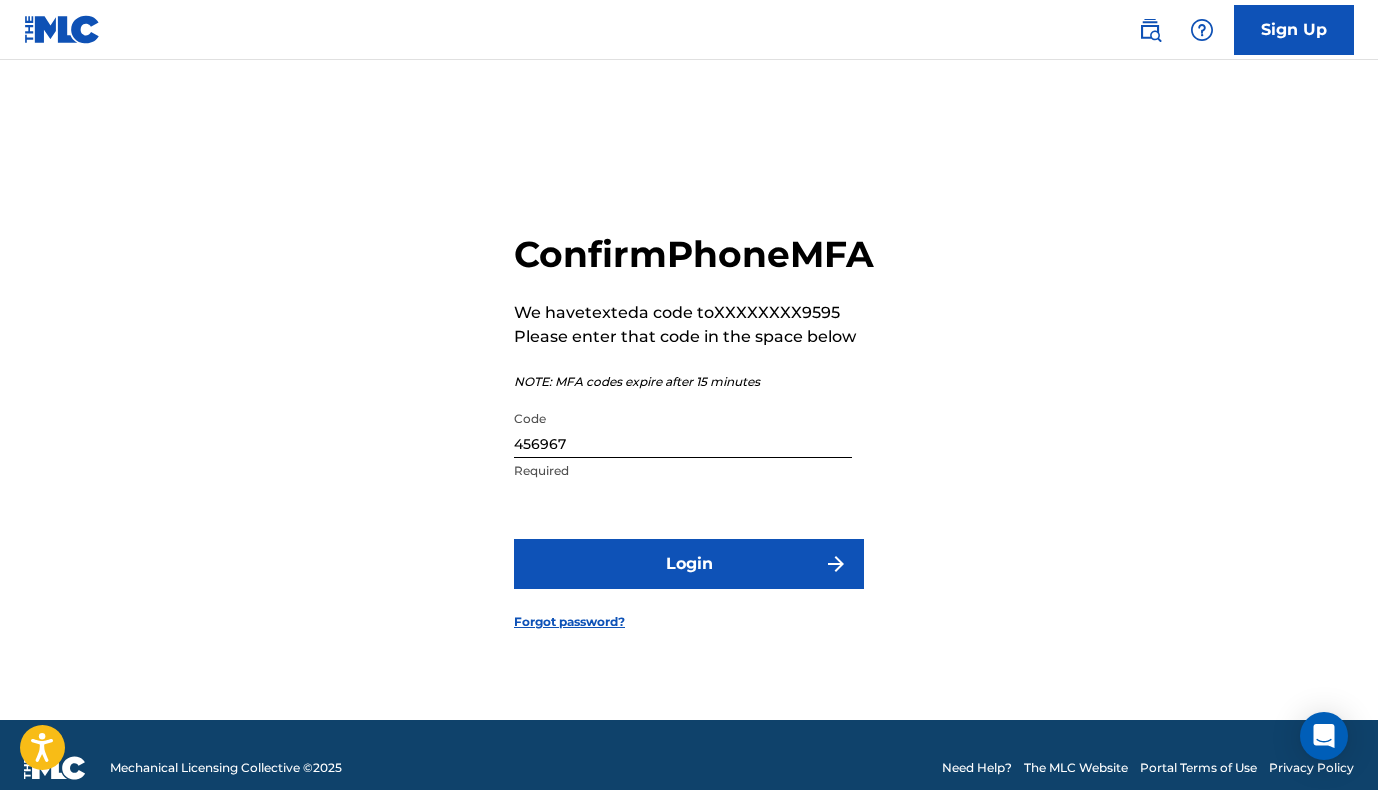 click on "Login" at bounding box center [689, 564] 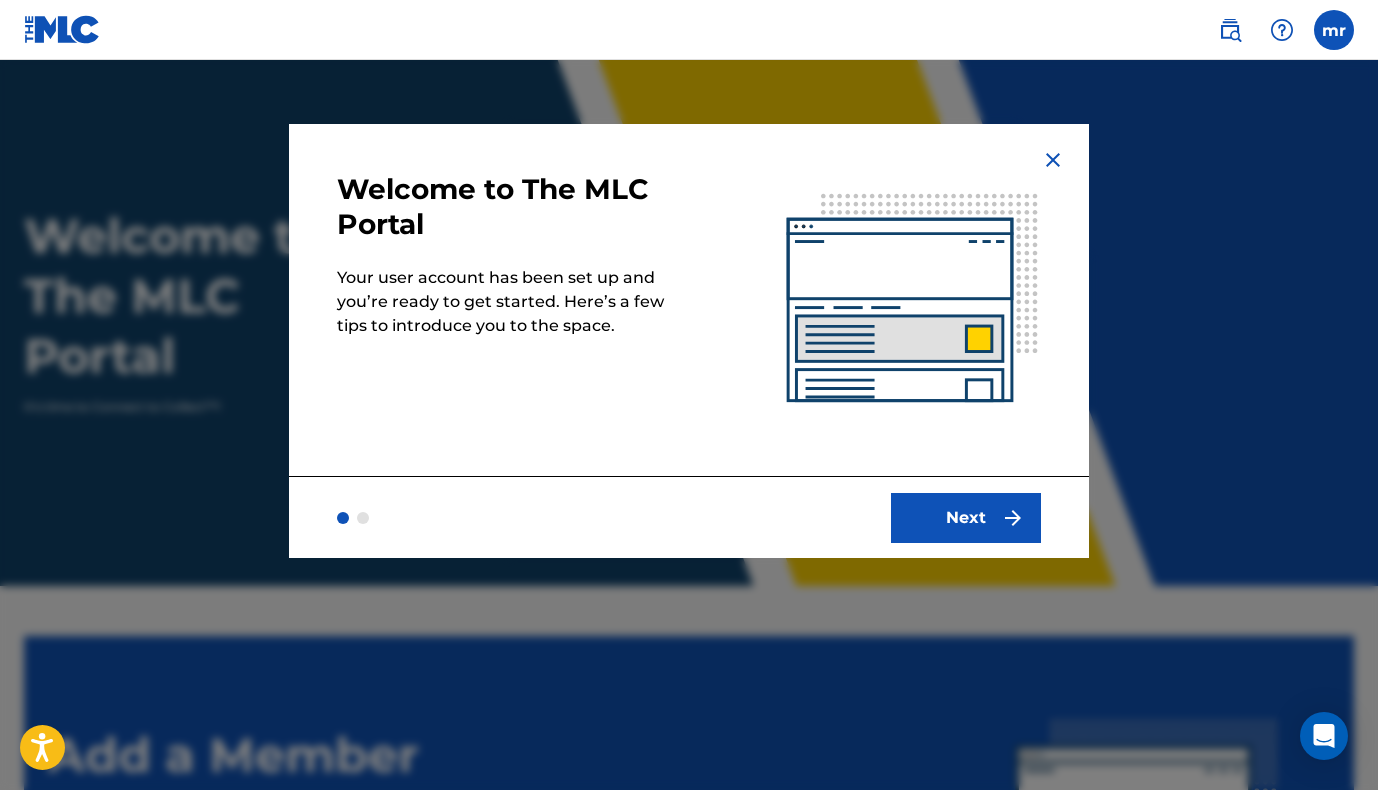 scroll, scrollTop: 0, scrollLeft: 0, axis: both 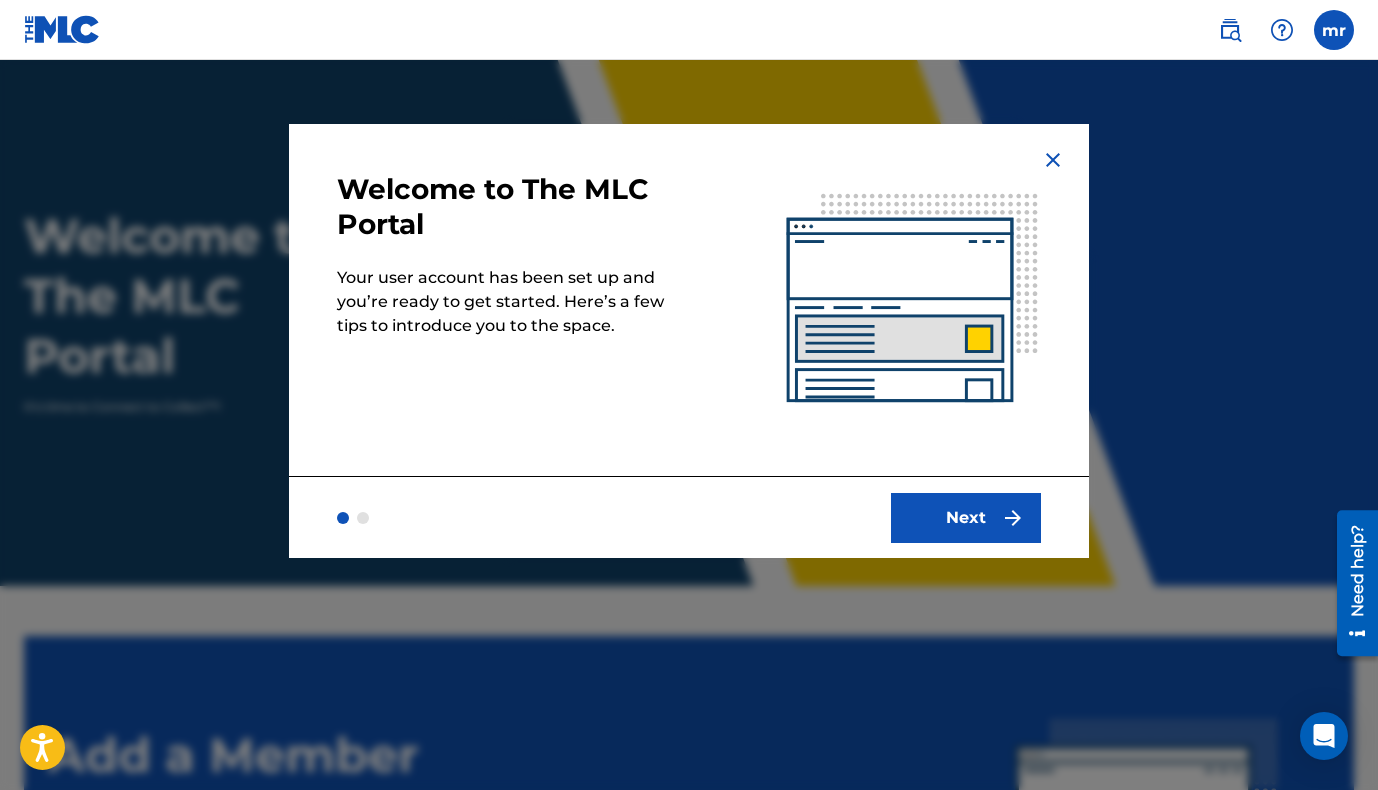 click on "Next" at bounding box center (966, 518) 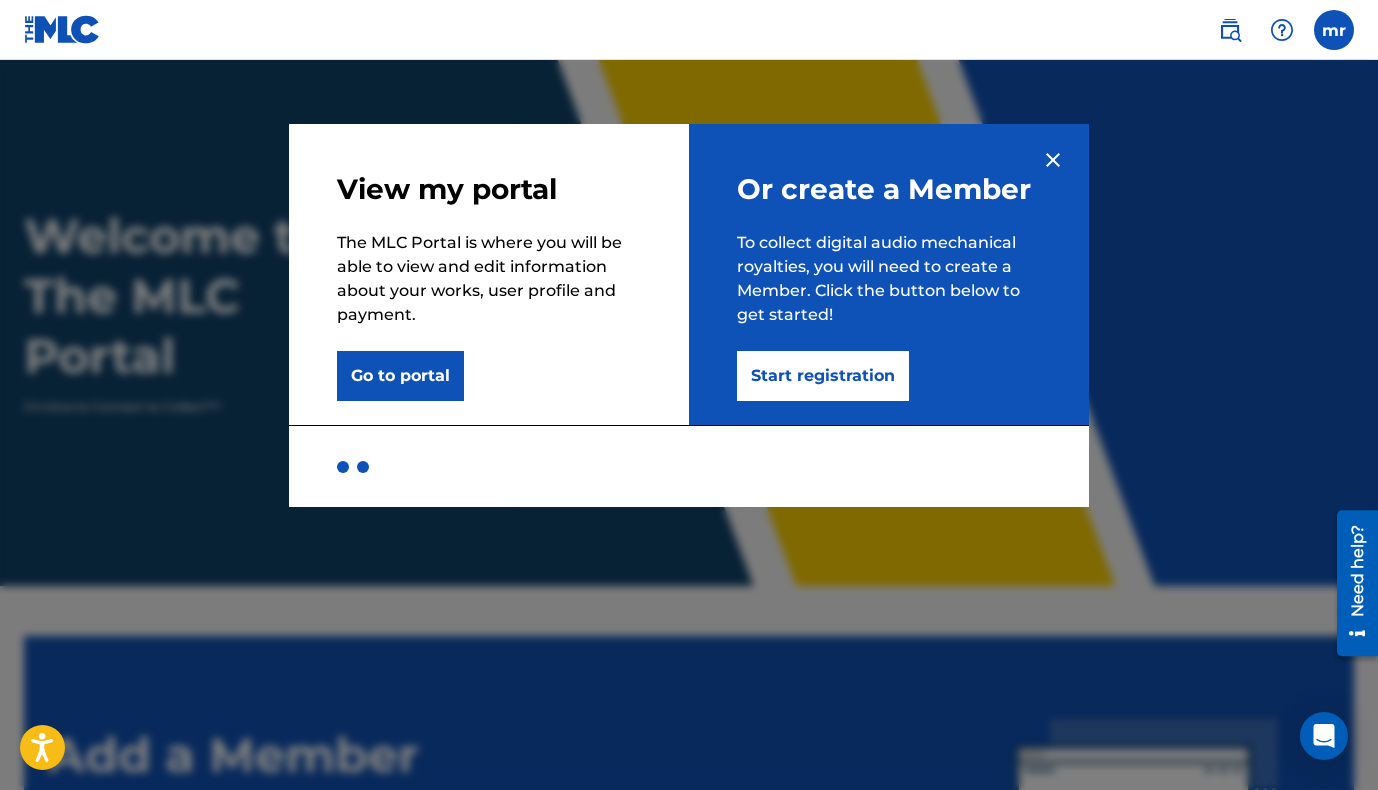 click on "Start registration" at bounding box center (823, 376) 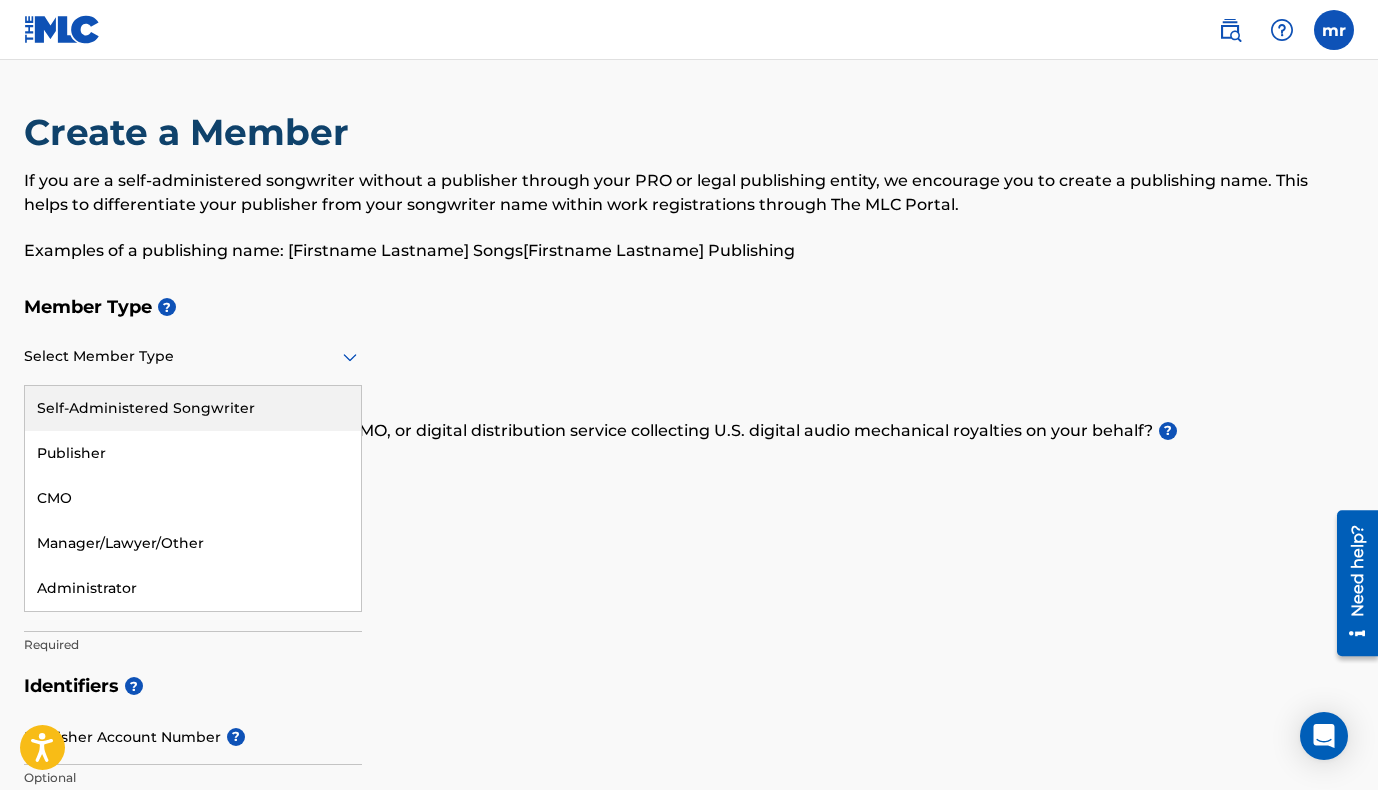 click on "Select Member Type" at bounding box center [193, 357] 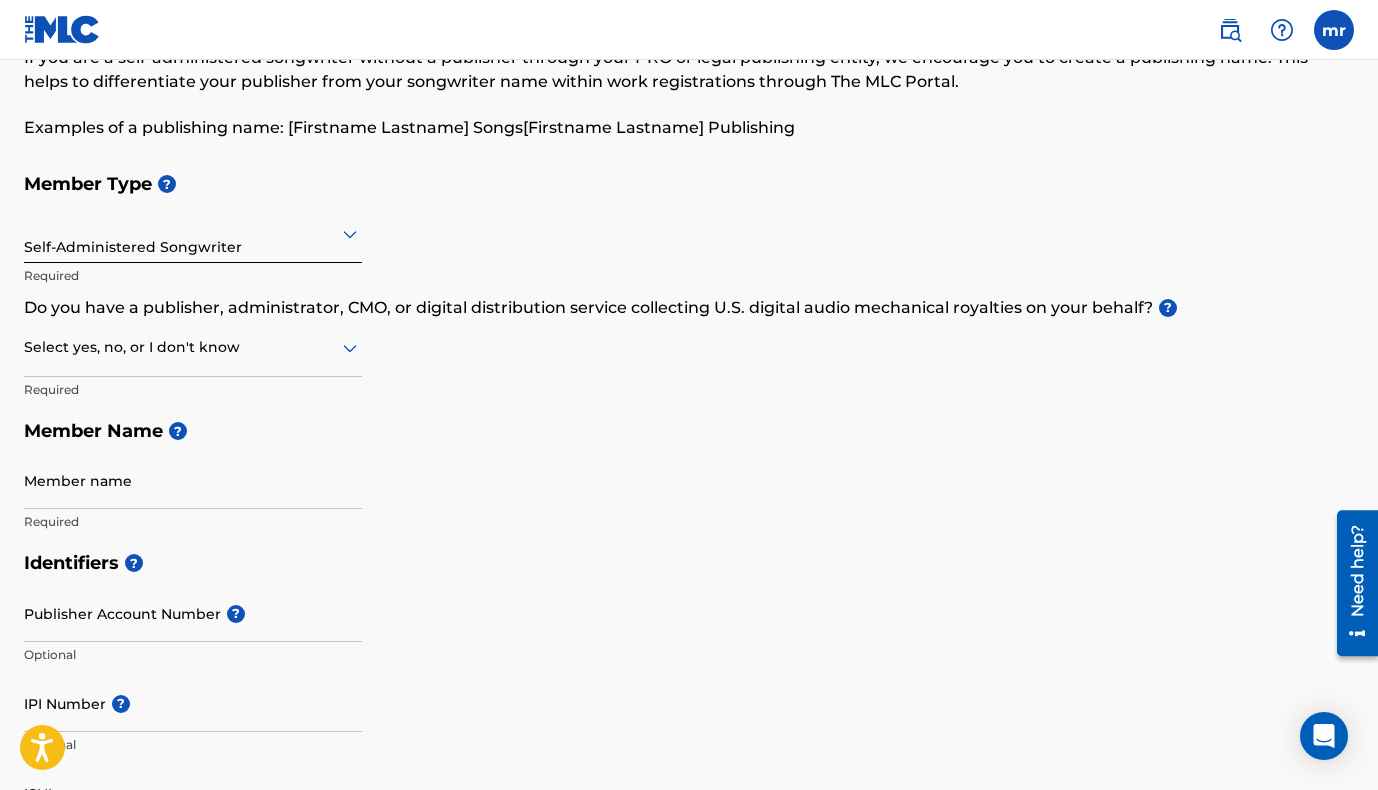 scroll, scrollTop: 130, scrollLeft: 0, axis: vertical 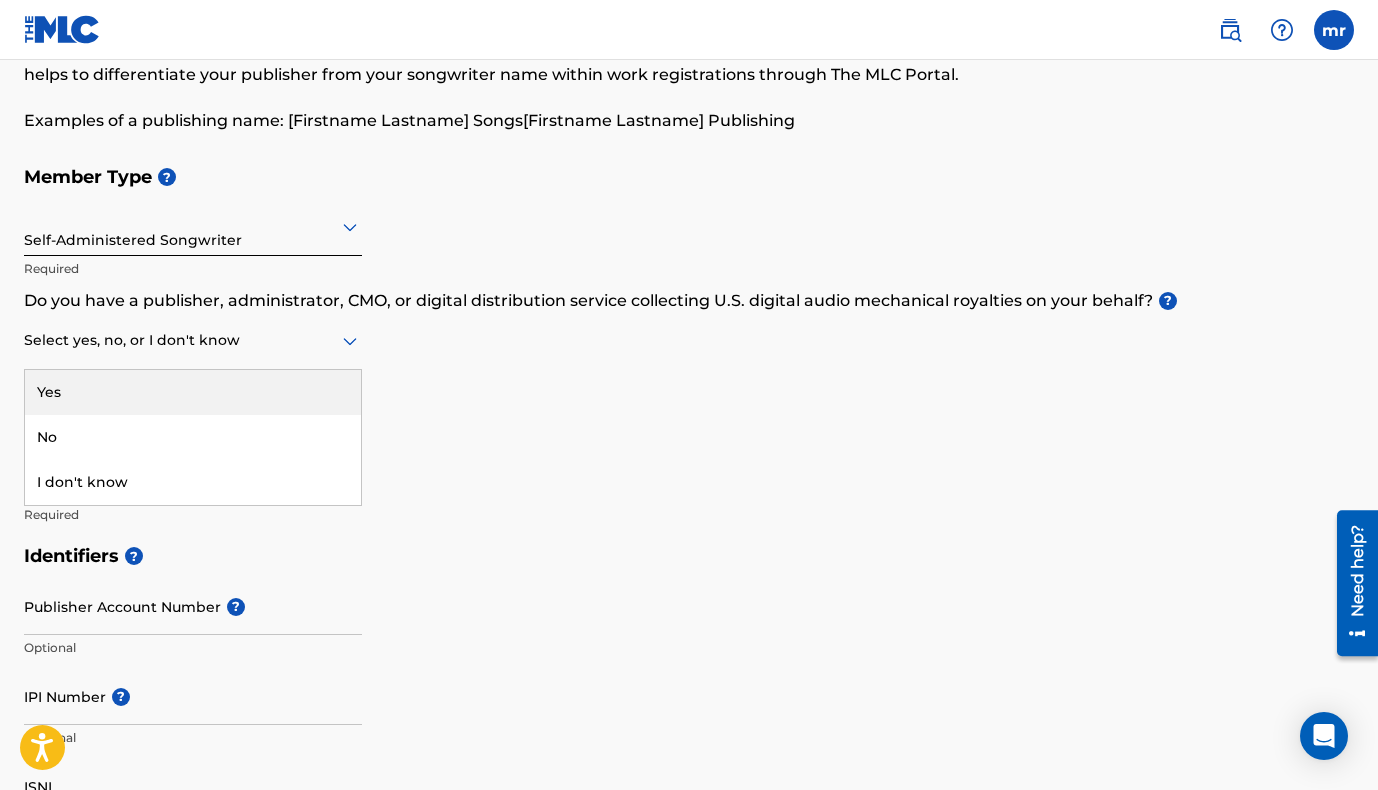 click on "Select yes, no, or I don't know" at bounding box center (193, 341) 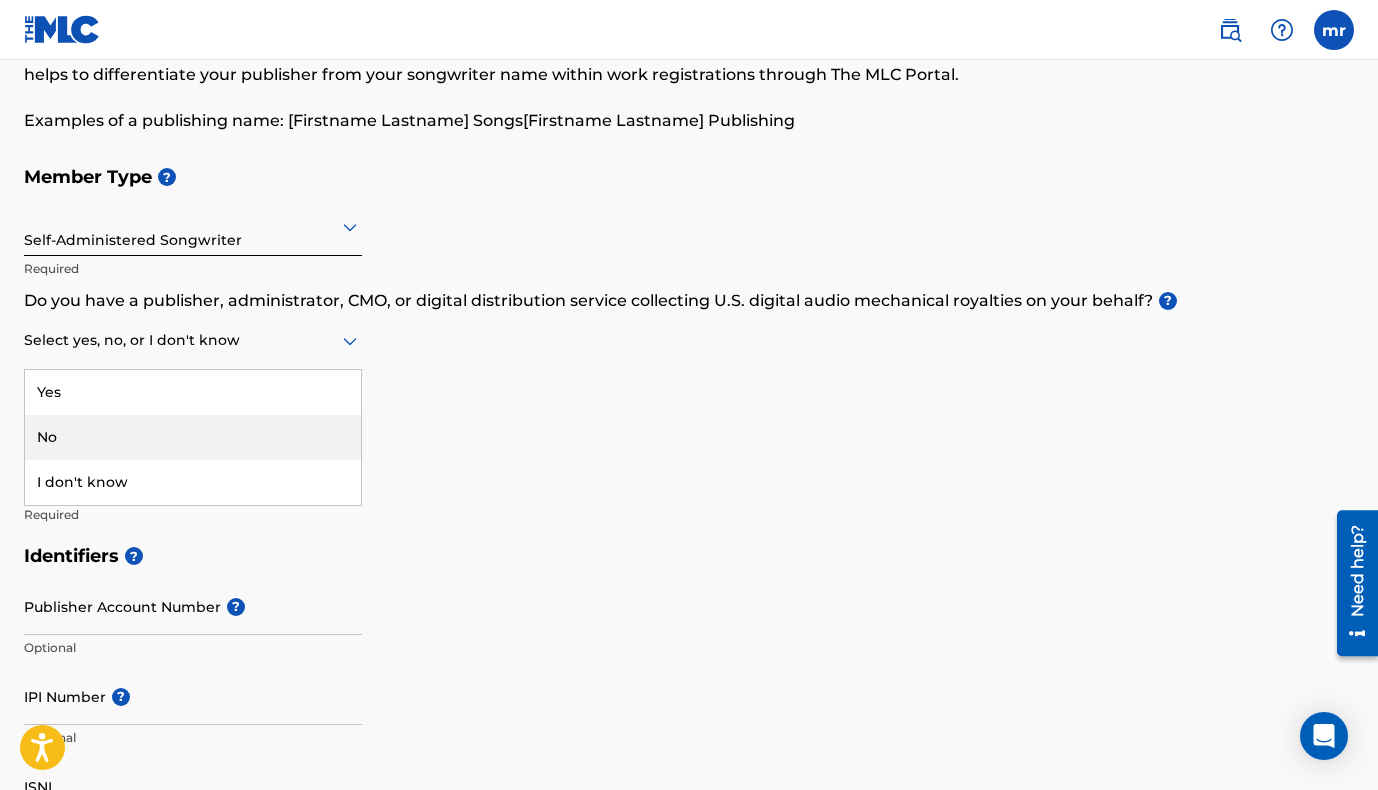 click on "No" at bounding box center [193, 437] 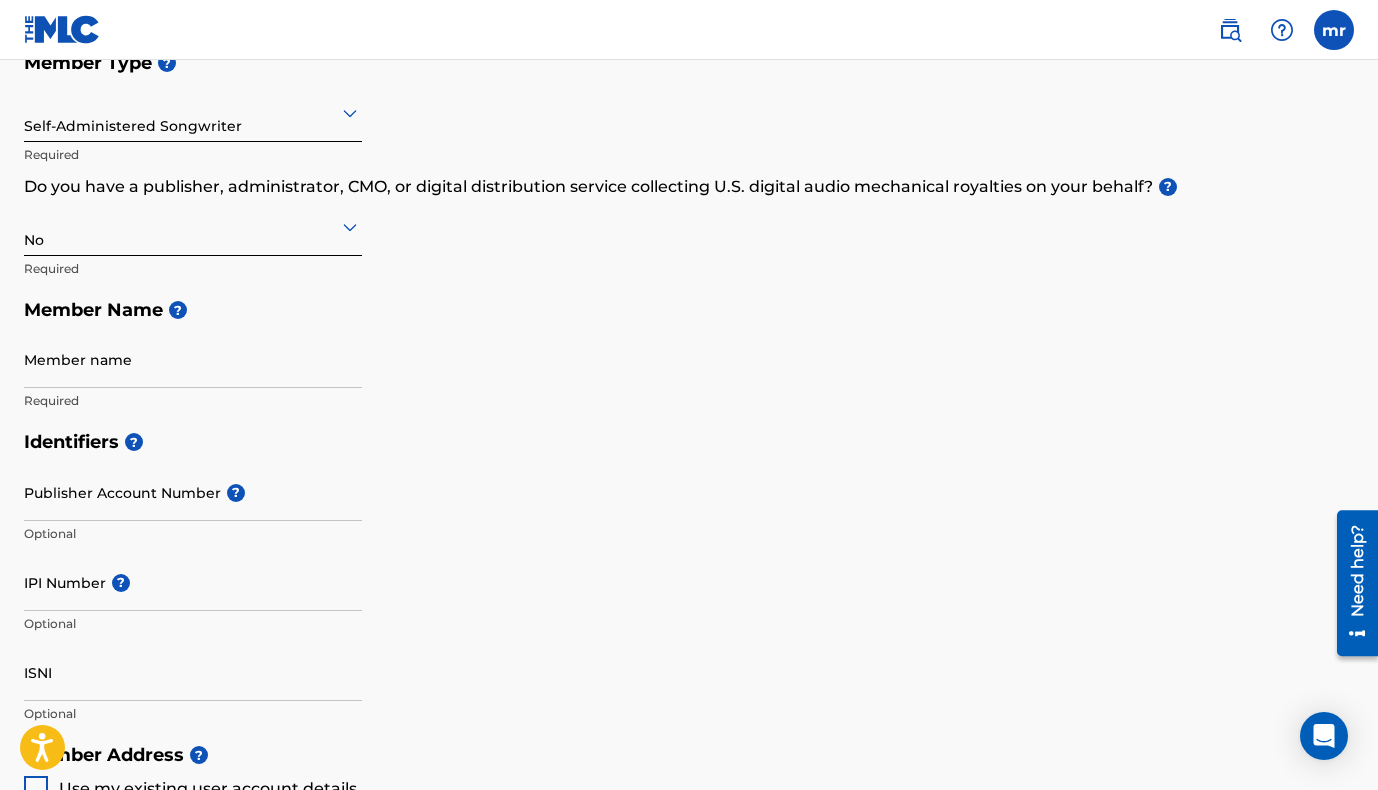 scroll, scrollTop: 245, scrollLeft: 0, axis: vertical 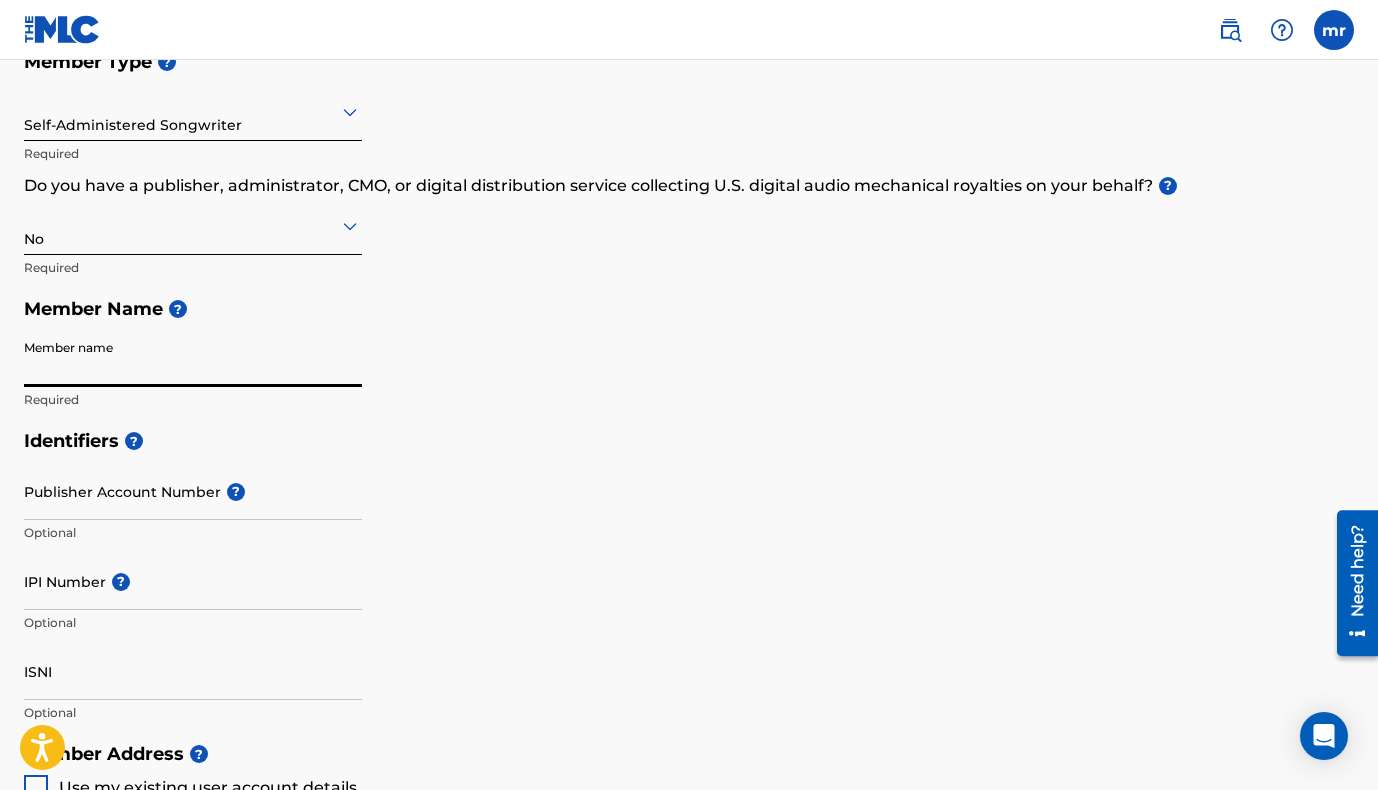 click on "Member name" at bounding box center (193, 358) 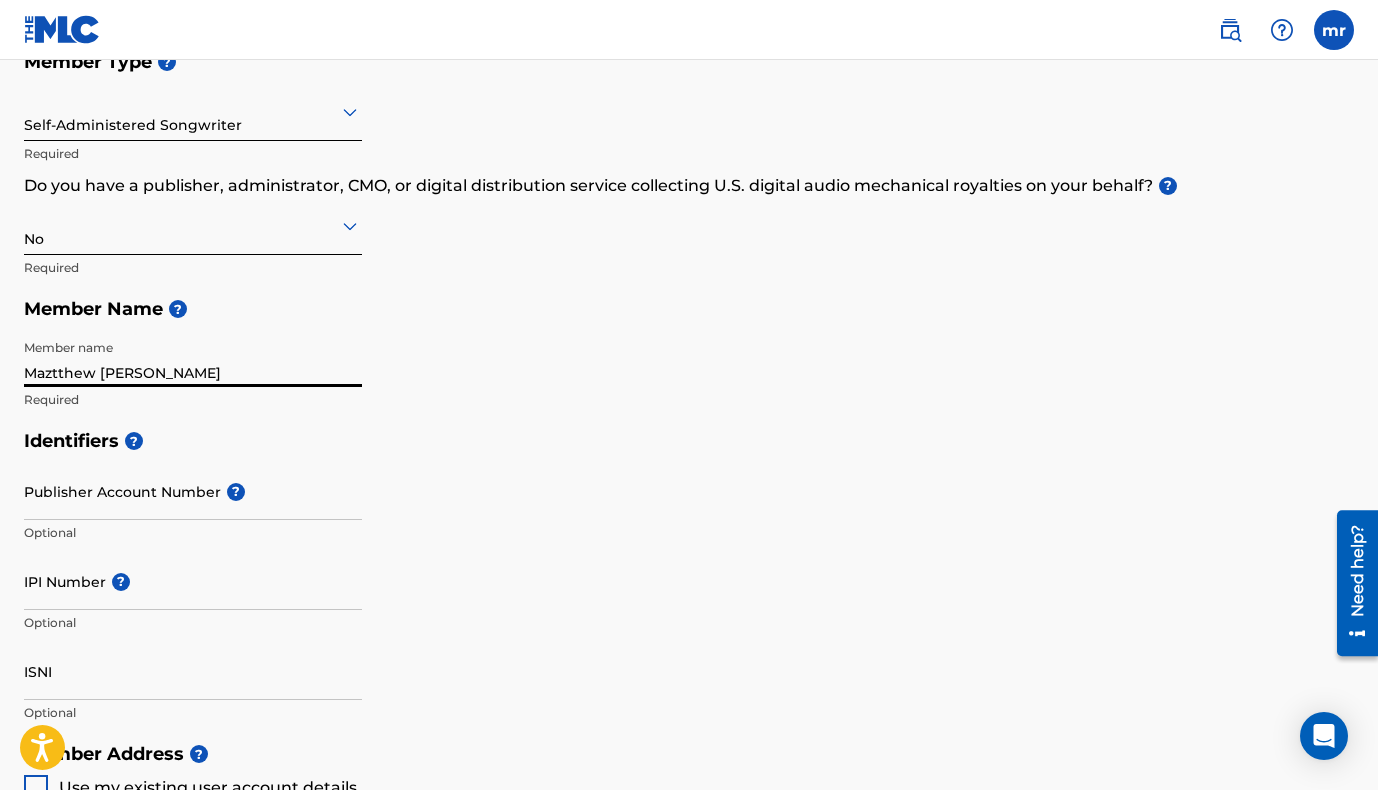 type on "Maztthew [PERSON_NAME]" 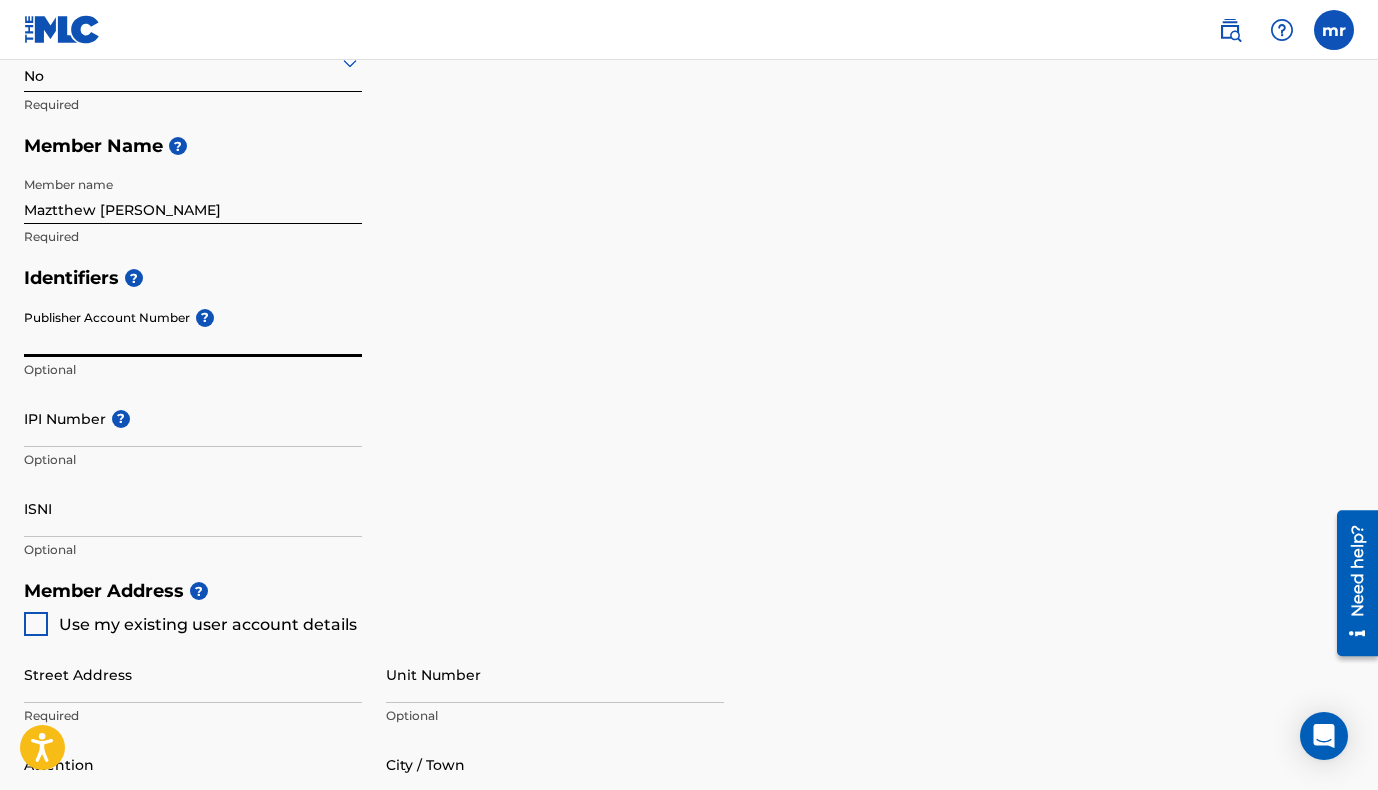 scroll, scrollTop: 409, scrollLeft: 0, axis: vertical 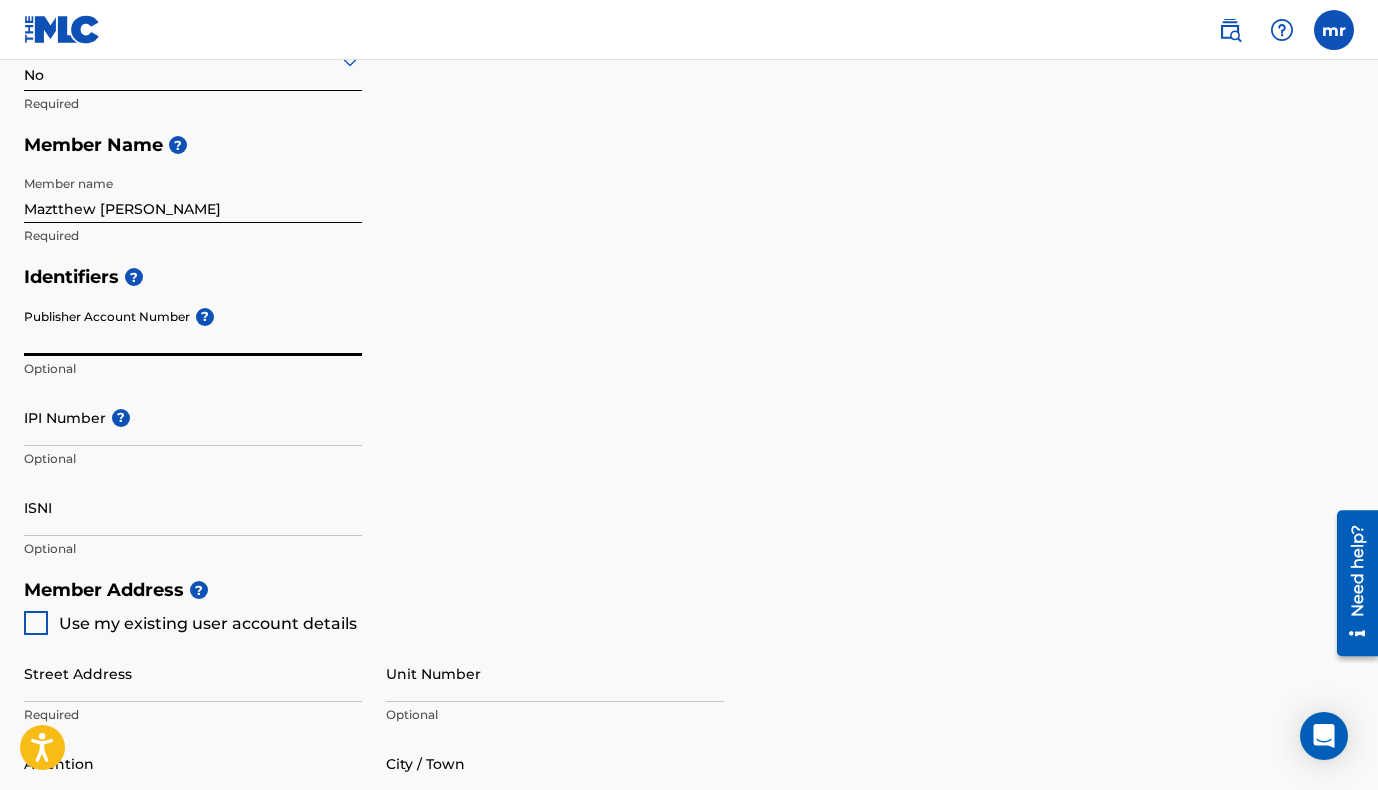 click on "IPI Number ?" at bounding box center (193, 417) 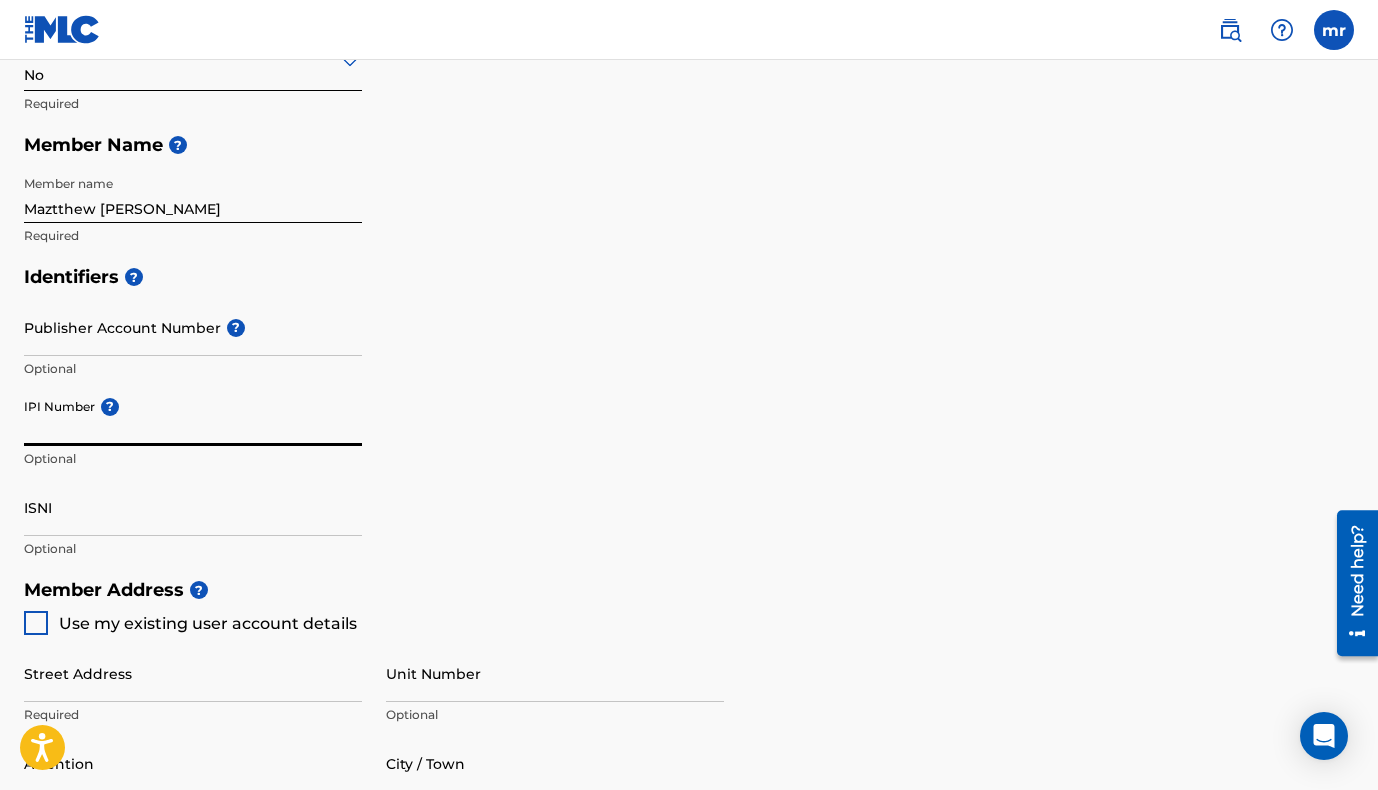 paste on "1221908970" 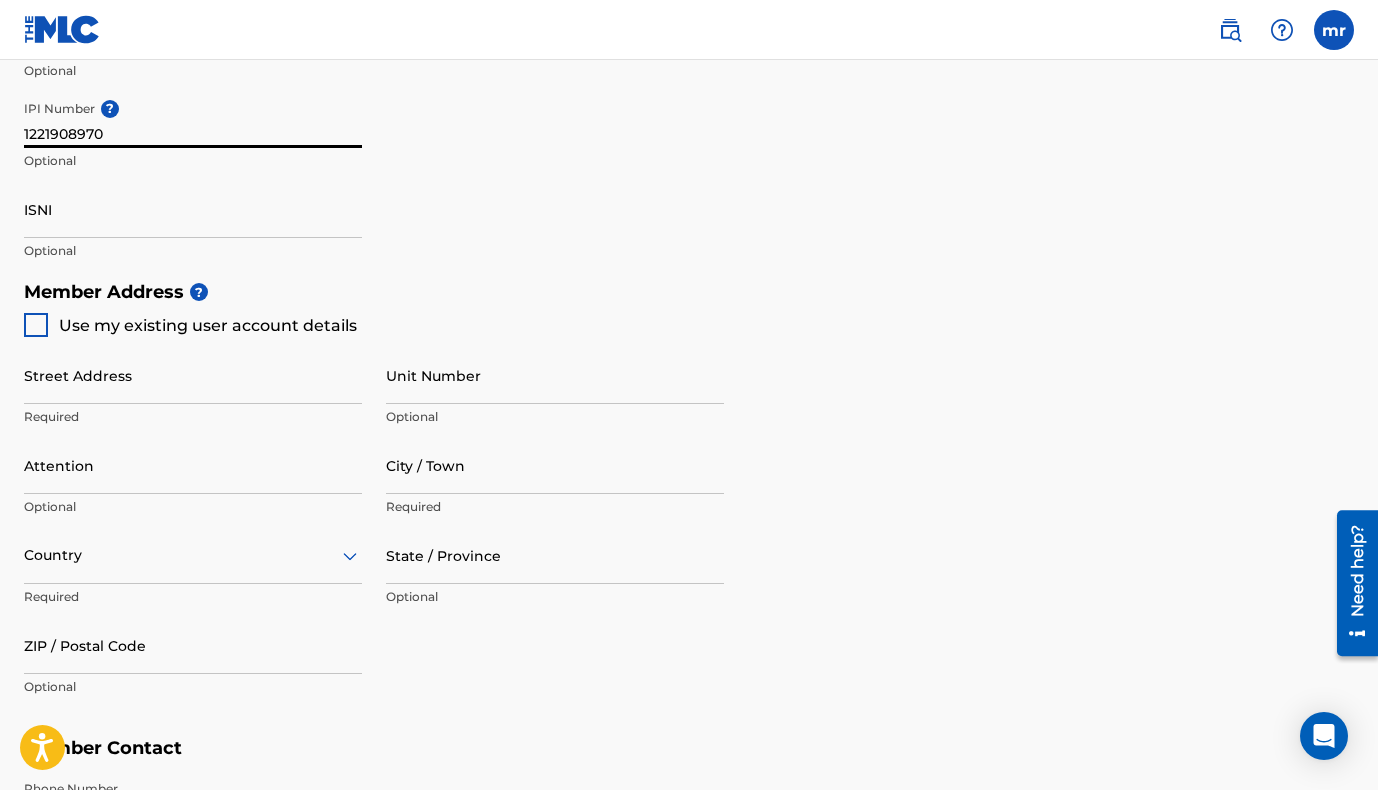 scroll, scrollTop: 708, scrollLeft: 0, axis: vertical 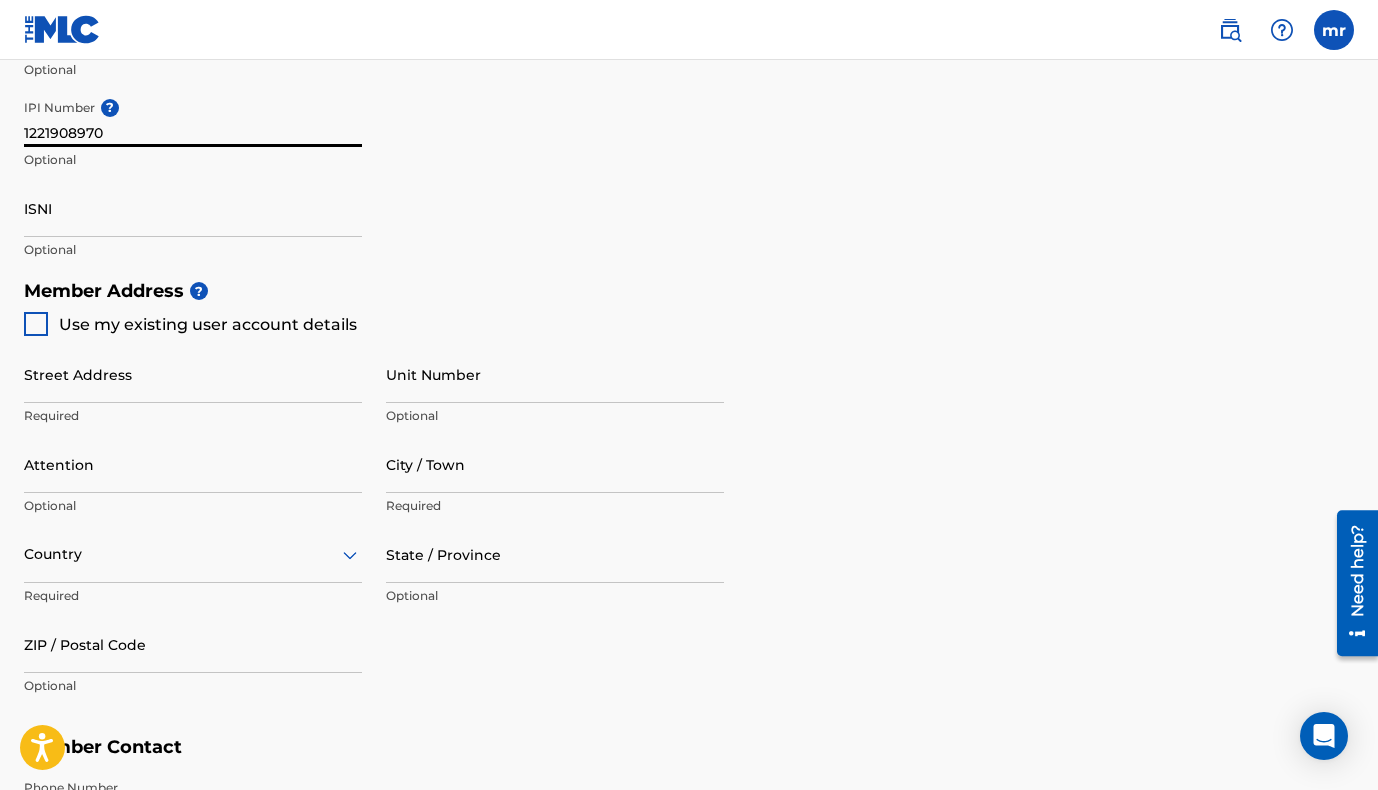 type on "1221908970" 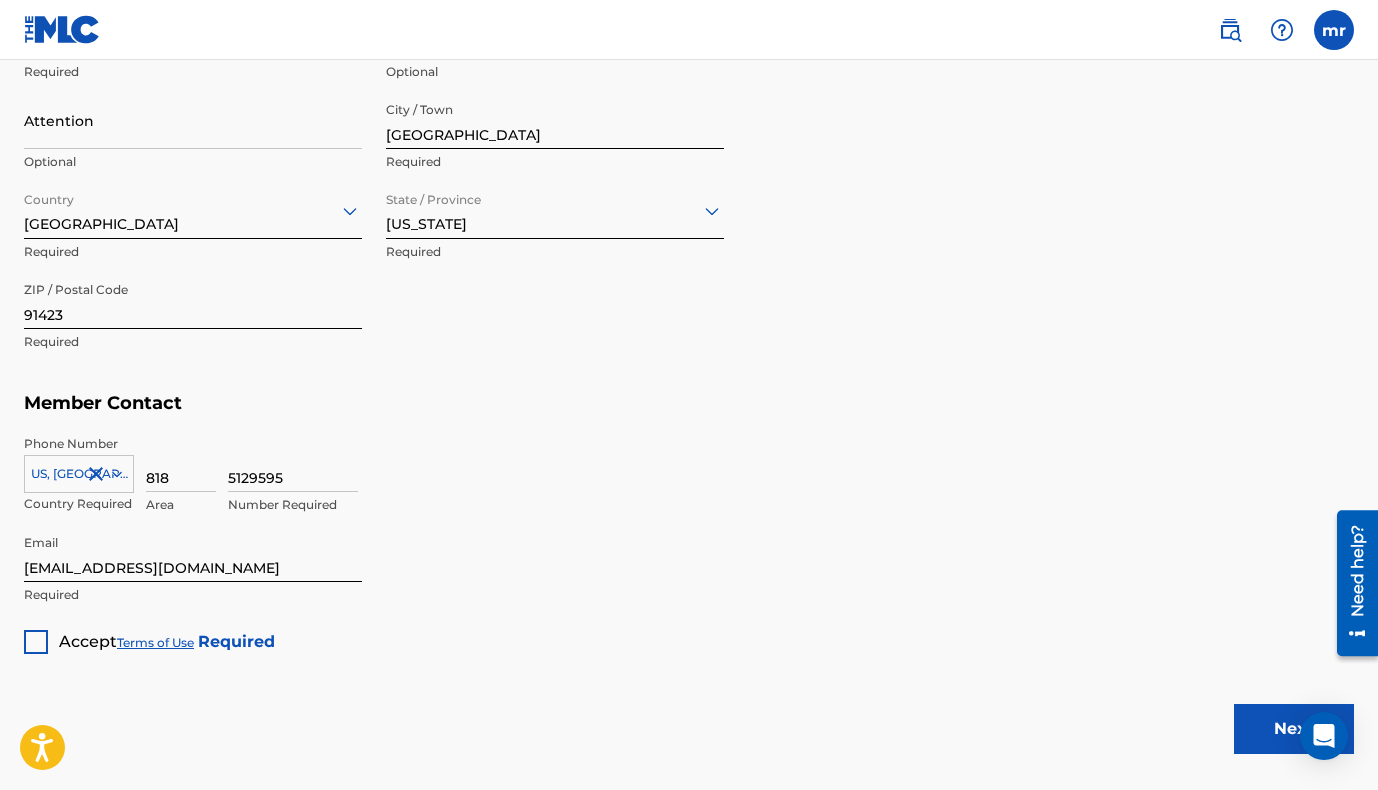 scroll, scrollTop: 1161, scrollLeft: 0, axis: vertical 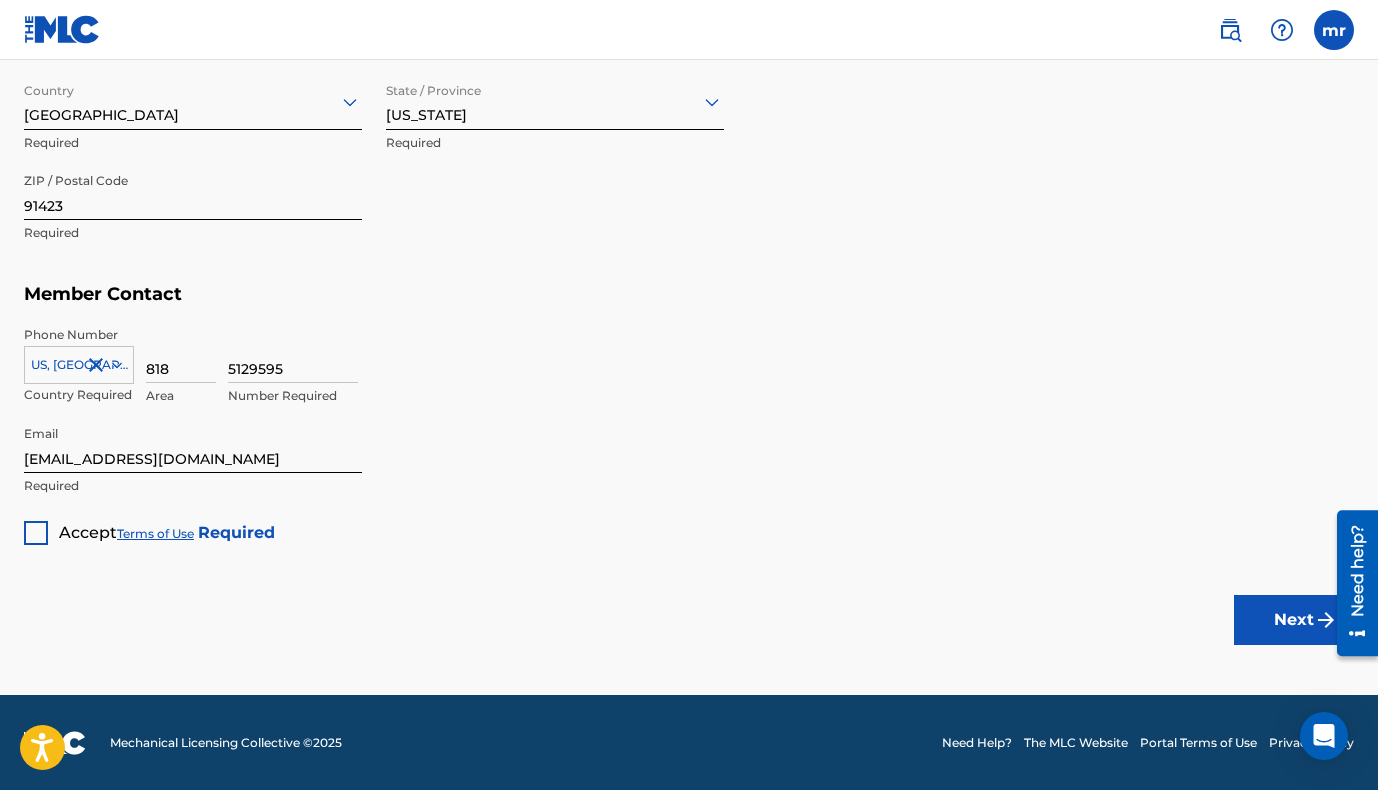 click at bounding box center [36, 533] 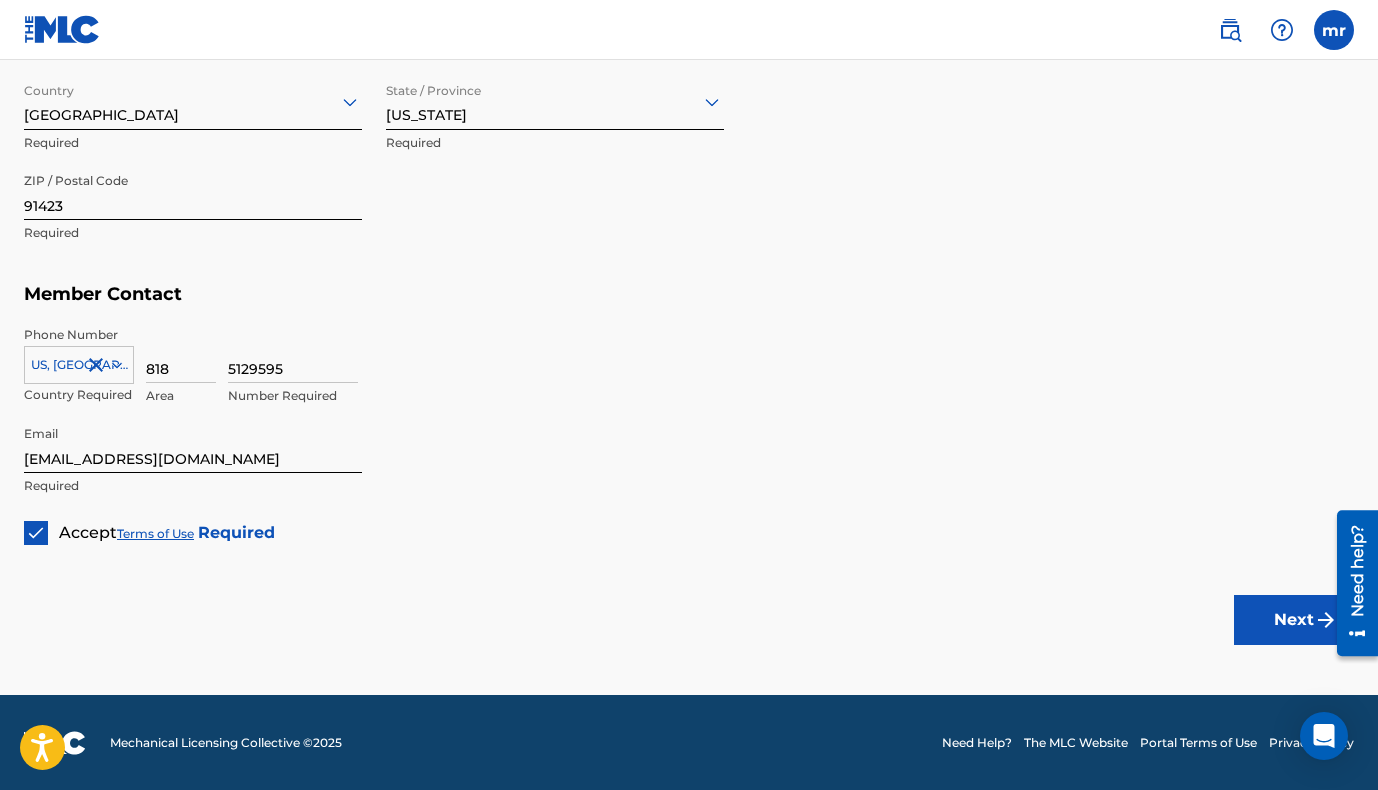 click on "Next" at bounding box center (1294, 620) 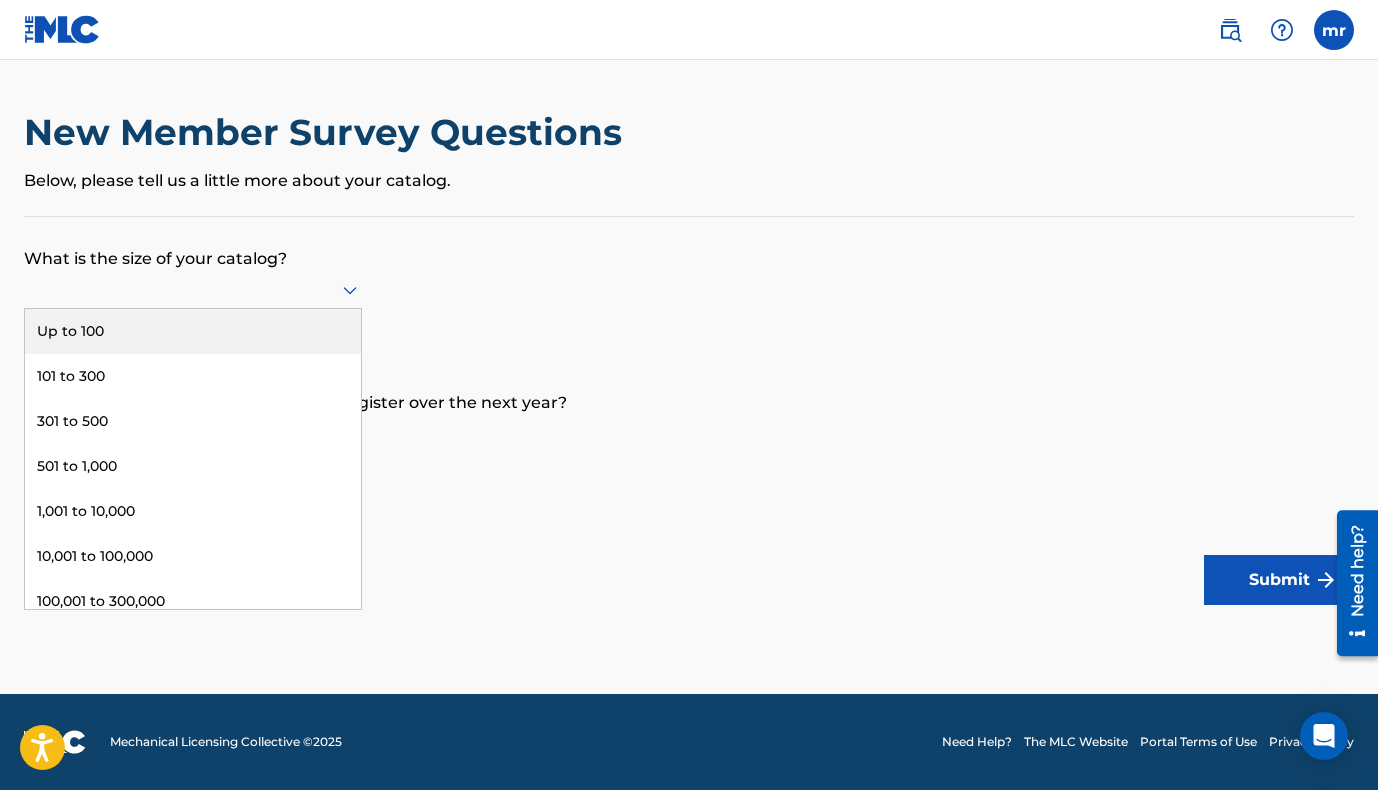 click 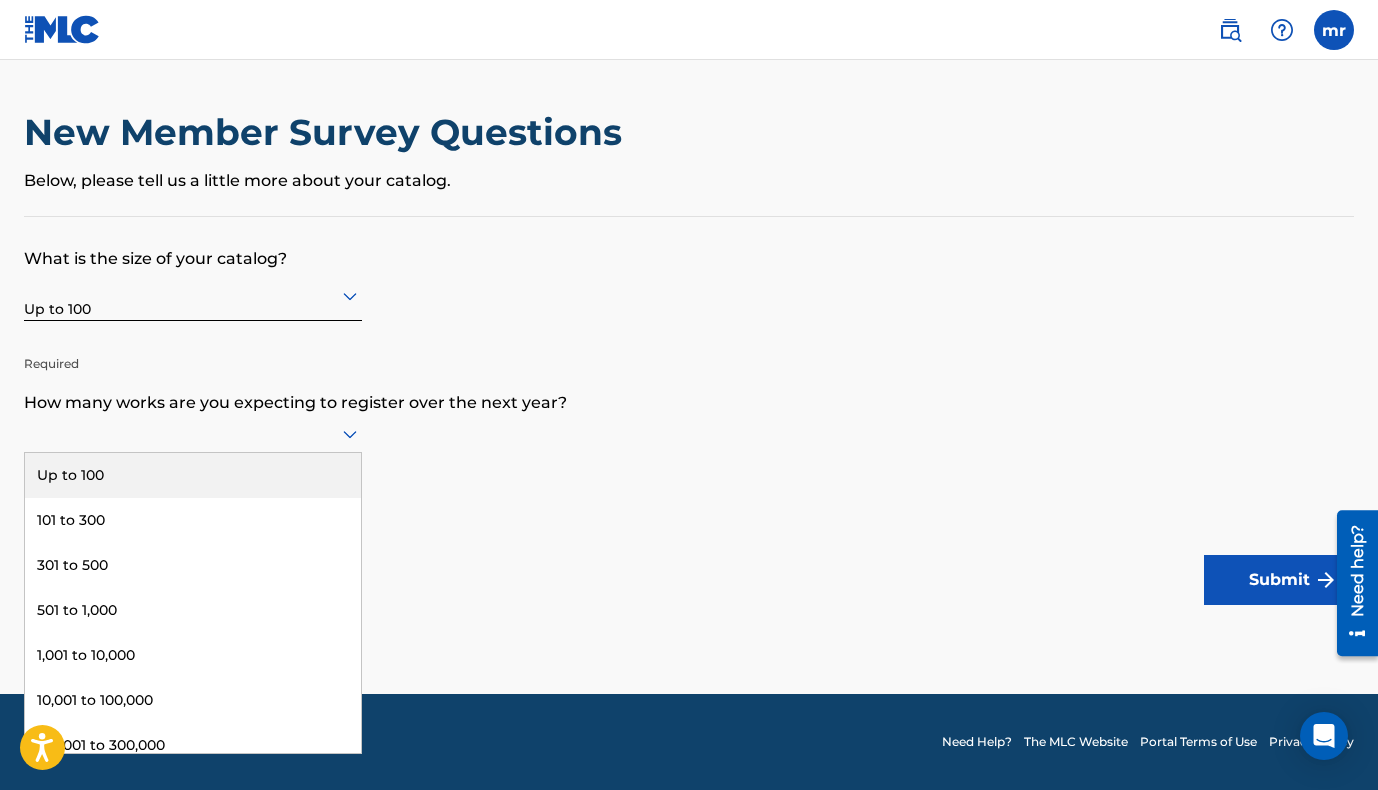 click 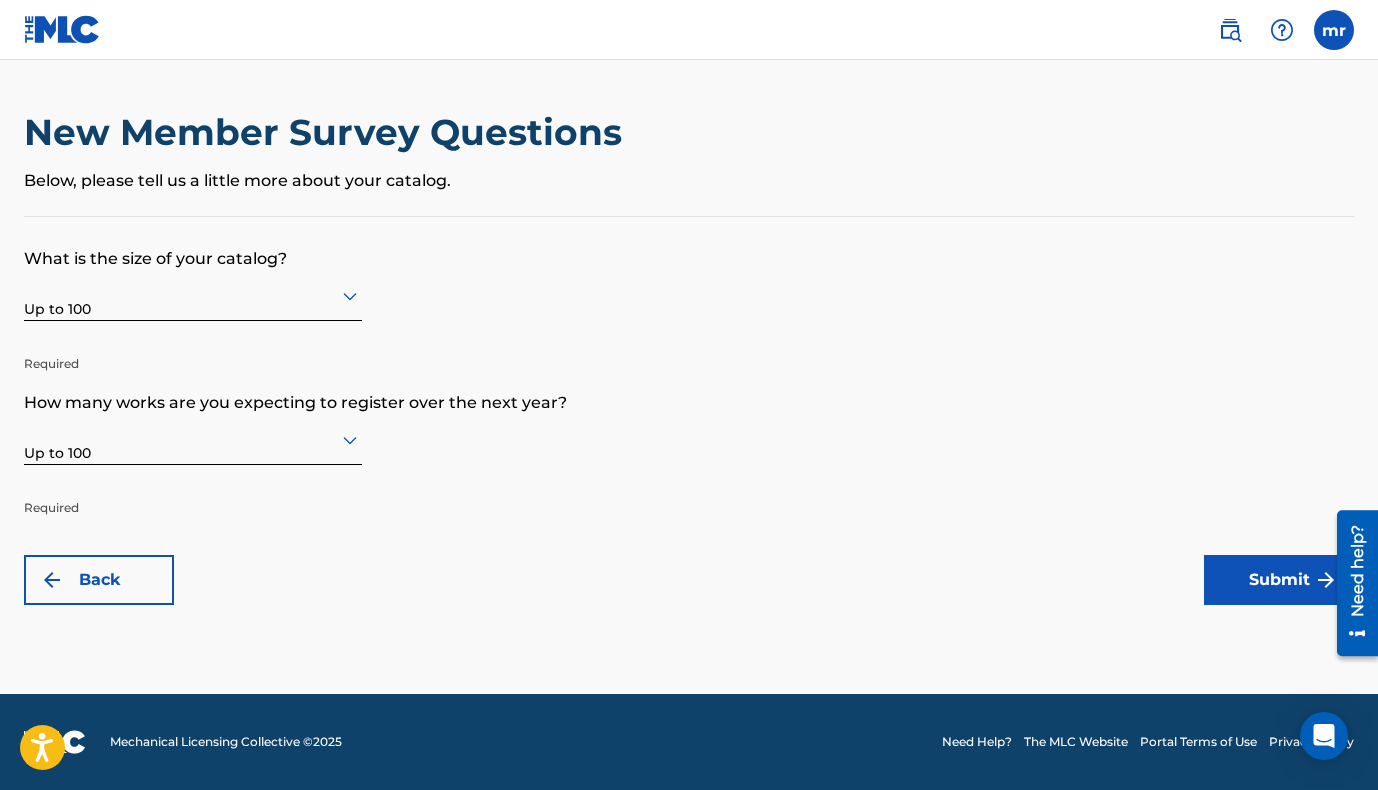 click on "Submit" at bounding box center (1279, 580) 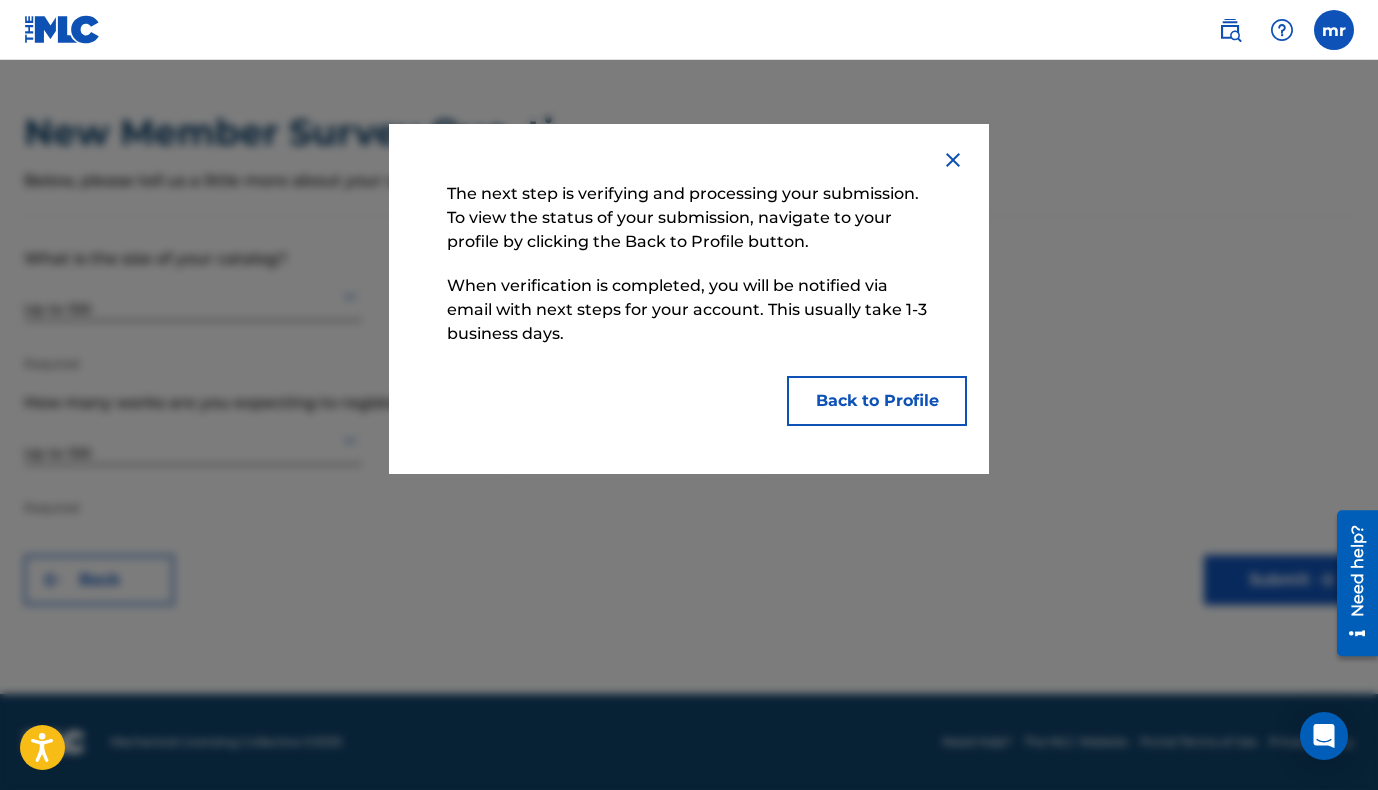 click on "Back to Profile" at bounding box center (877, 401) 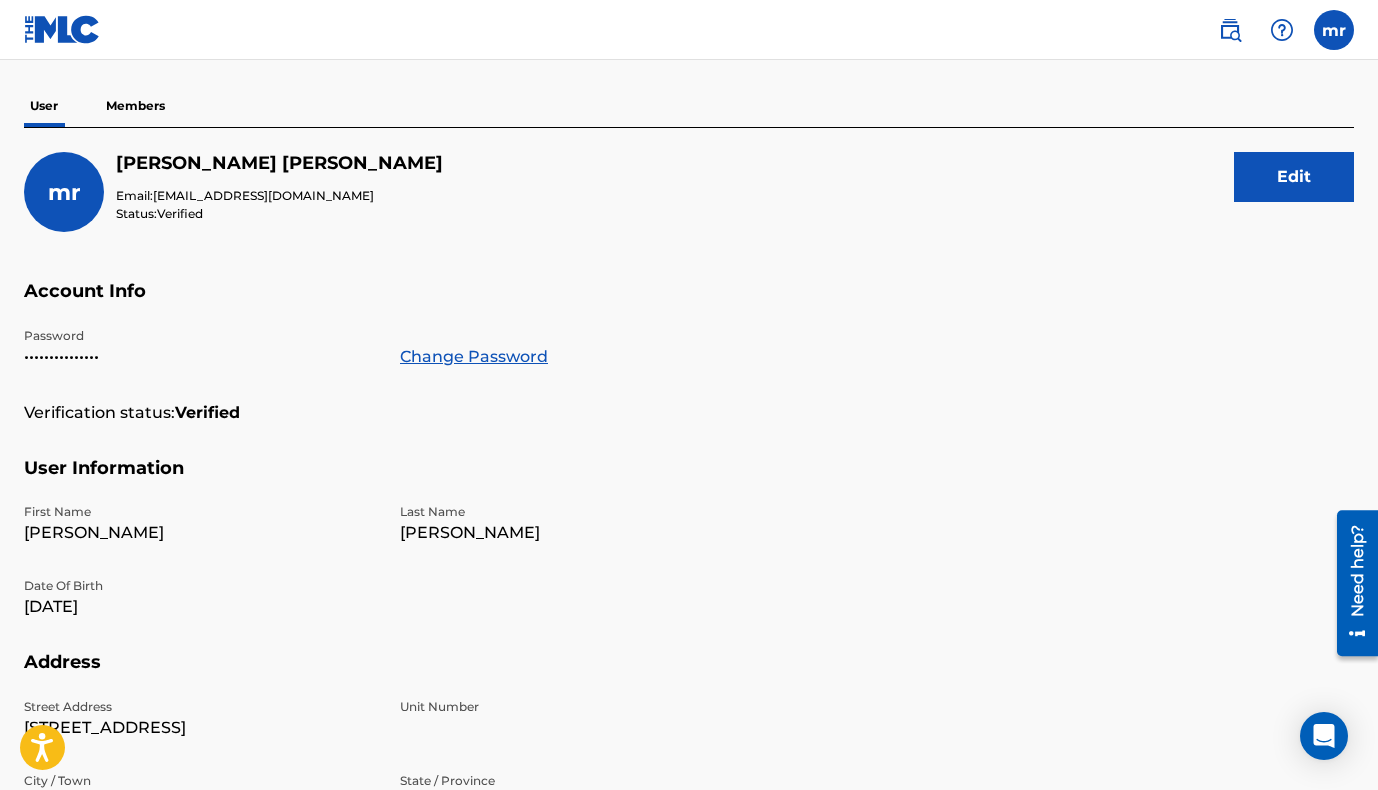 scroll, scrollTop: 0, scrollLeft: 0, axis: both 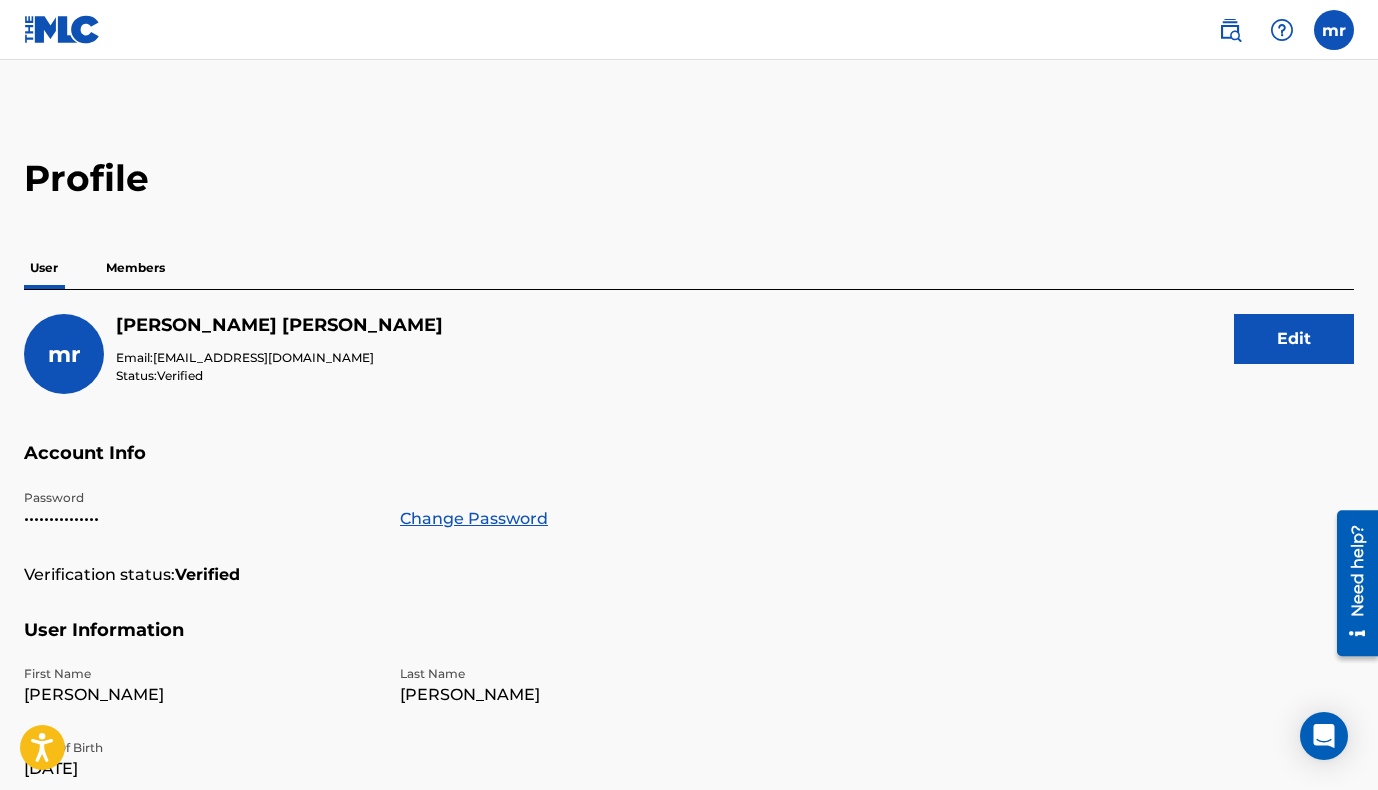 click on "Members" at bounding box center [135, 268] 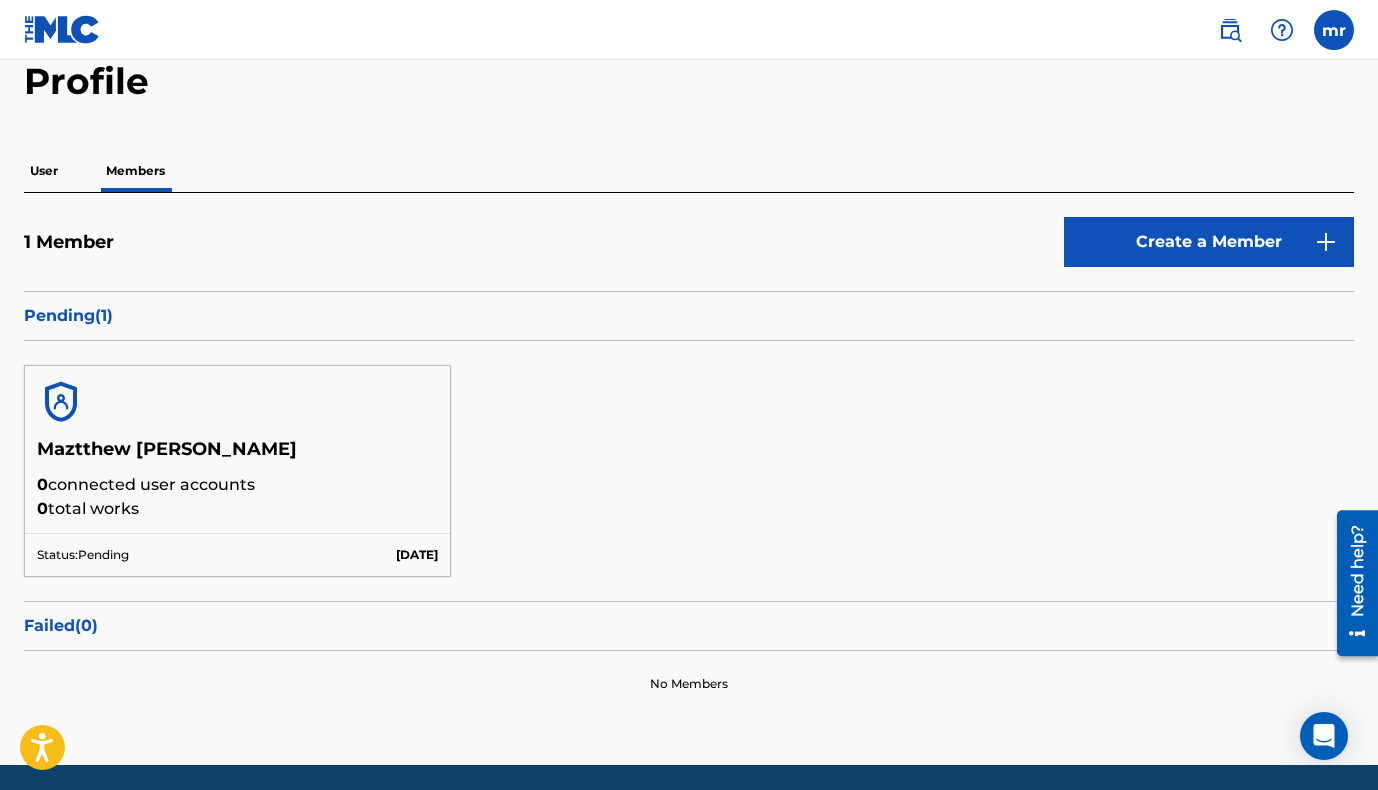 scroll, scrollTop: 104, scrollLeft: 0, axis: vertical 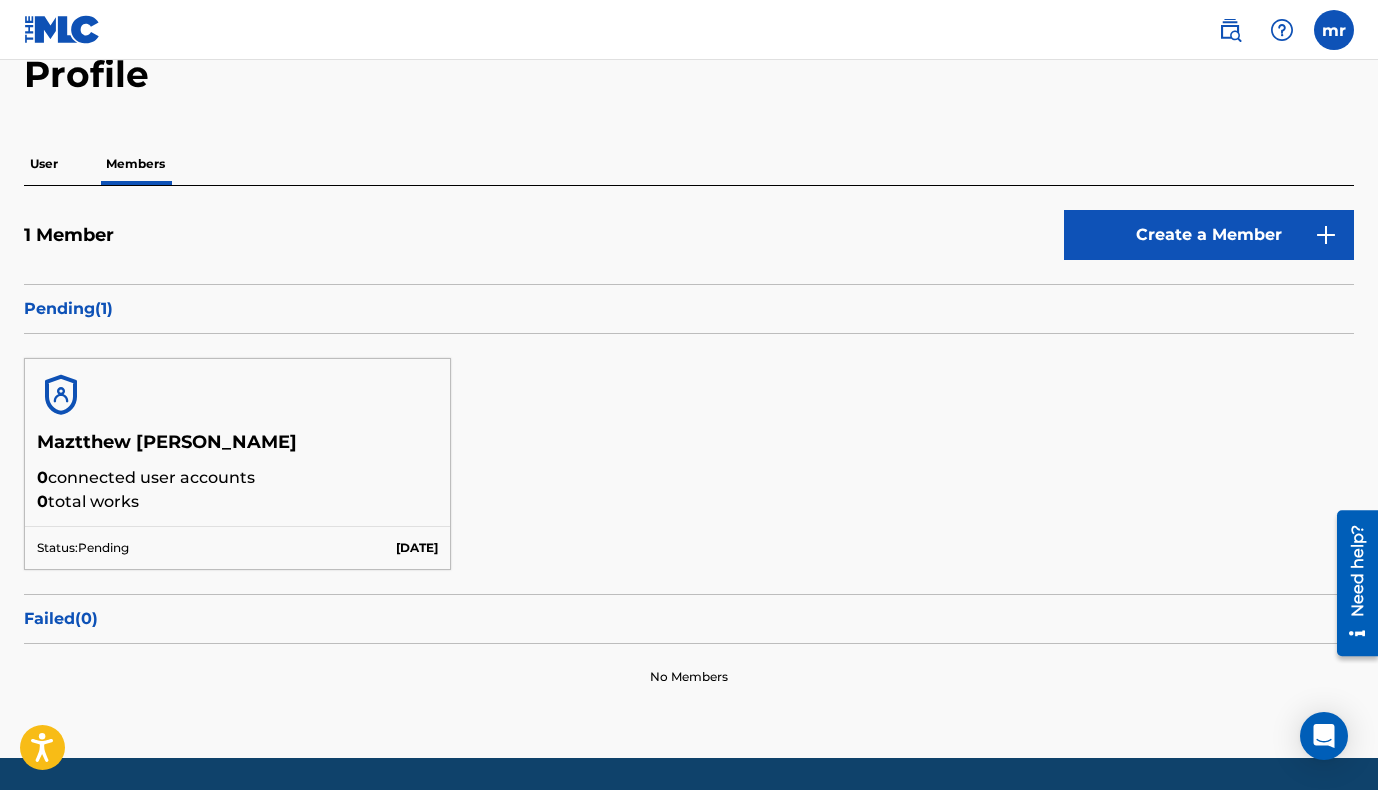 click on "Need help?" at bounding box center [1357, 570] 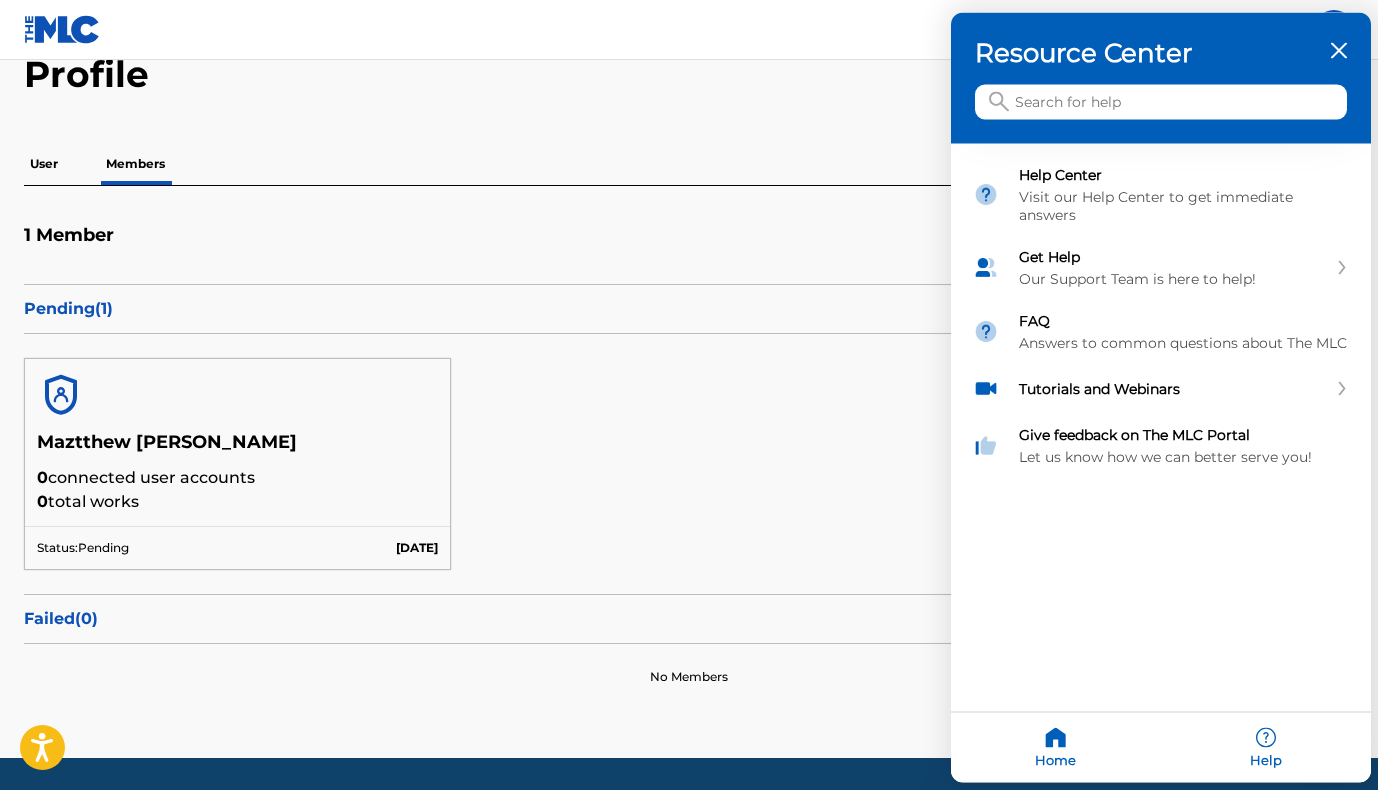 click at bounding box center [1161, 102] 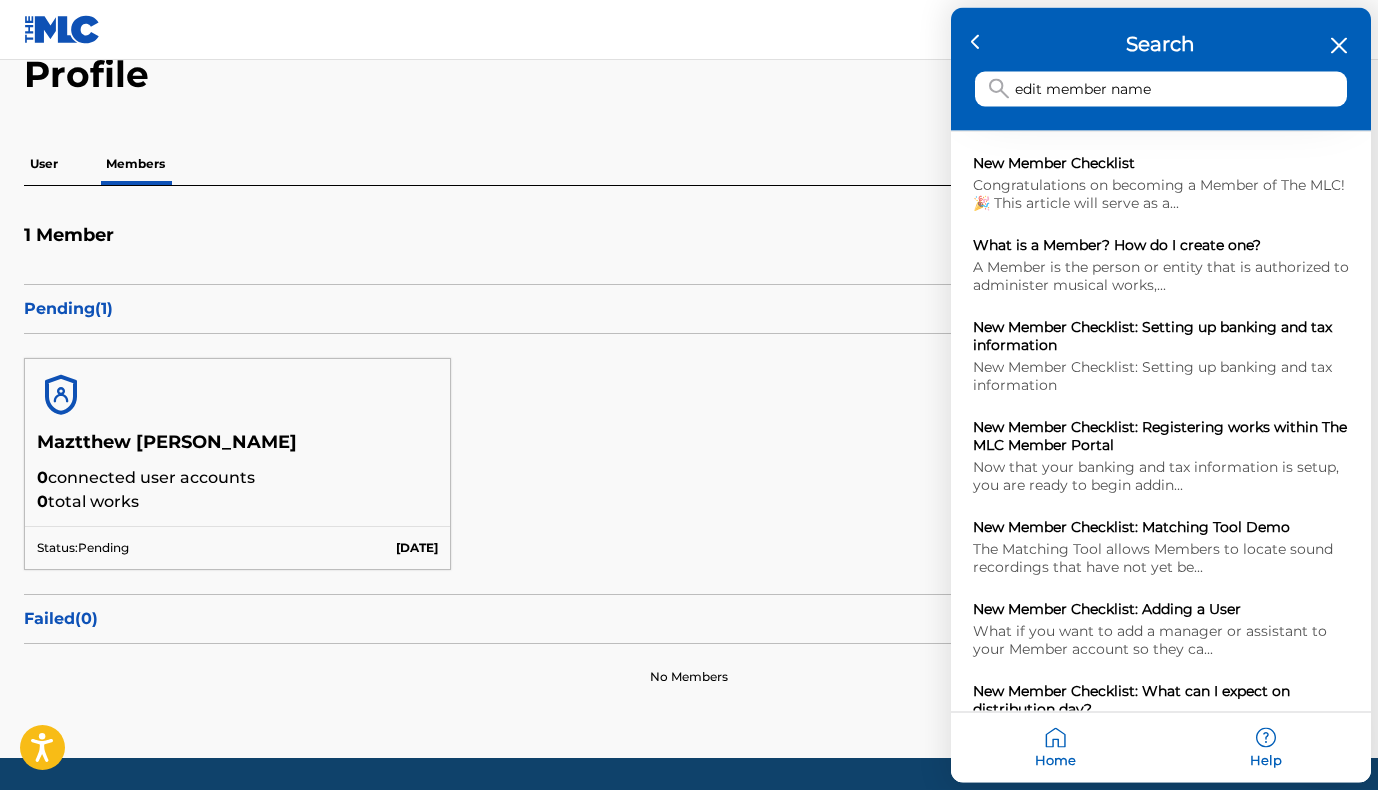 click on "edit member name" at bounding box center [1161, 89] 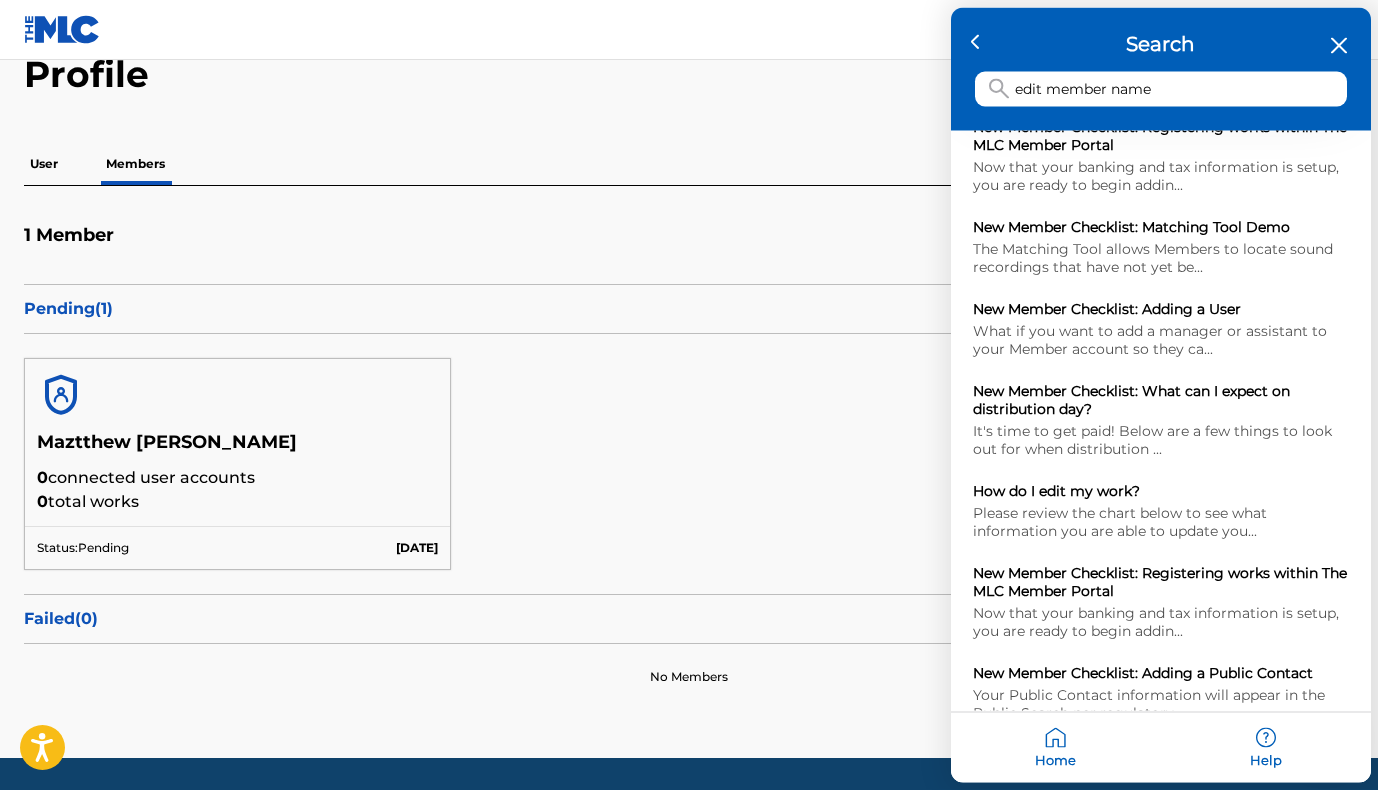 type on "edit member name" 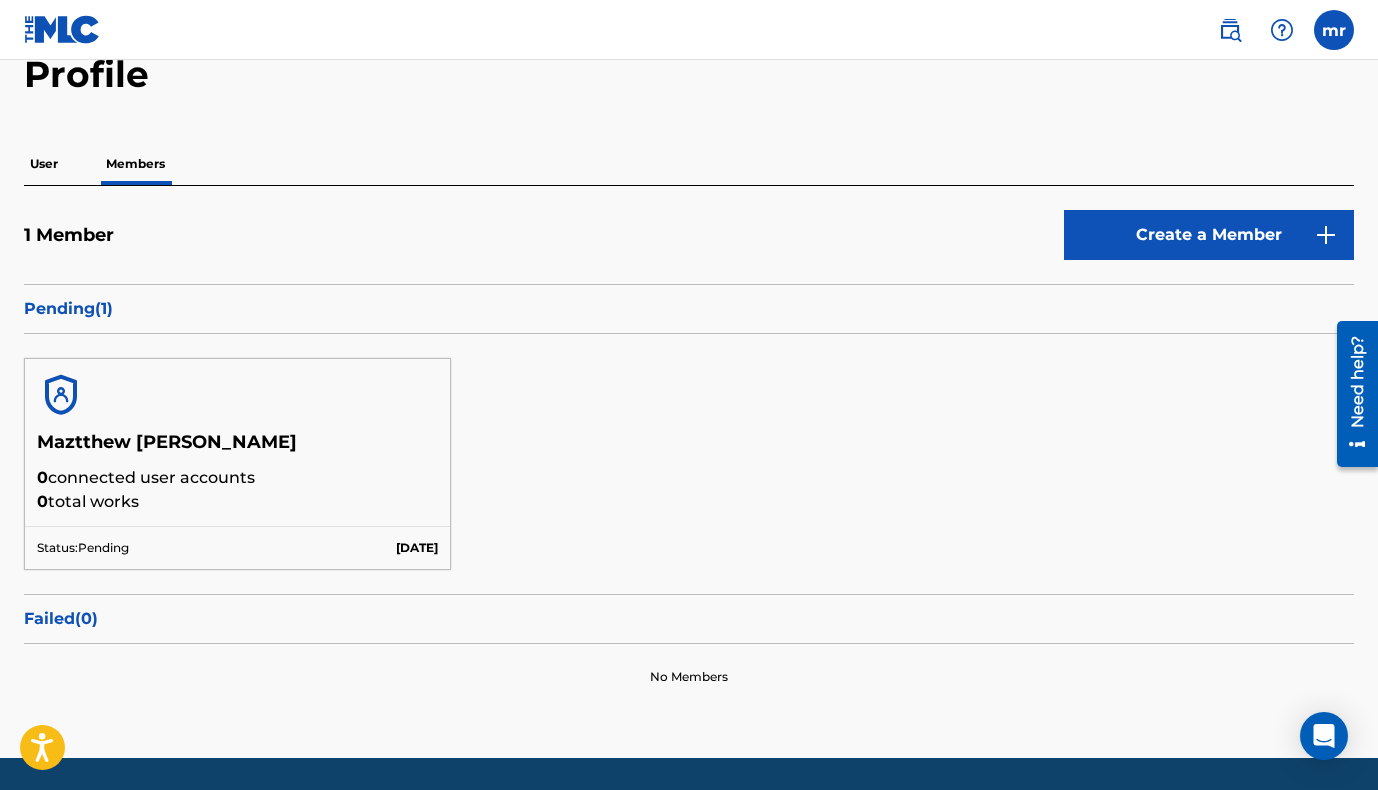 scroll, scrollTop: 0, scrollLeft: 0, axis: both 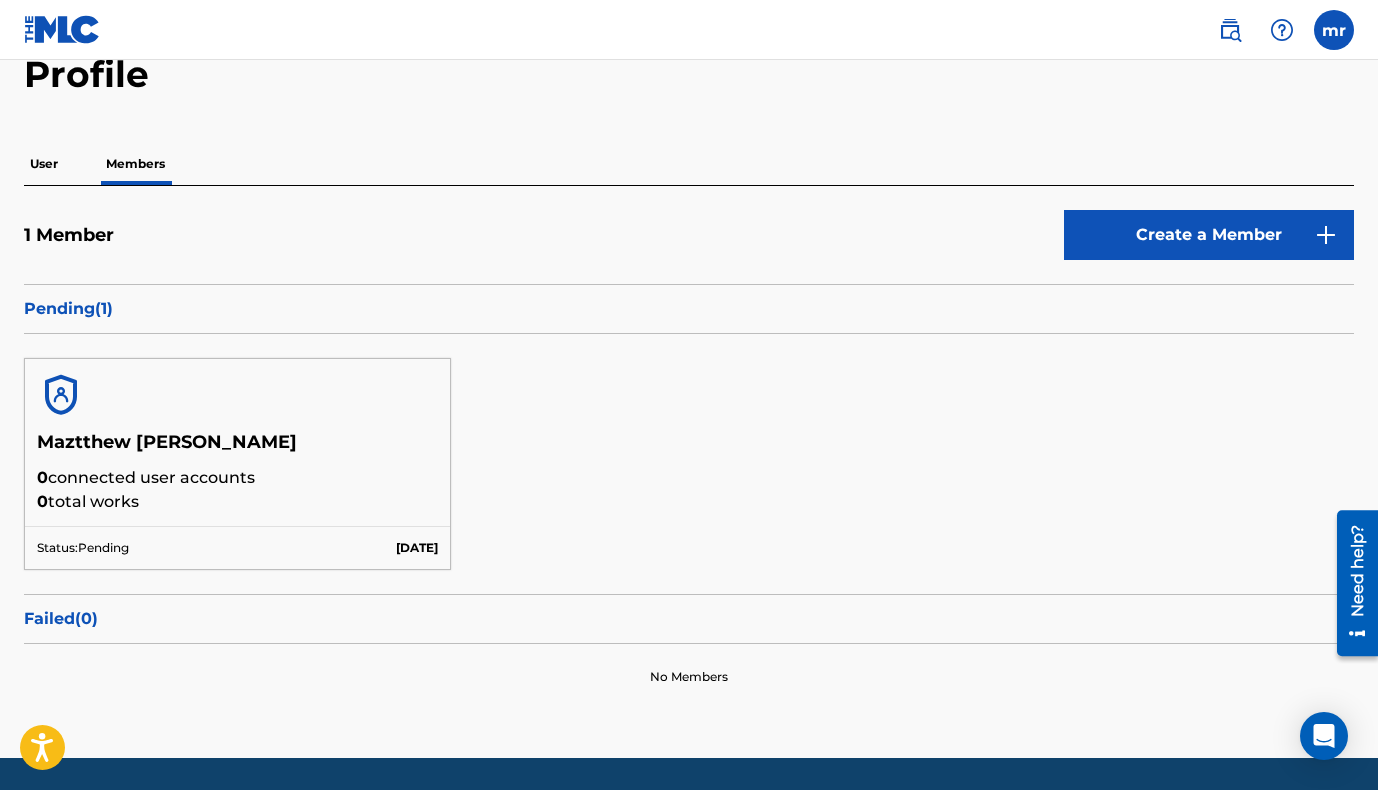 click at bounding box center [1334, 30] 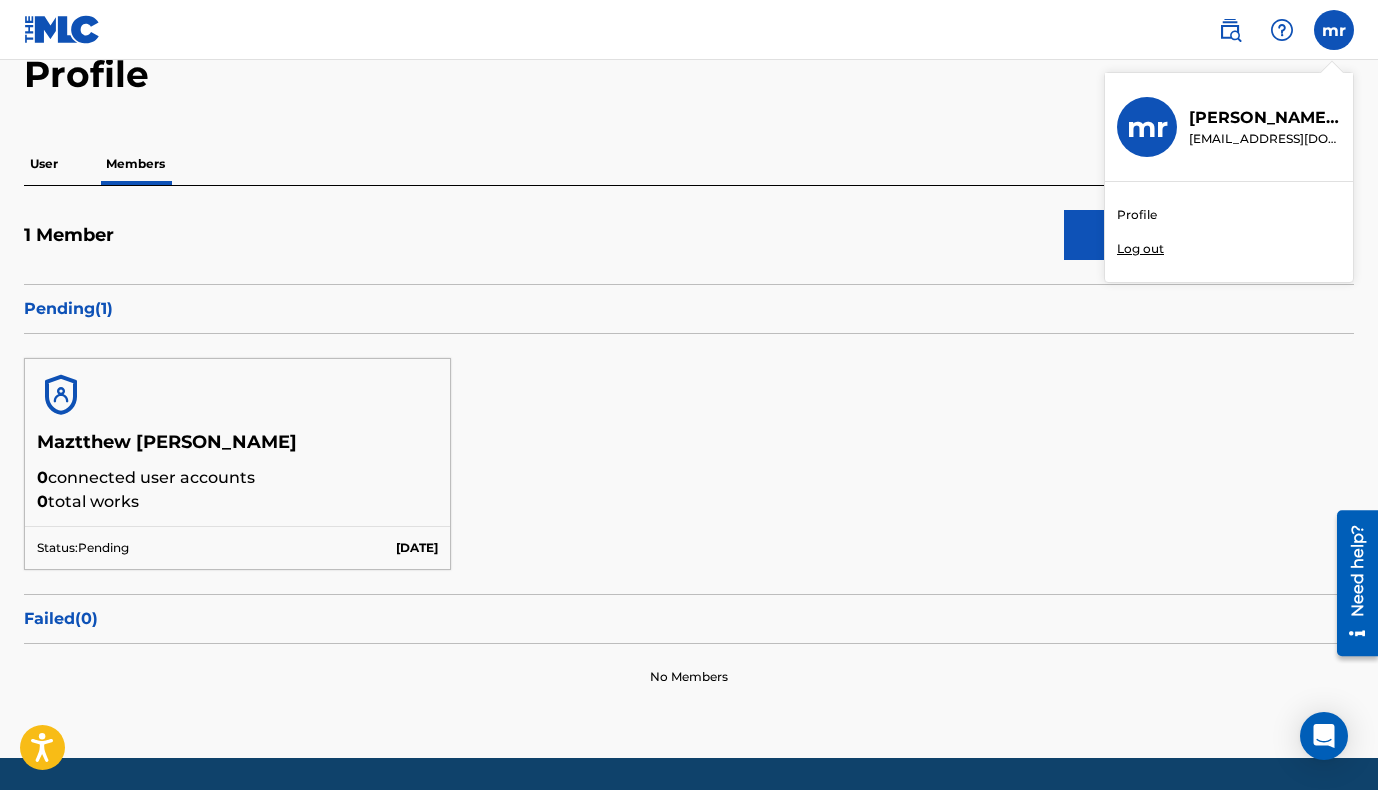 click on "Profile" at bounding box center [1137, 215] 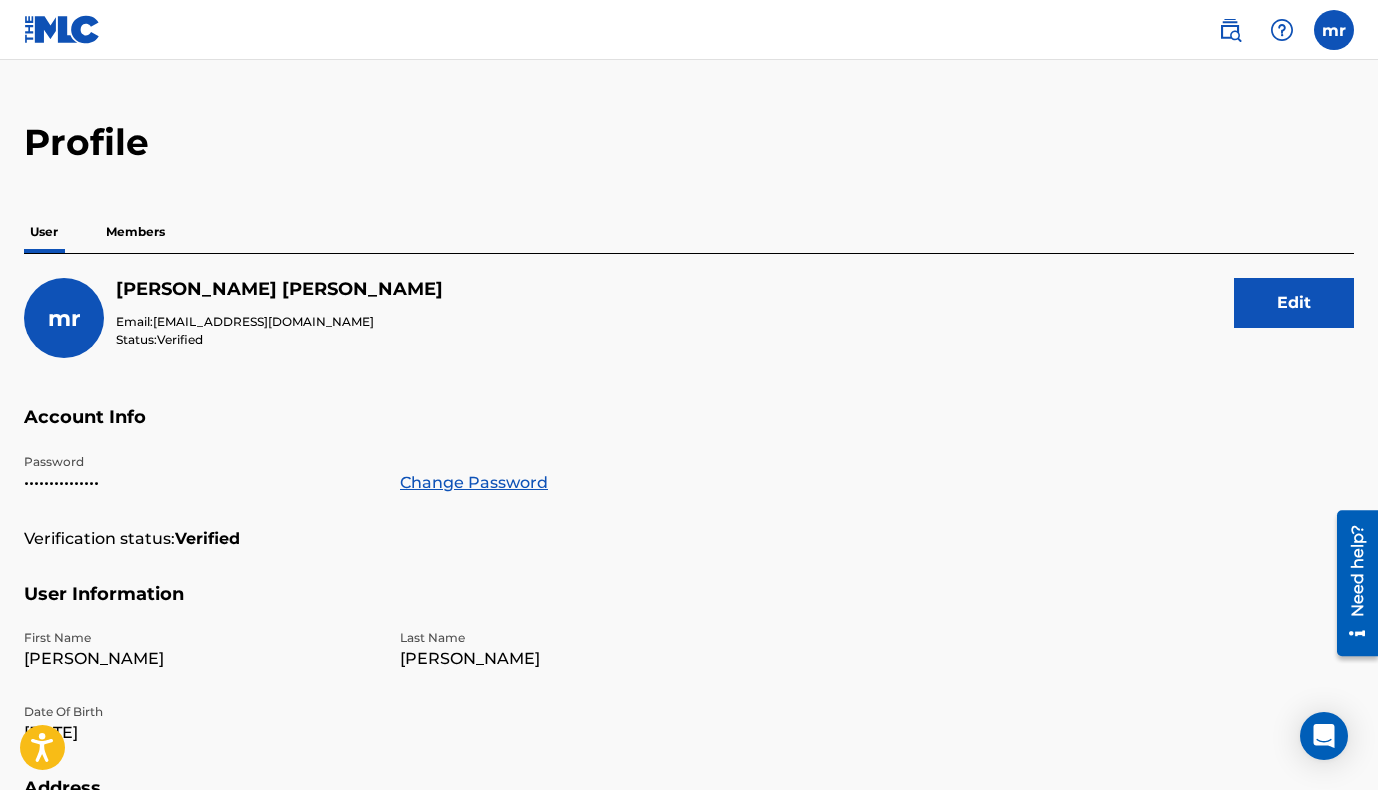 scroll, scrollTop: 34, scrollLeft: 0, axis: vertical 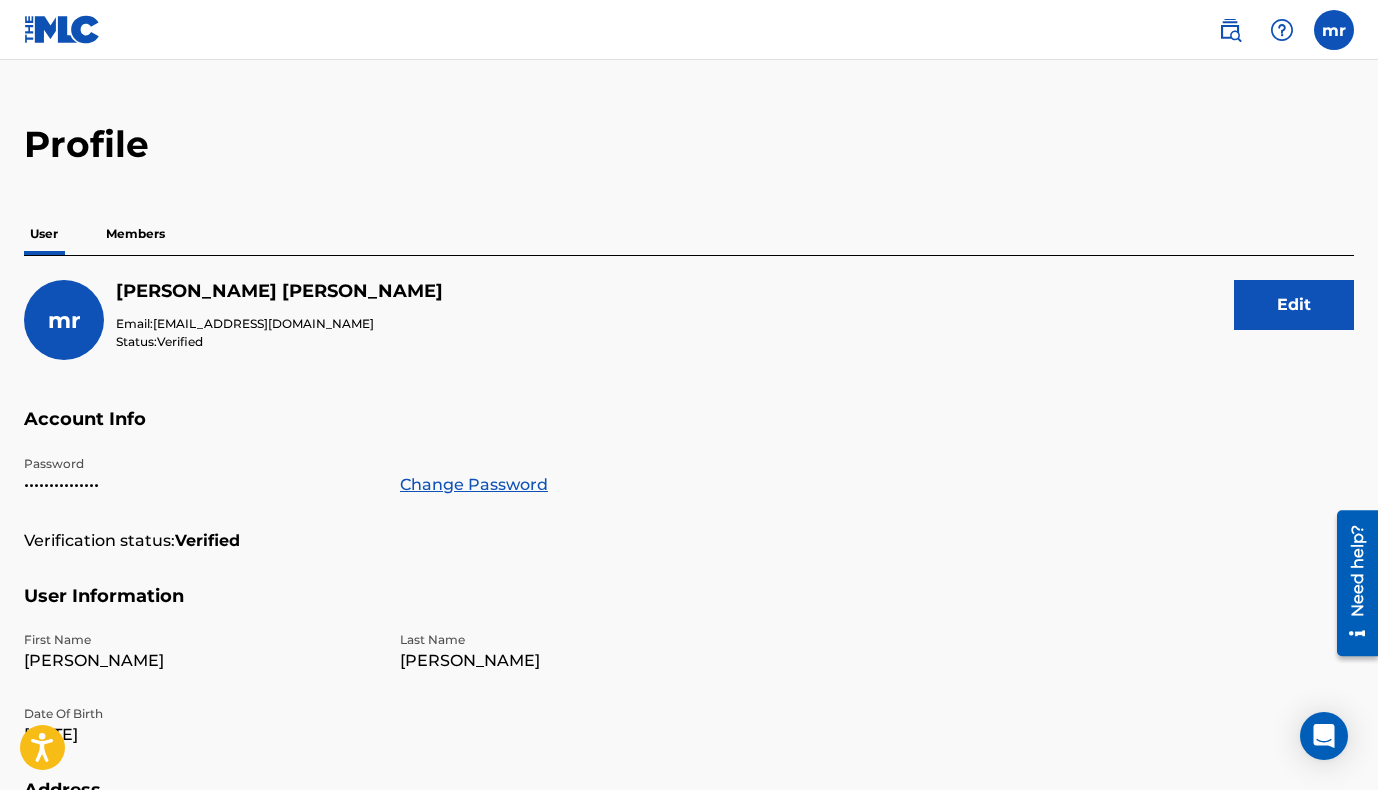 click on "Edit" at bounding box center (1294, 305) 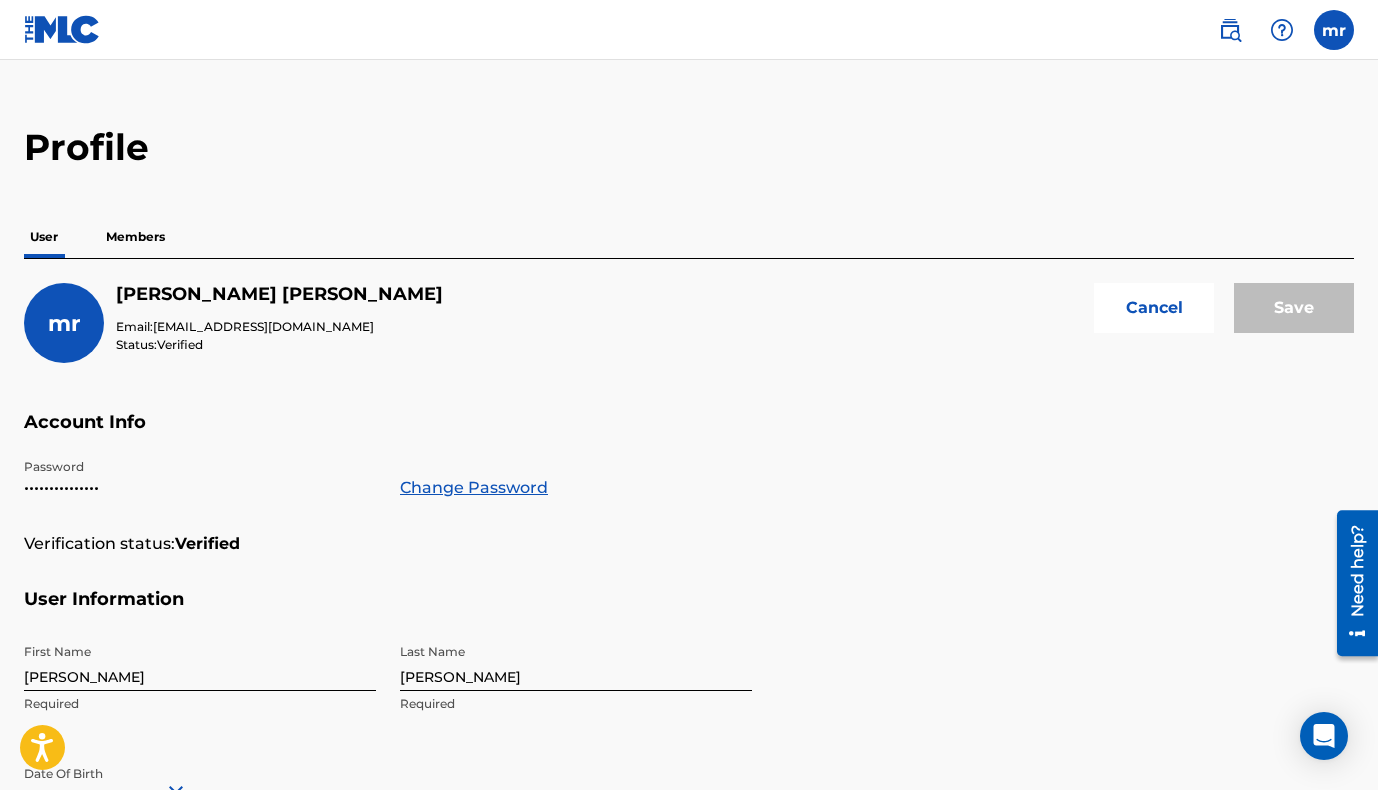 scroll, scrollTop: 0, scrollLeft: 0, axis: both 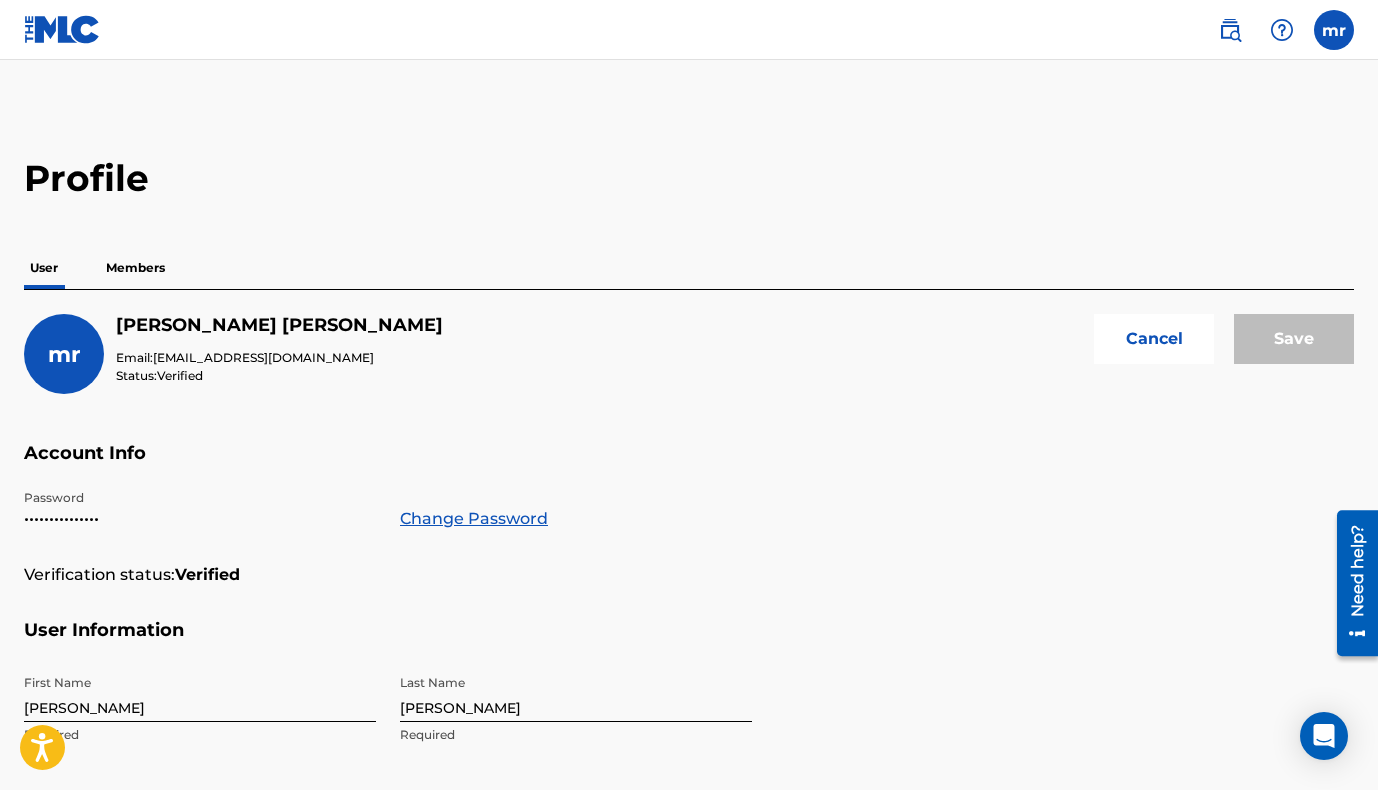 click on "Members" at bounding box center [135, 268] 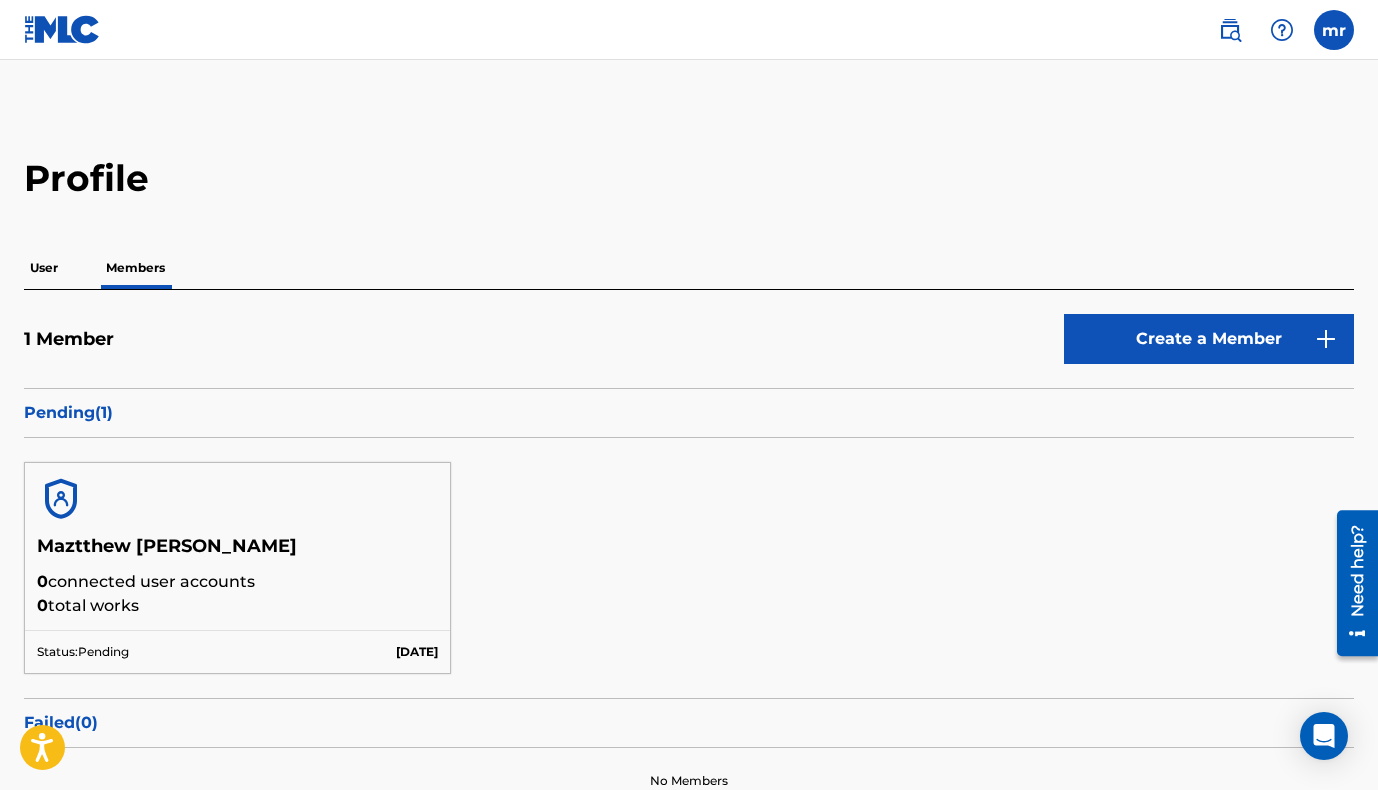 click on "0  connected user accounts" at bounding box center (237, 582) 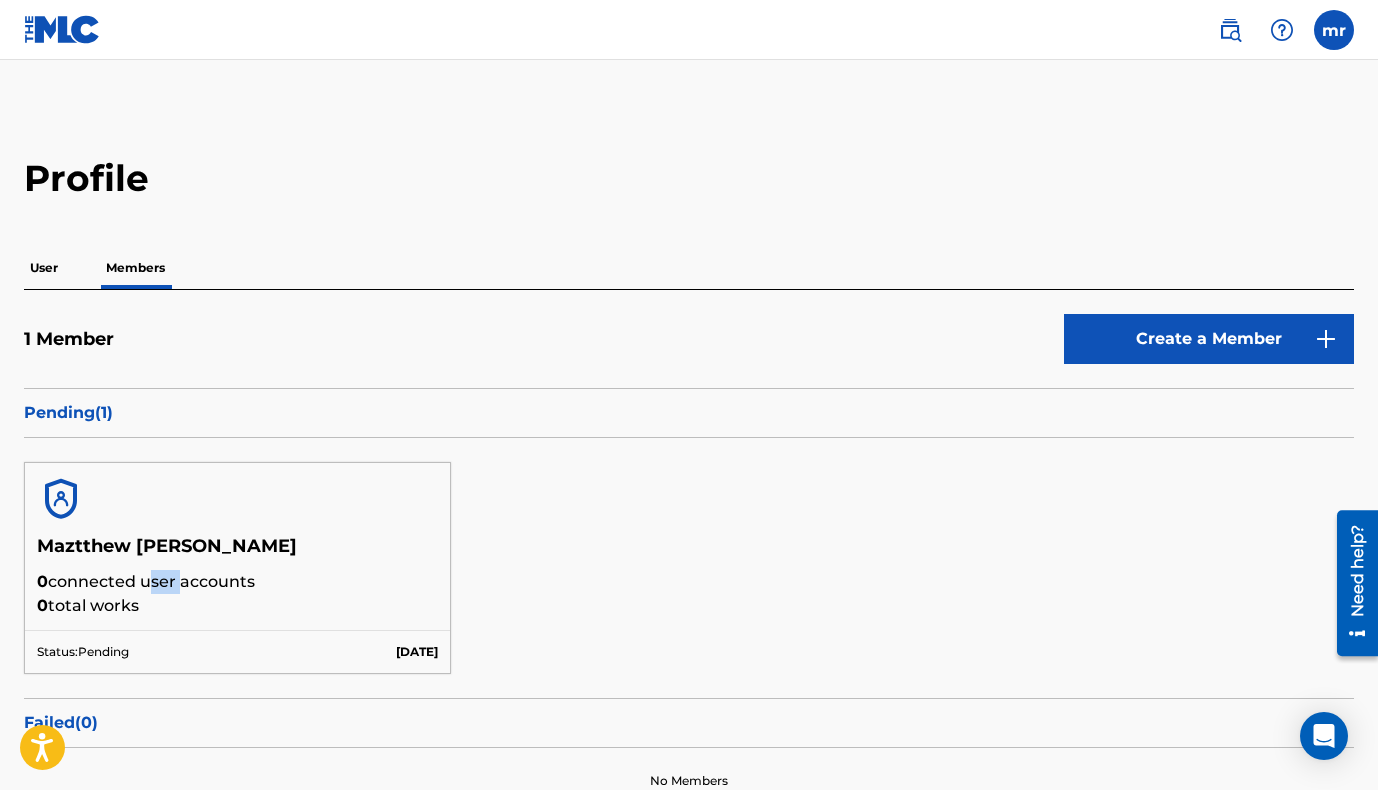 click on "0  connected user accounts" at bounding box center [237, 582] 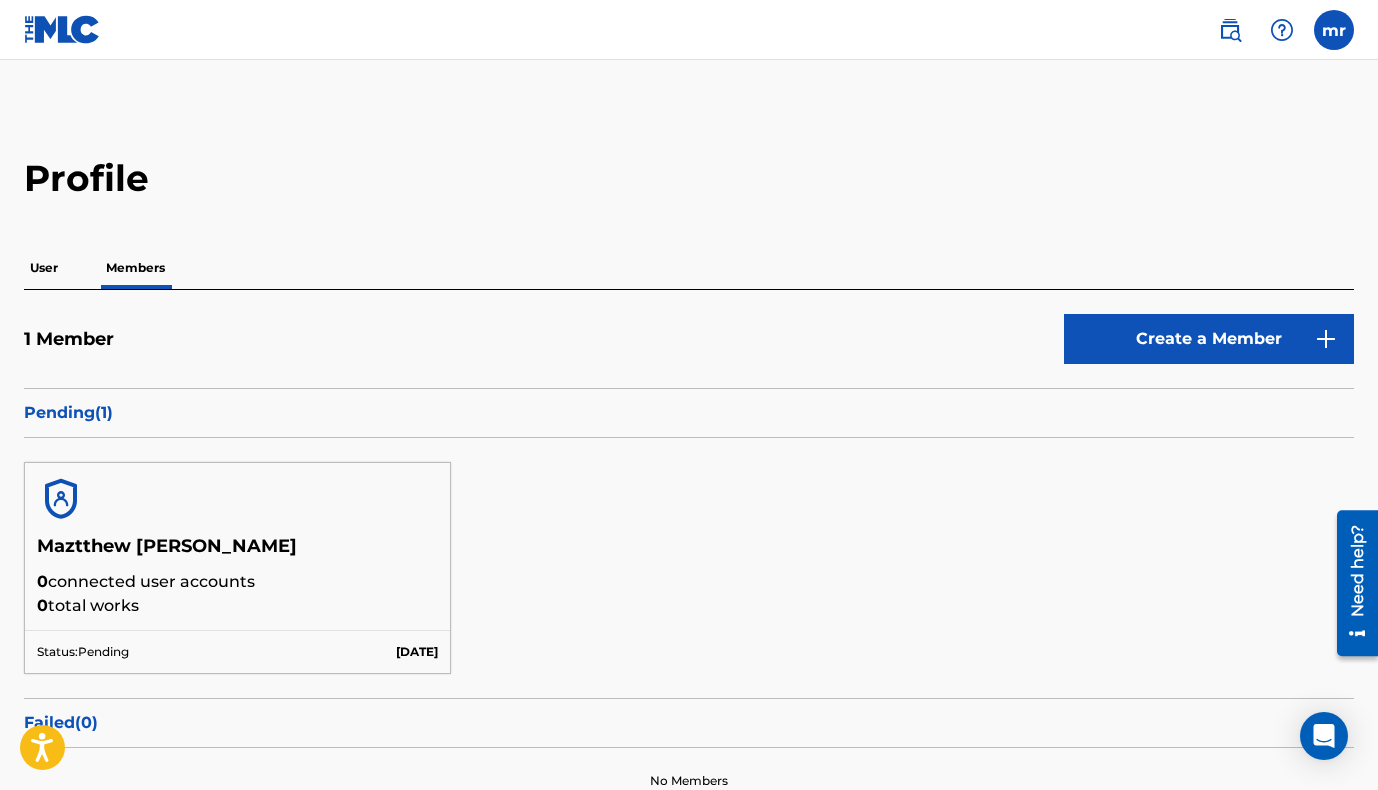 click on "Maztthew [PERSON_NAME]" at bounding box center [237, 552] 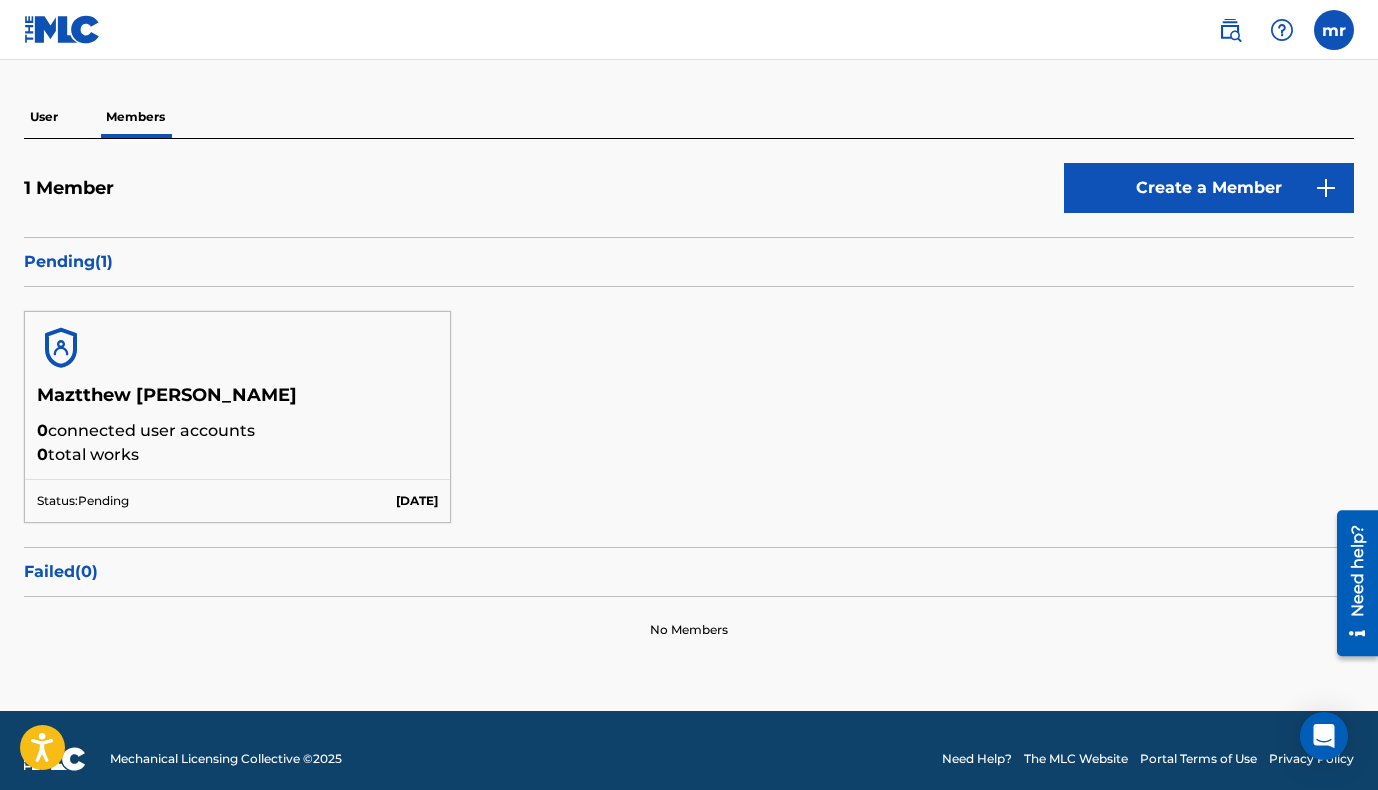 scroll, scrollTop: 161, scrollLeft: 0, axis: vertical 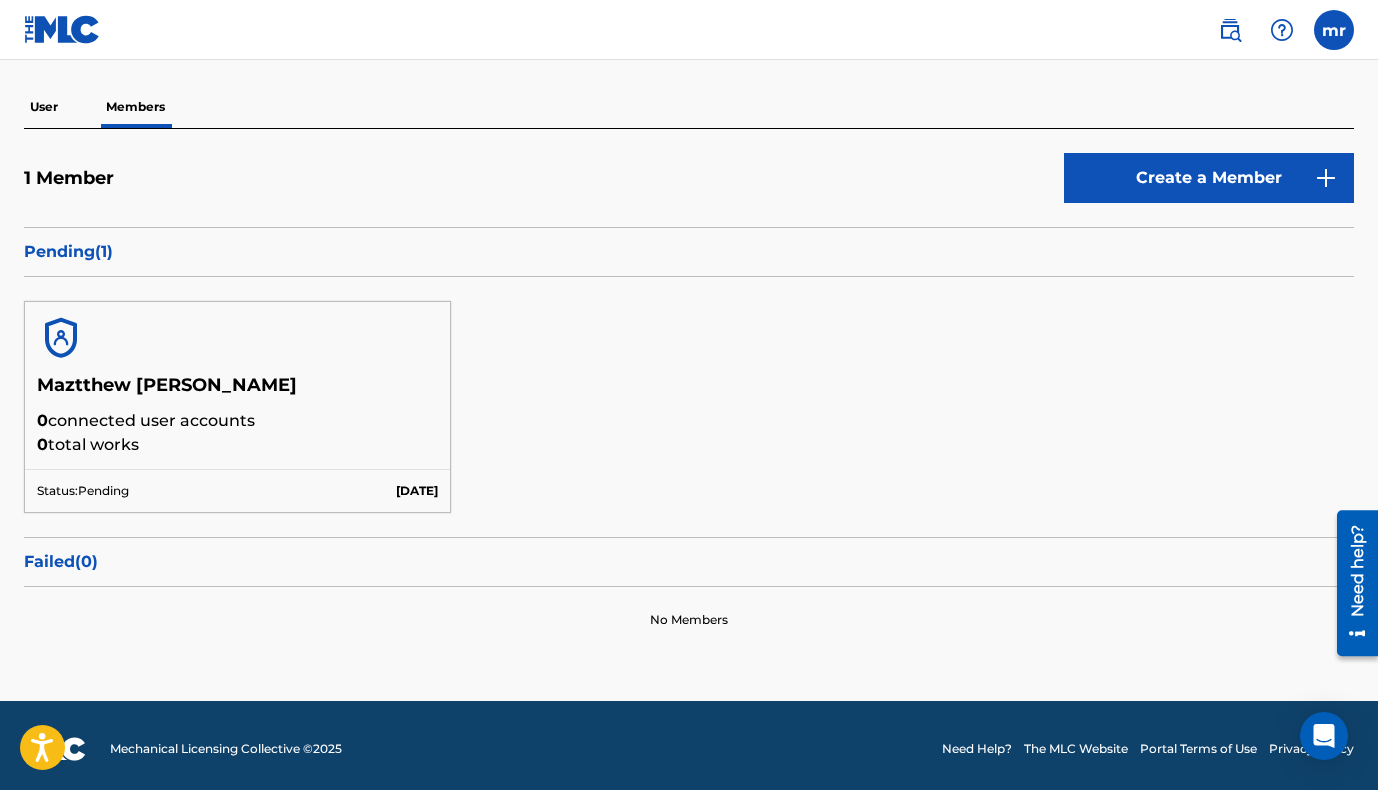 click on "Pending  ( 1 )" at bounding box center (689, 252) 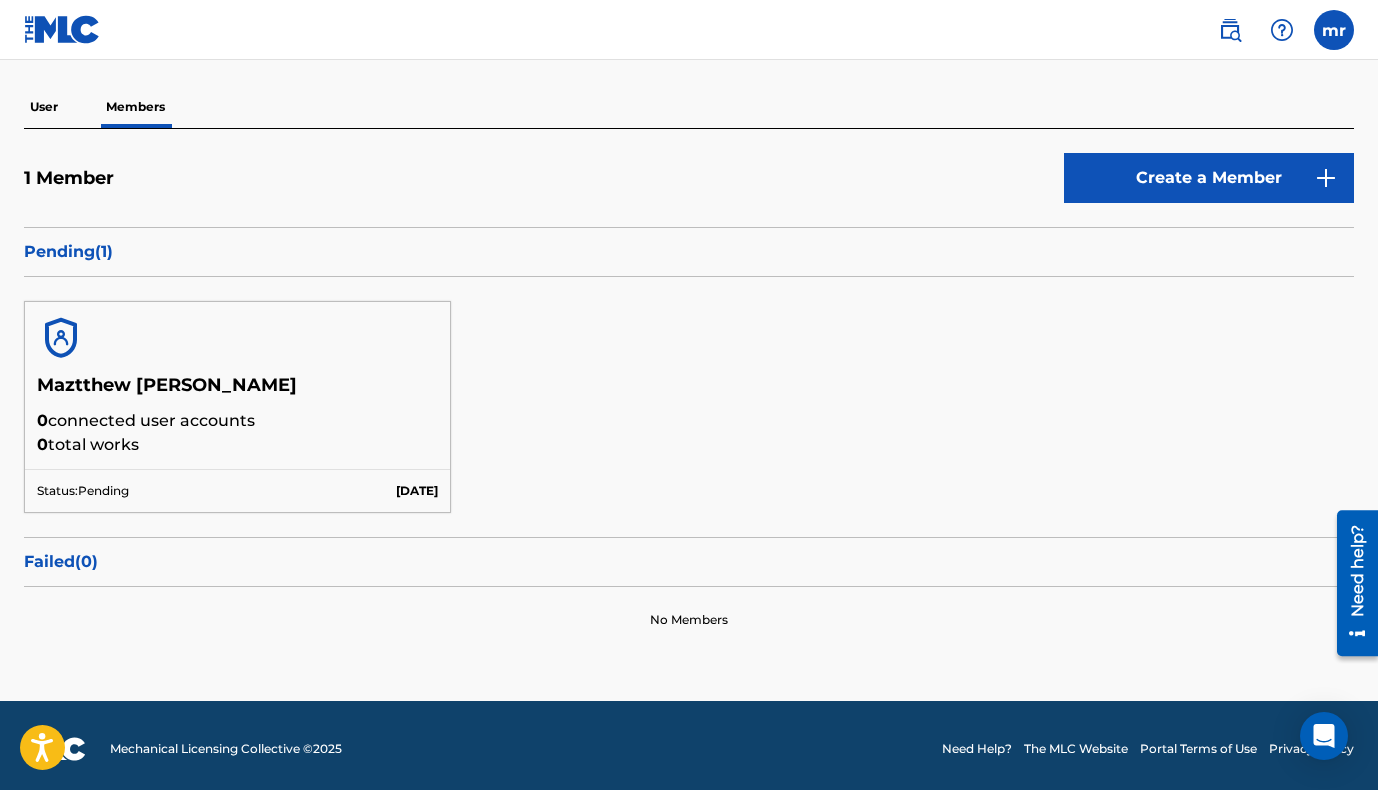 click on "Create a Member" at bounding box center [1209, 178] 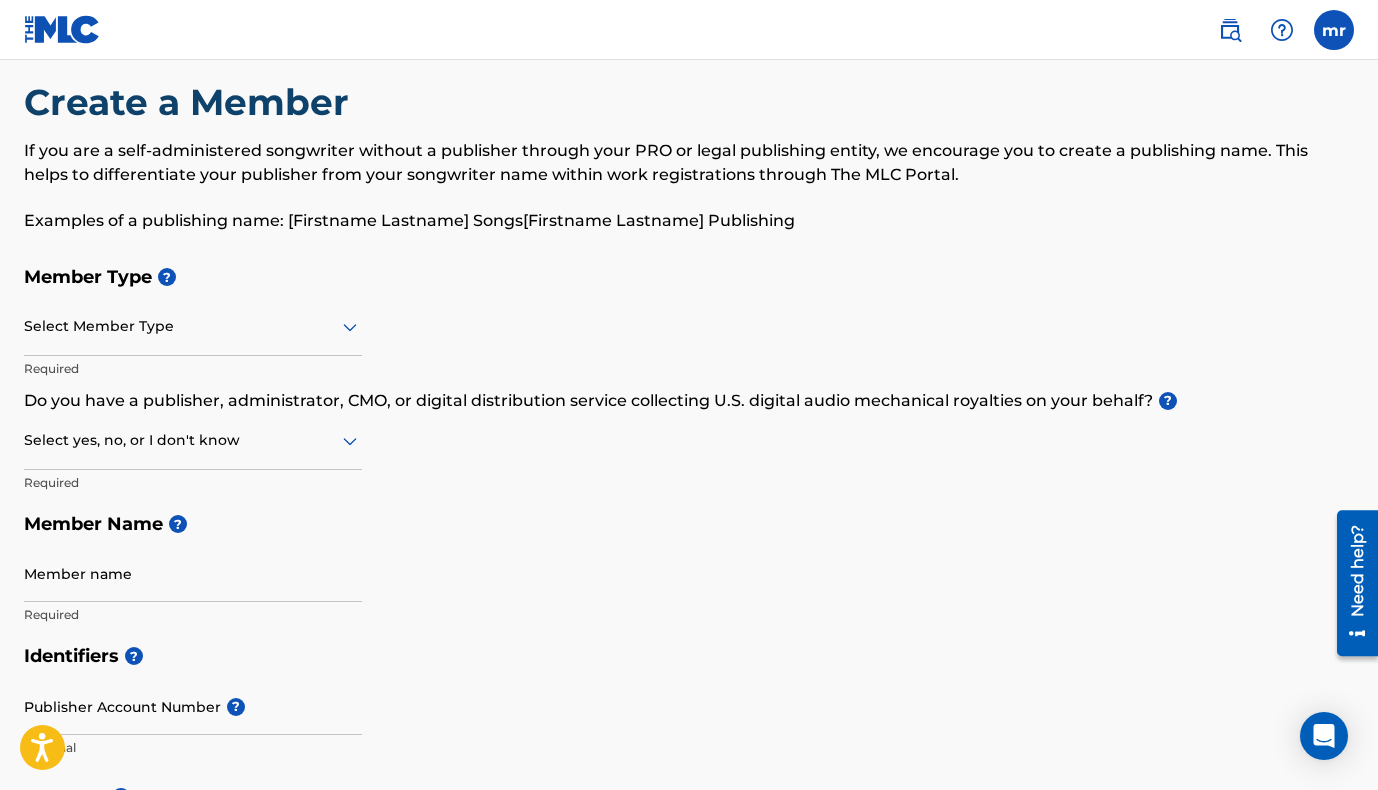 scroll, scrollTop: 0, scrollLeft: 0, axis: both 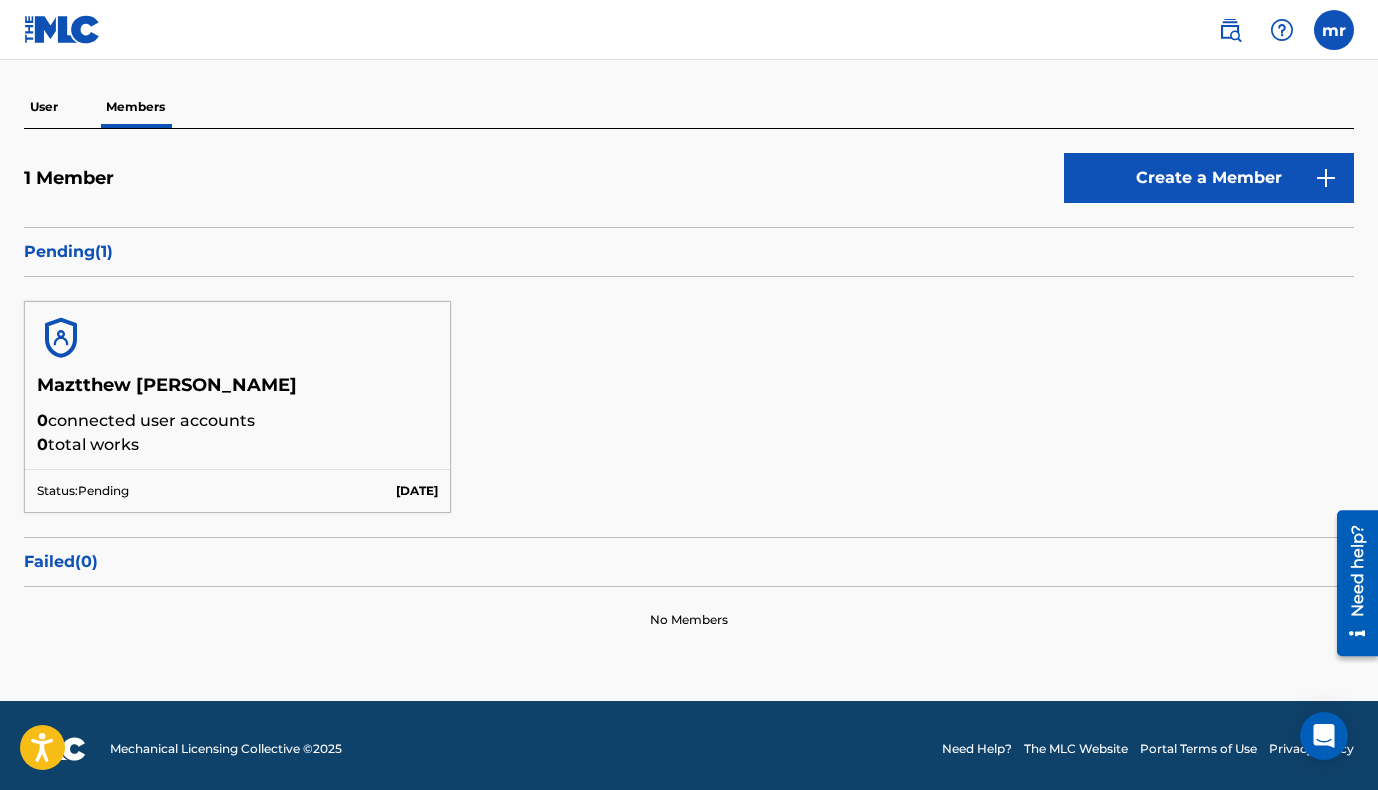 click on "Status:  Pending [DATE]" at bounding box center [237, 490] 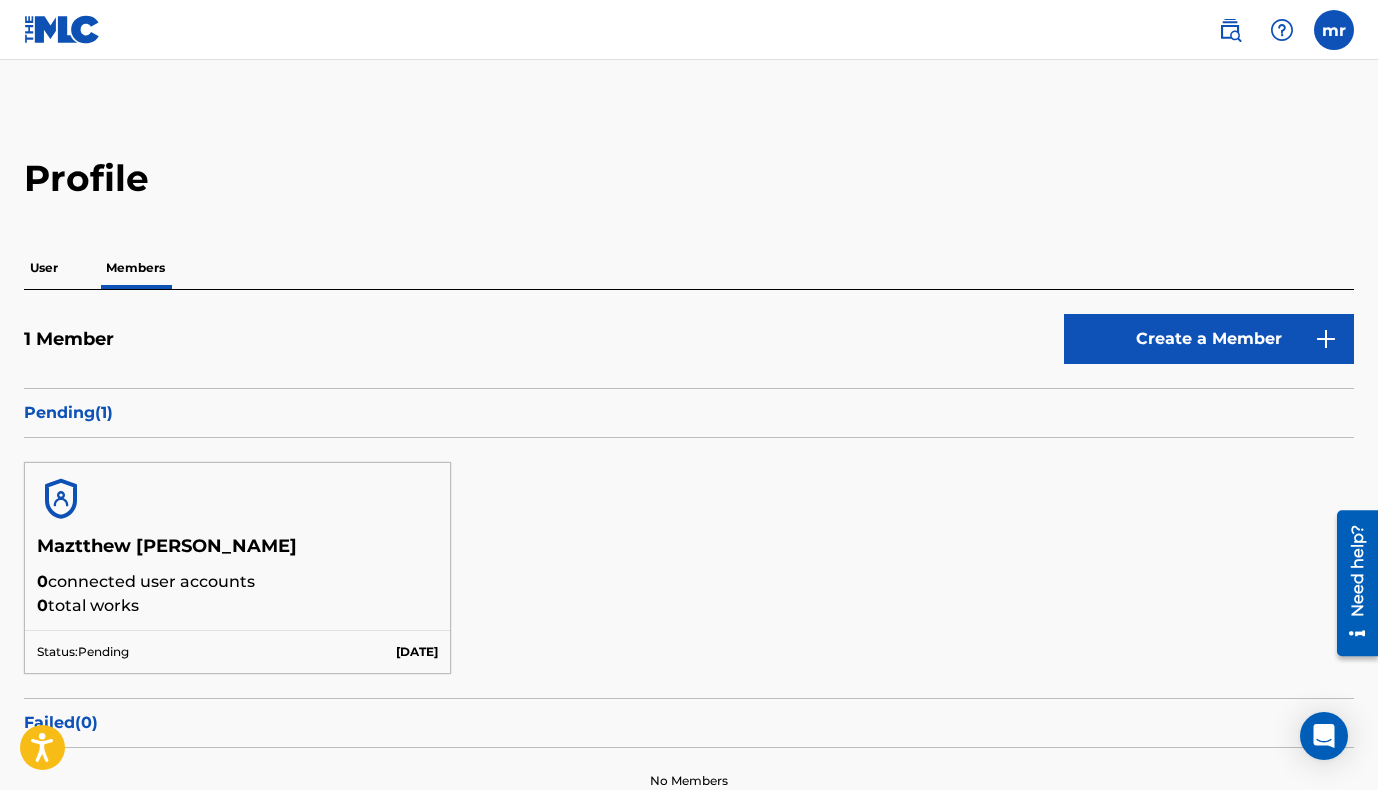 click at bounding box center [1230, 30] 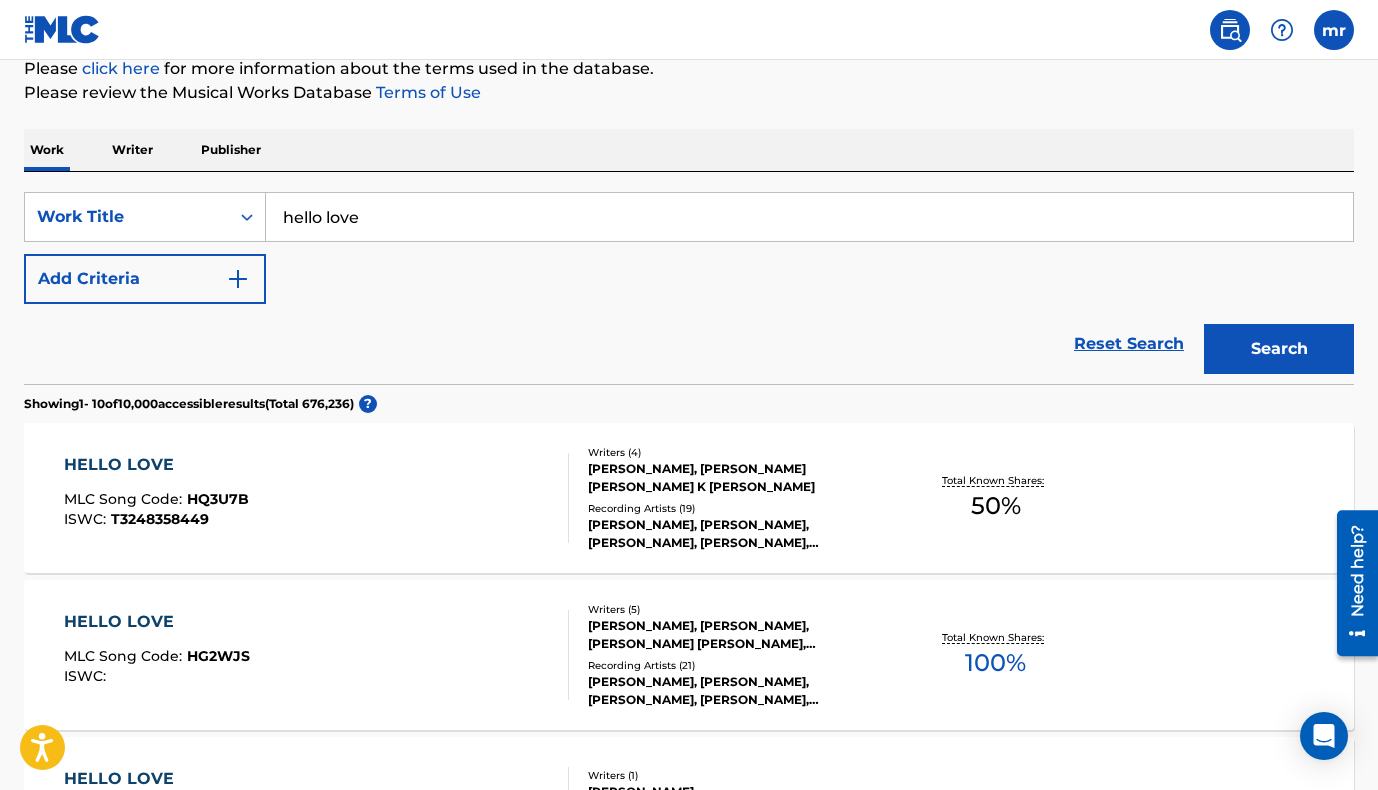 scroll, scrollTop: 254, scrollLeft: 0, axis: vertical 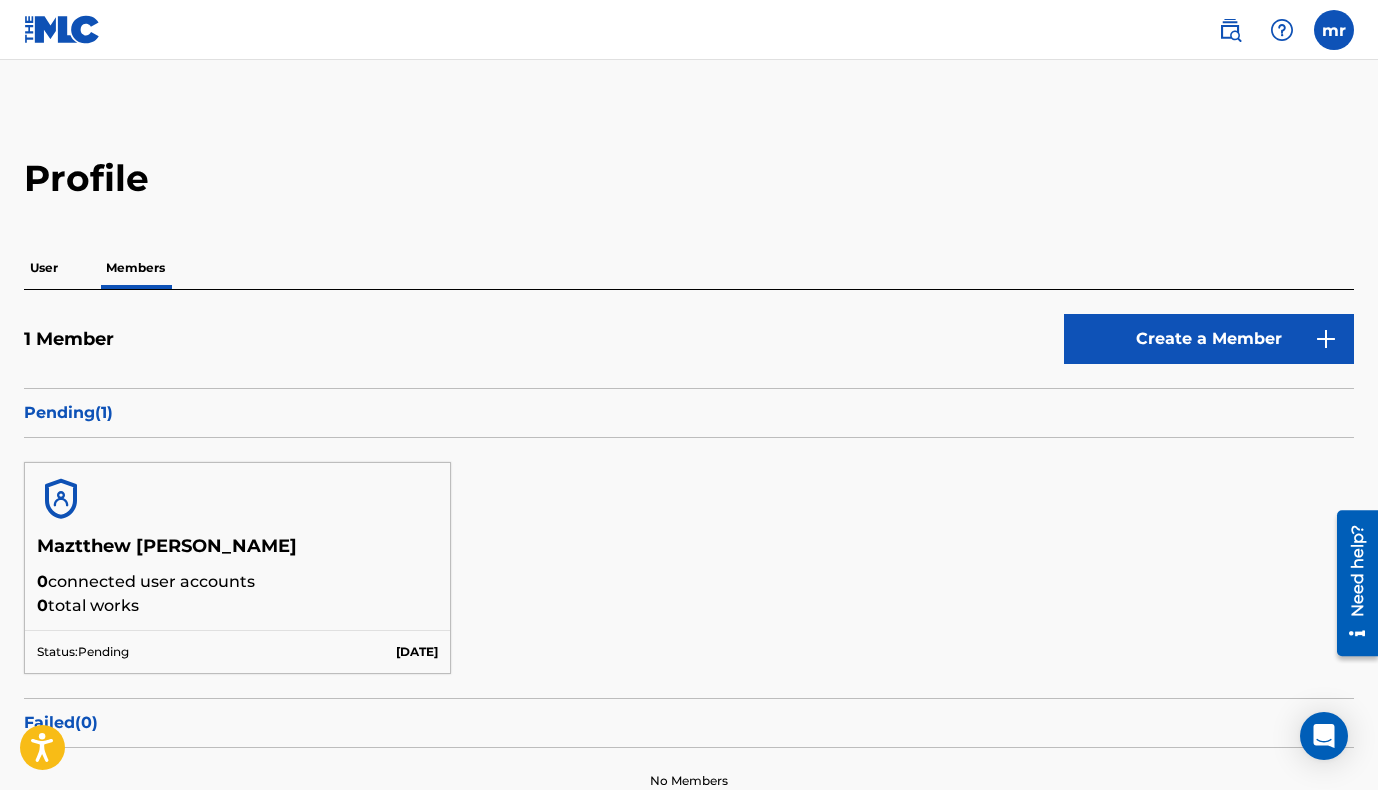 click on "User" at bounding box center [44, 268] 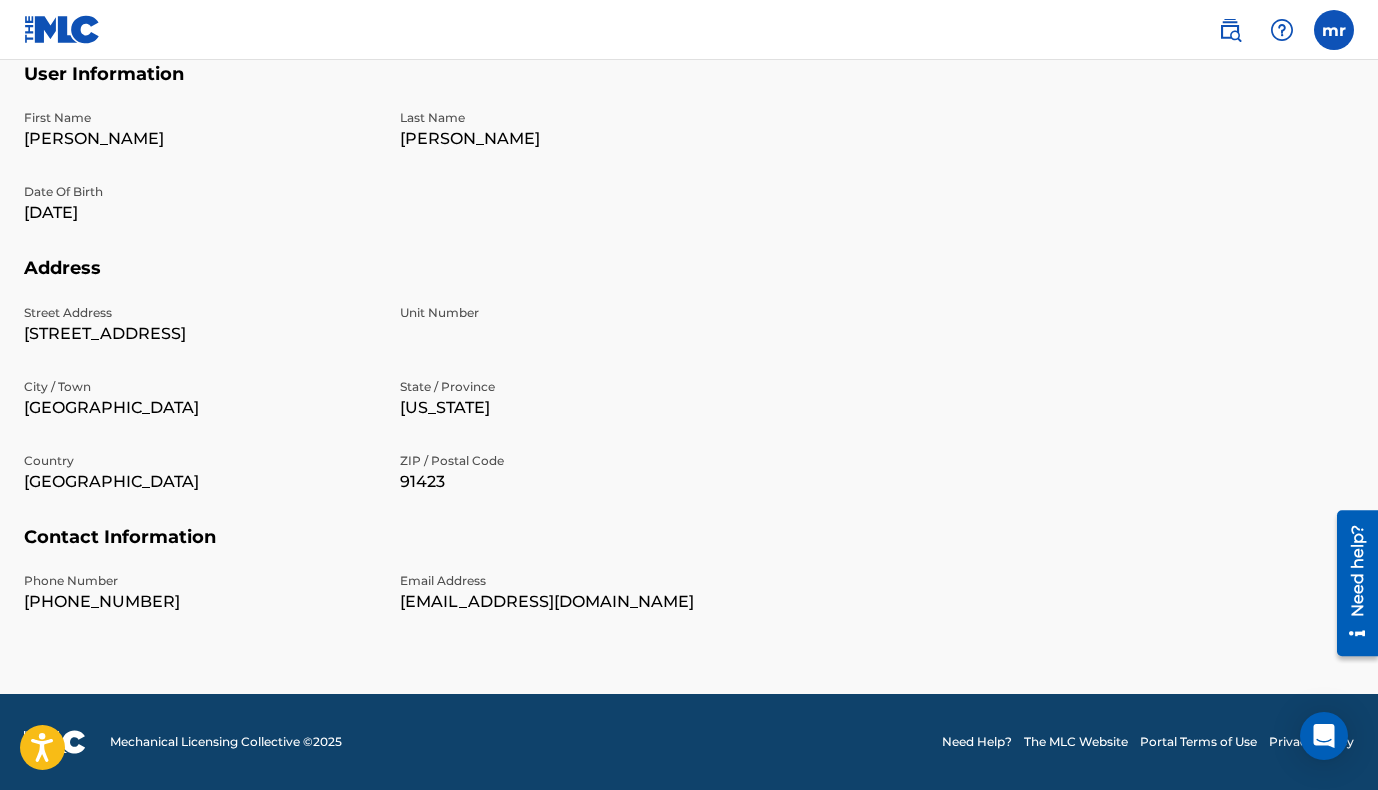 scroll, scrollTop: 0, scrollLeft: 0, axis: both 